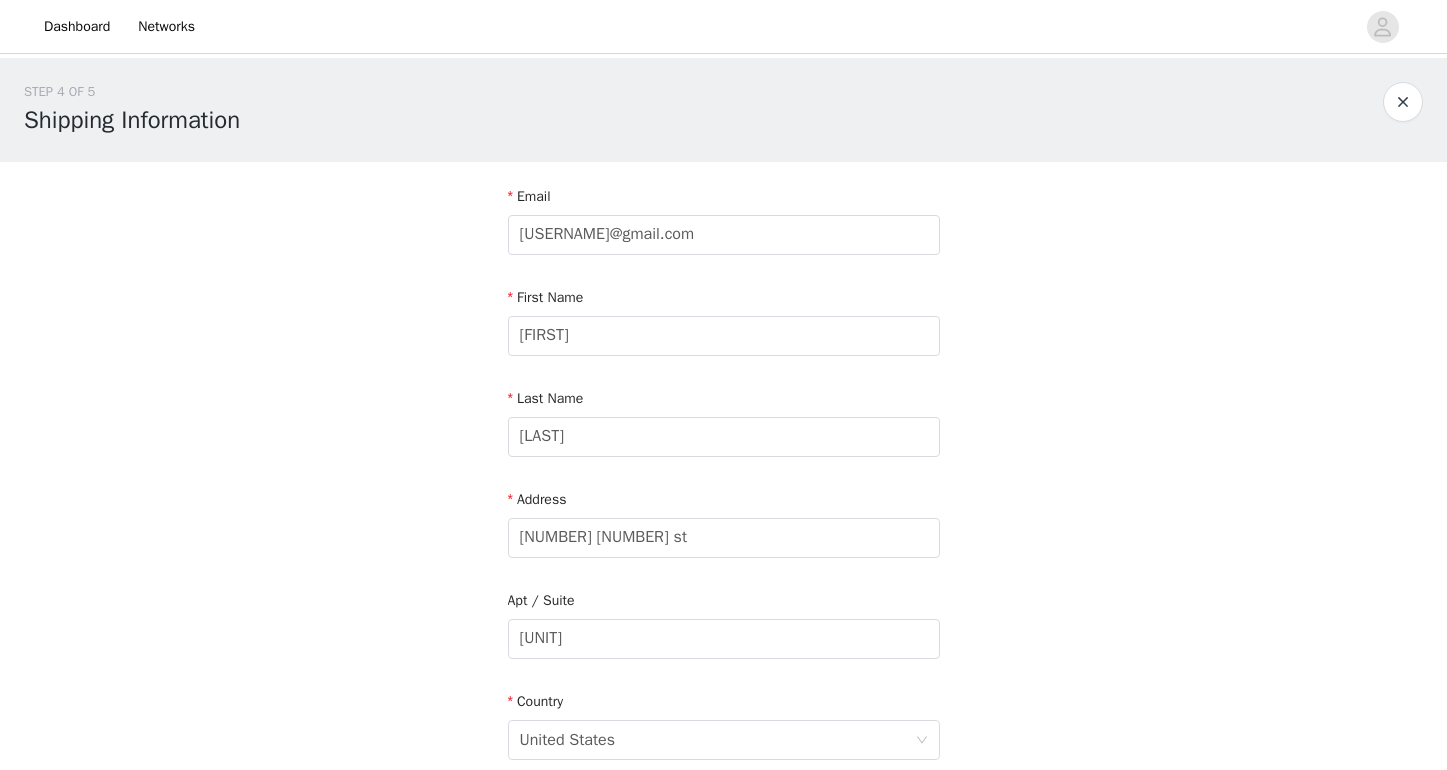 scroll, scrollTop: 0, scrollLeft: 0, axis: both 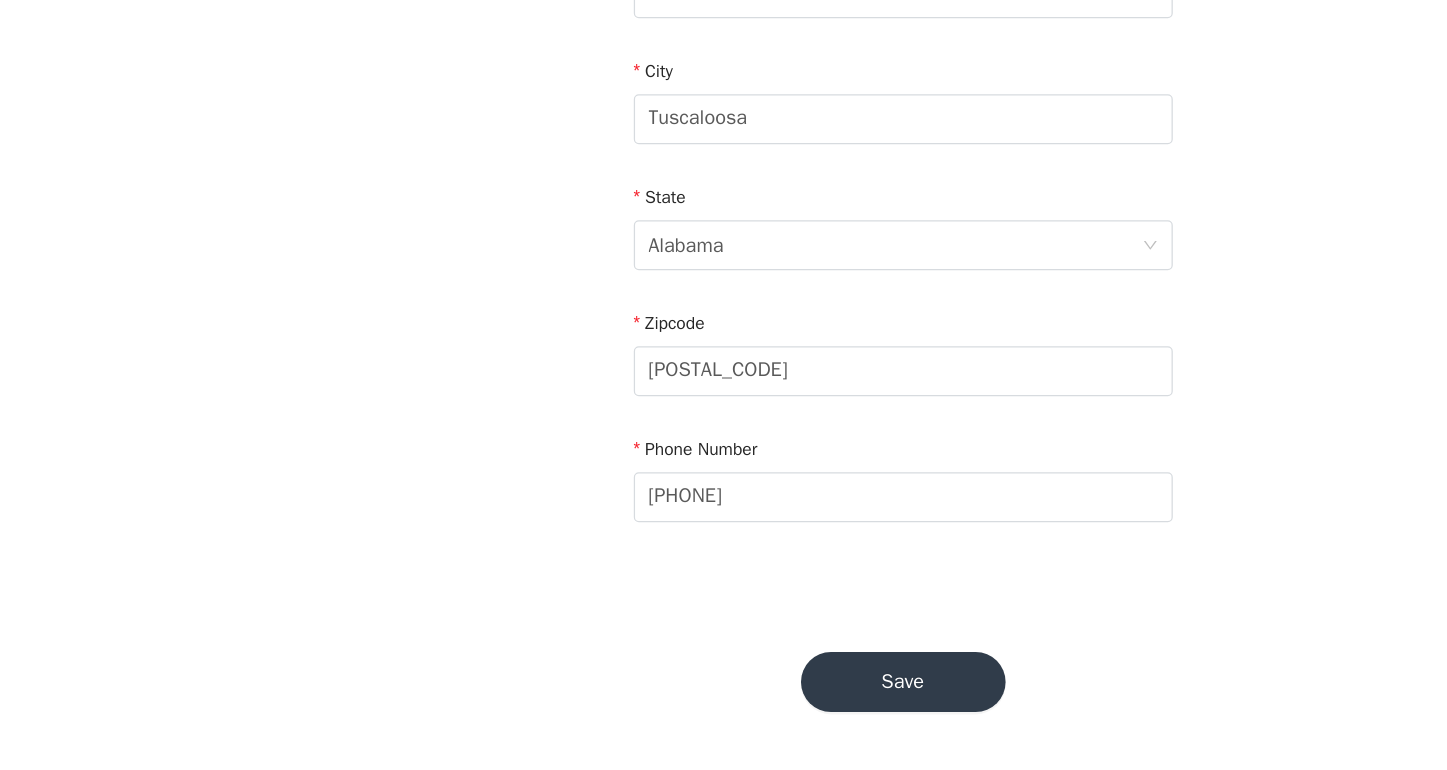 click on "Save" at bounding box center [724, 699] 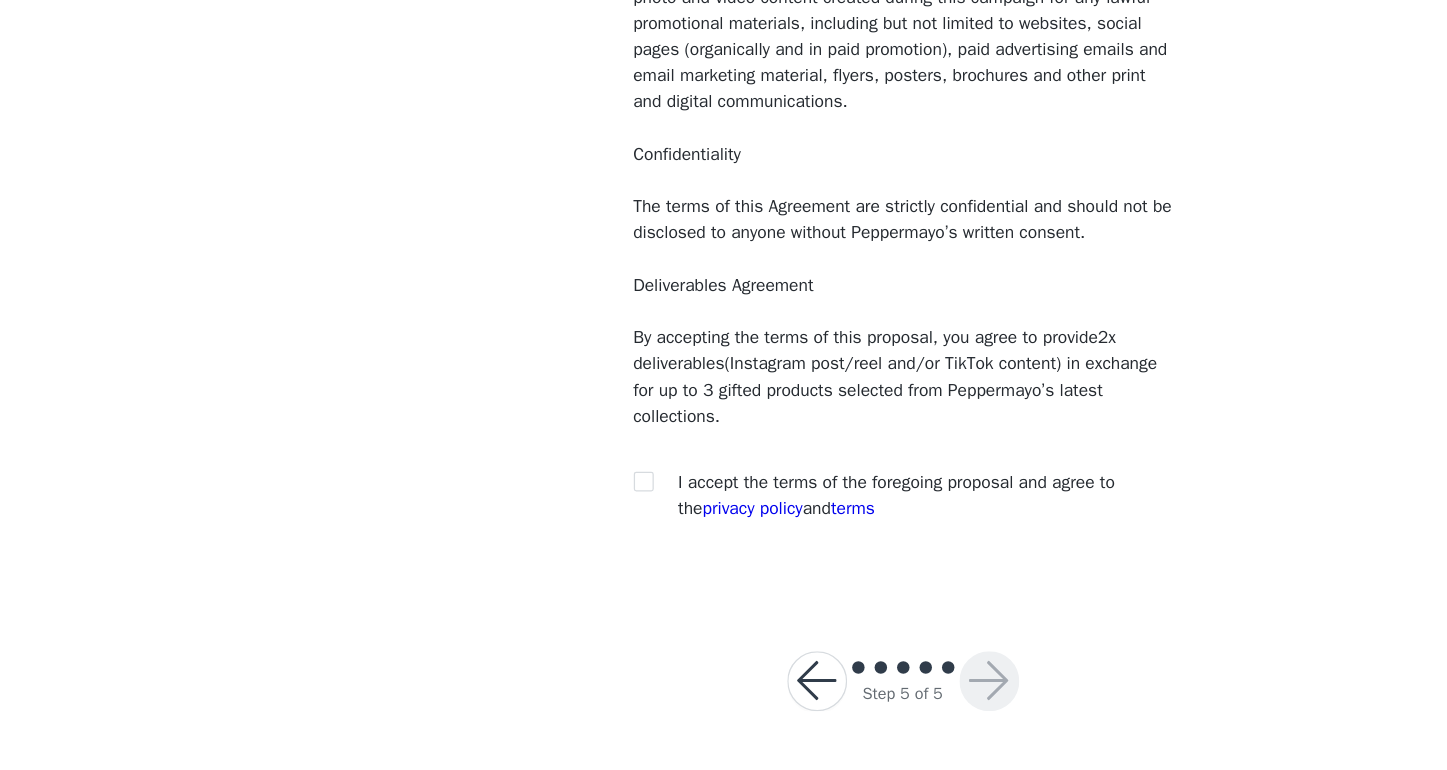 scroll, scrollTop: 154, scrollLeft: 0, axis: vertical 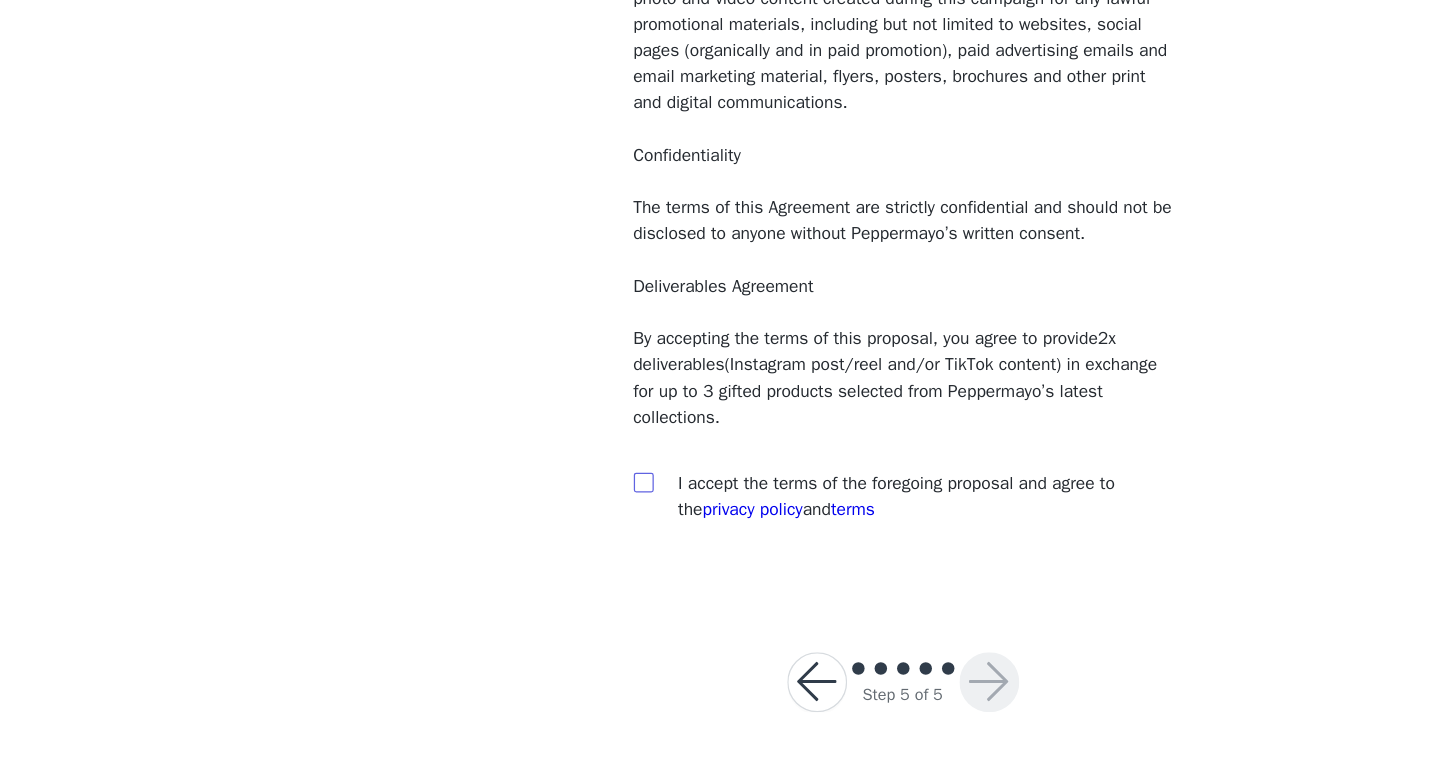 click at bounding box center [516, 539] 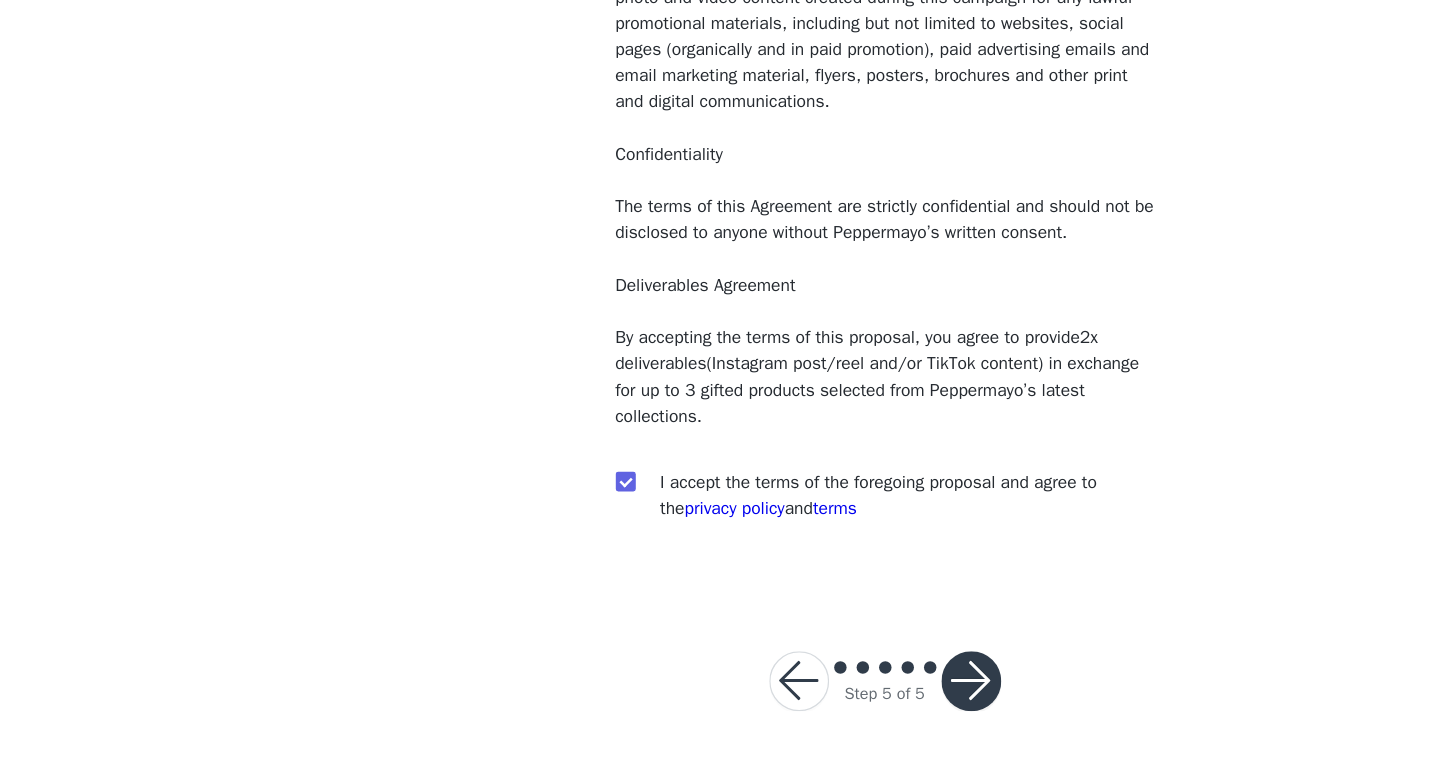 scroll, scrollTop: 154, scrollLeft: 0, axis: vertical 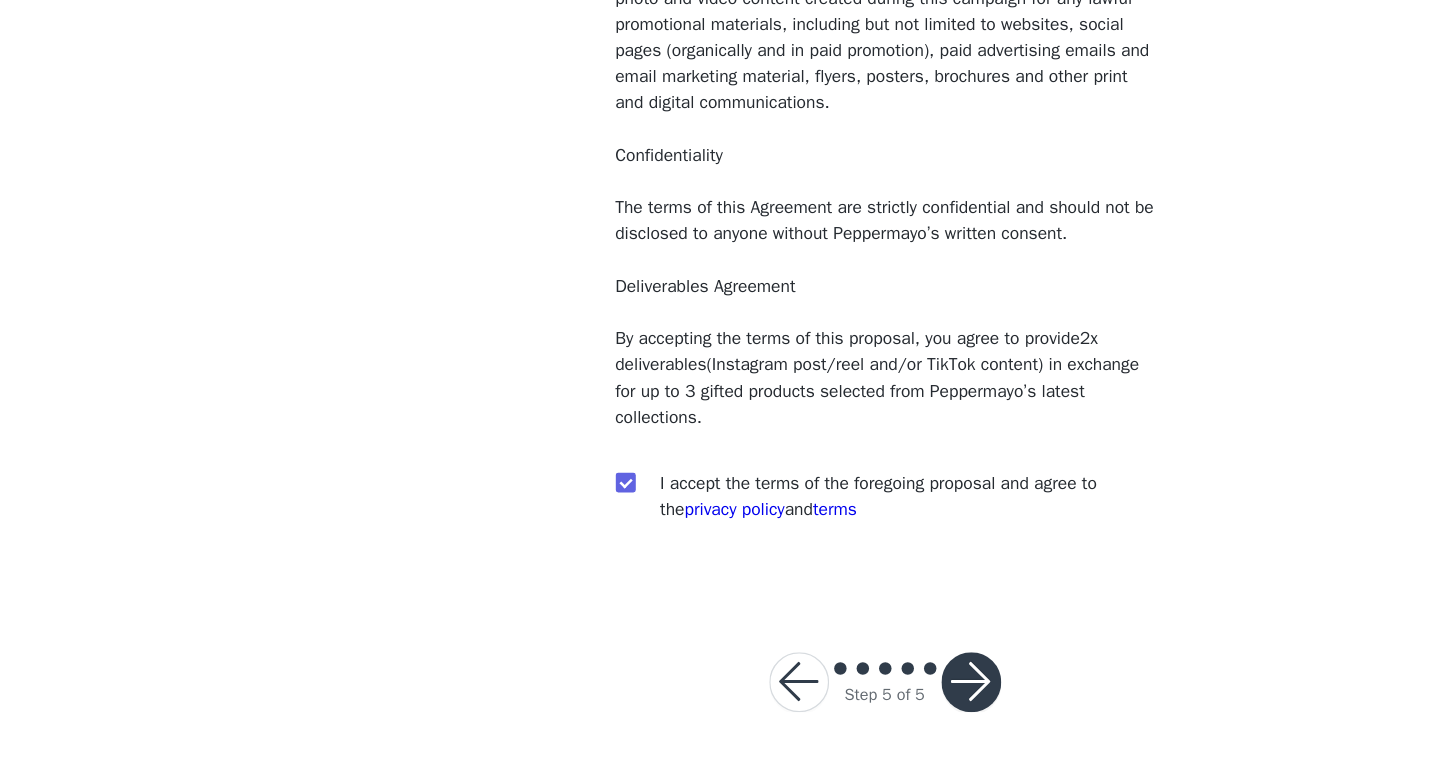 click at bounding box center [793, 699] 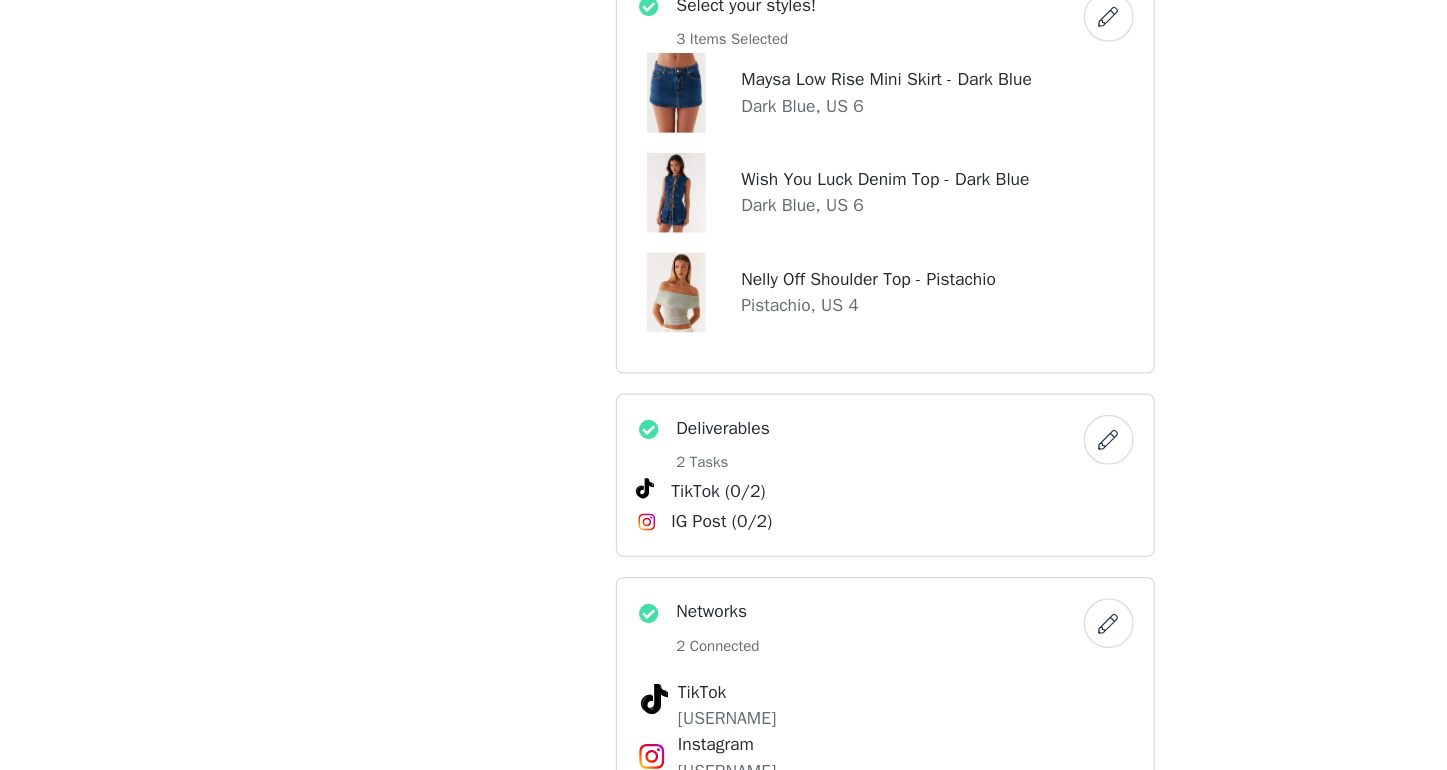 scroll, scrollTop: 670, scrollLeft: 0, axis: vertical 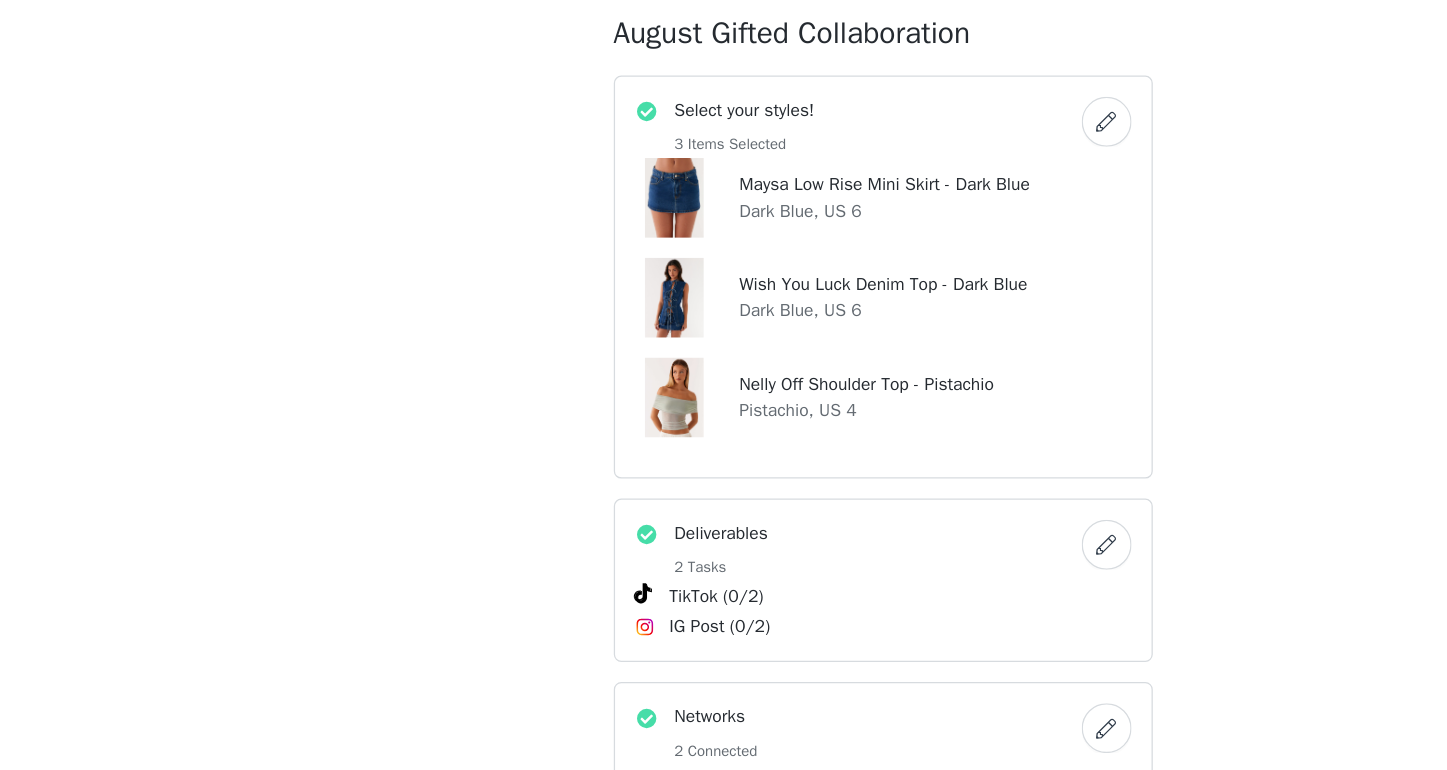 click at bounding box center [903, 165] 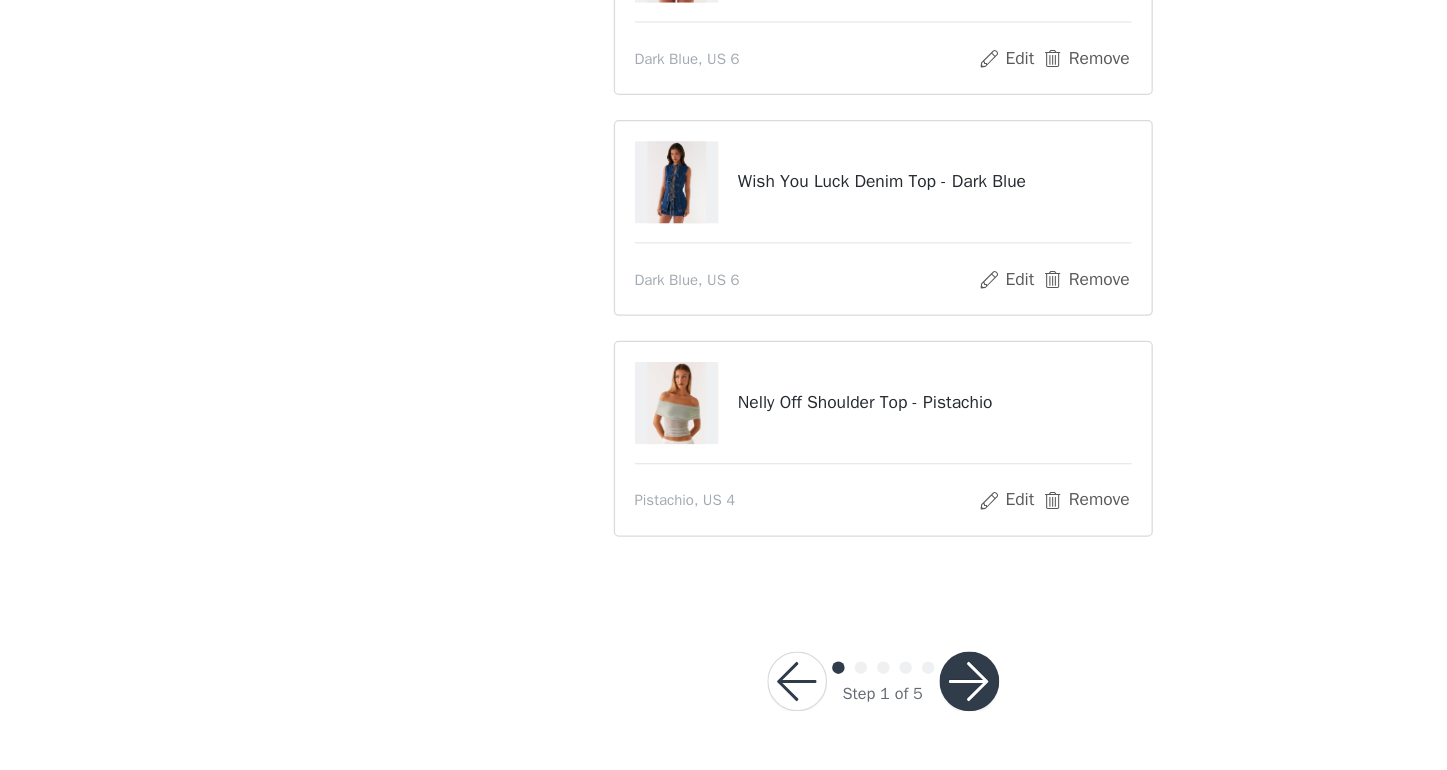 scroll, scrollTop: 300, scrollLeft: 0, axis: vertical 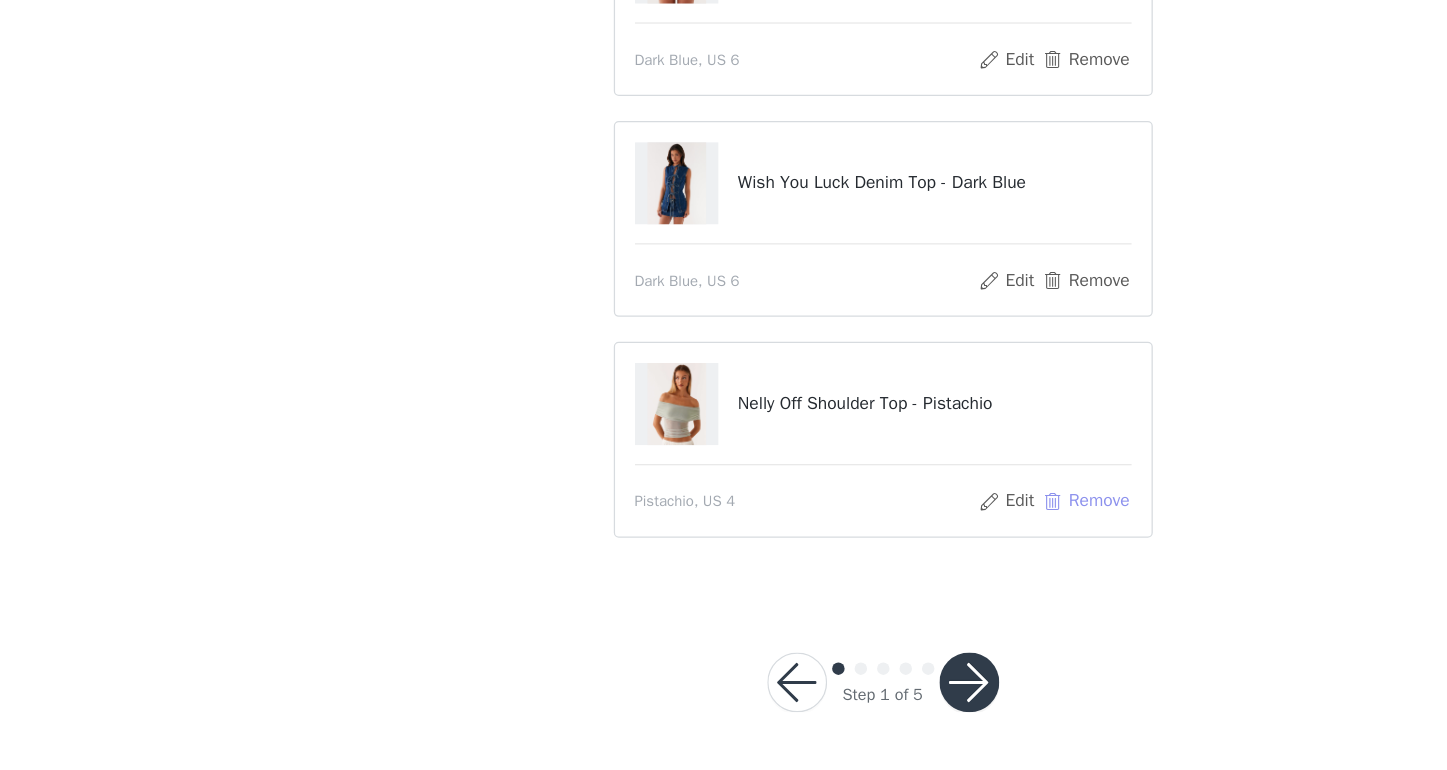 click on "Remove" at bounding box center (886, 554) 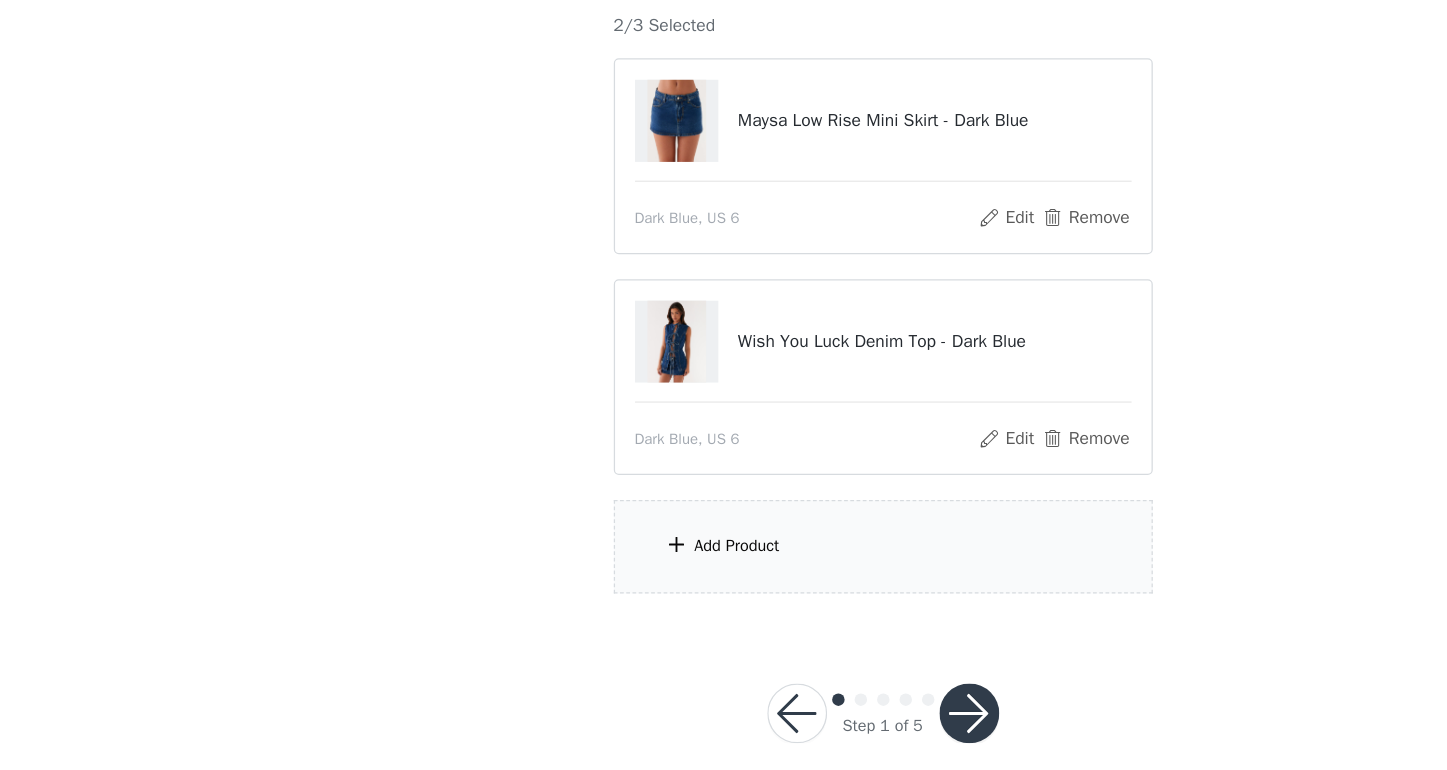 click on "Add Product" at bounding box center (607, 565) 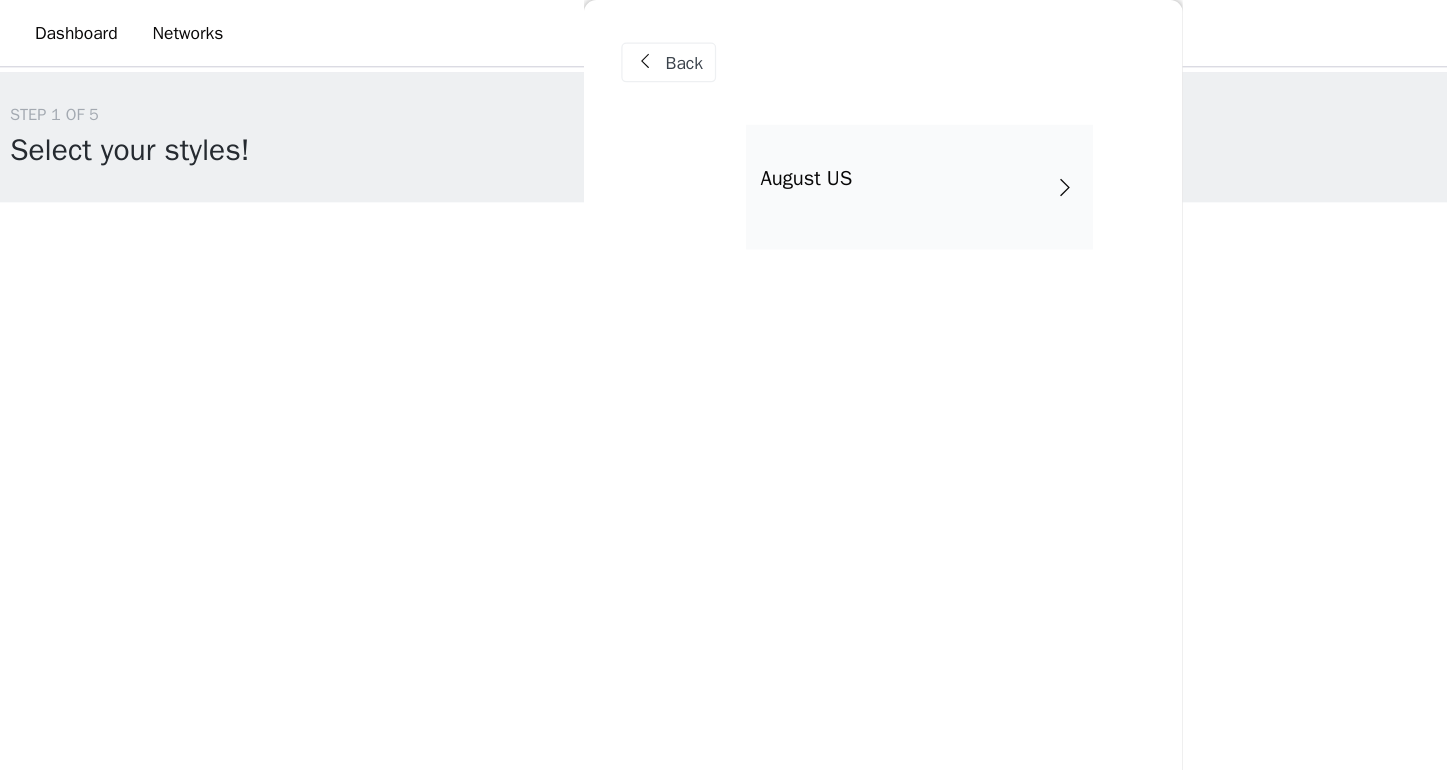 scroll, scrollTop: 0, scrollLeft: 0, axis: both 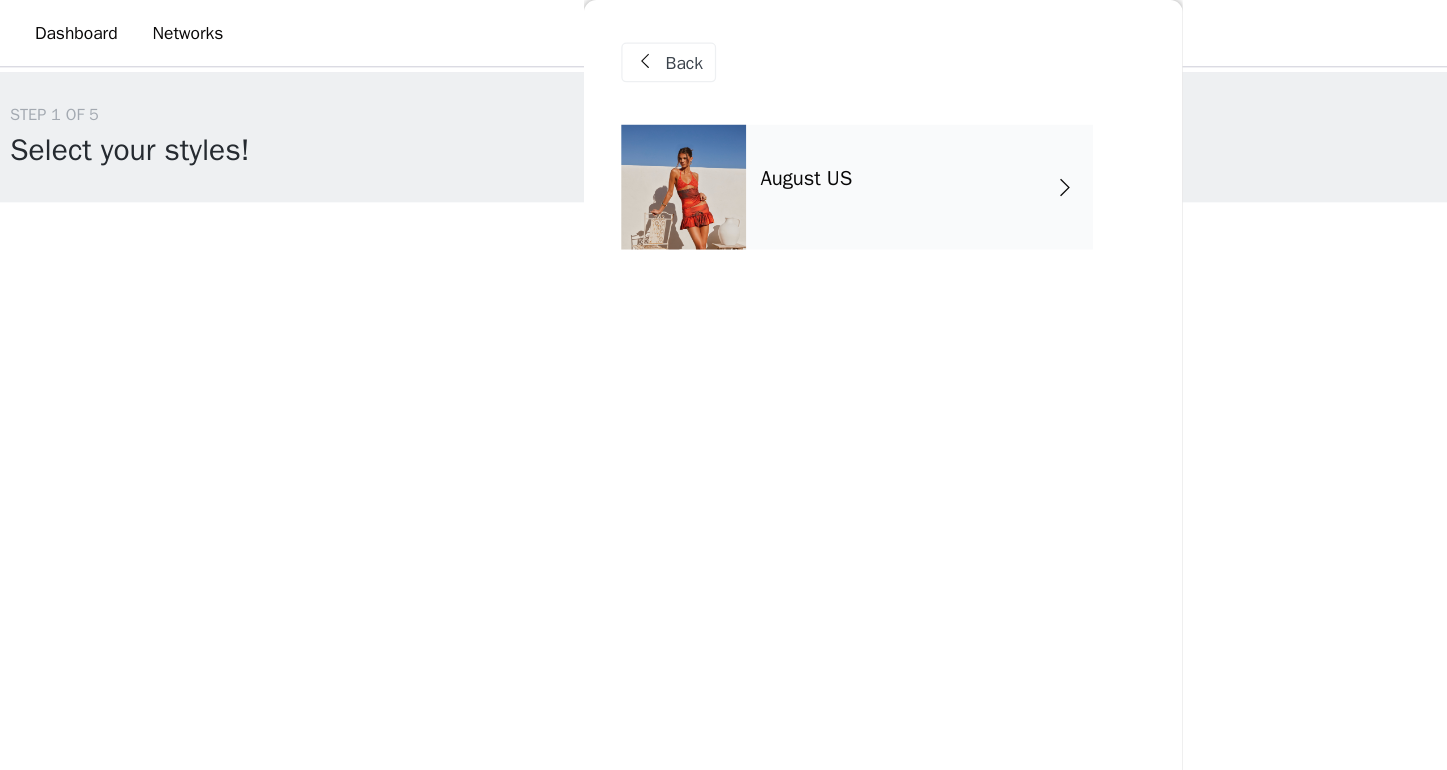 click on "August US" at bounding box center [753, 150] 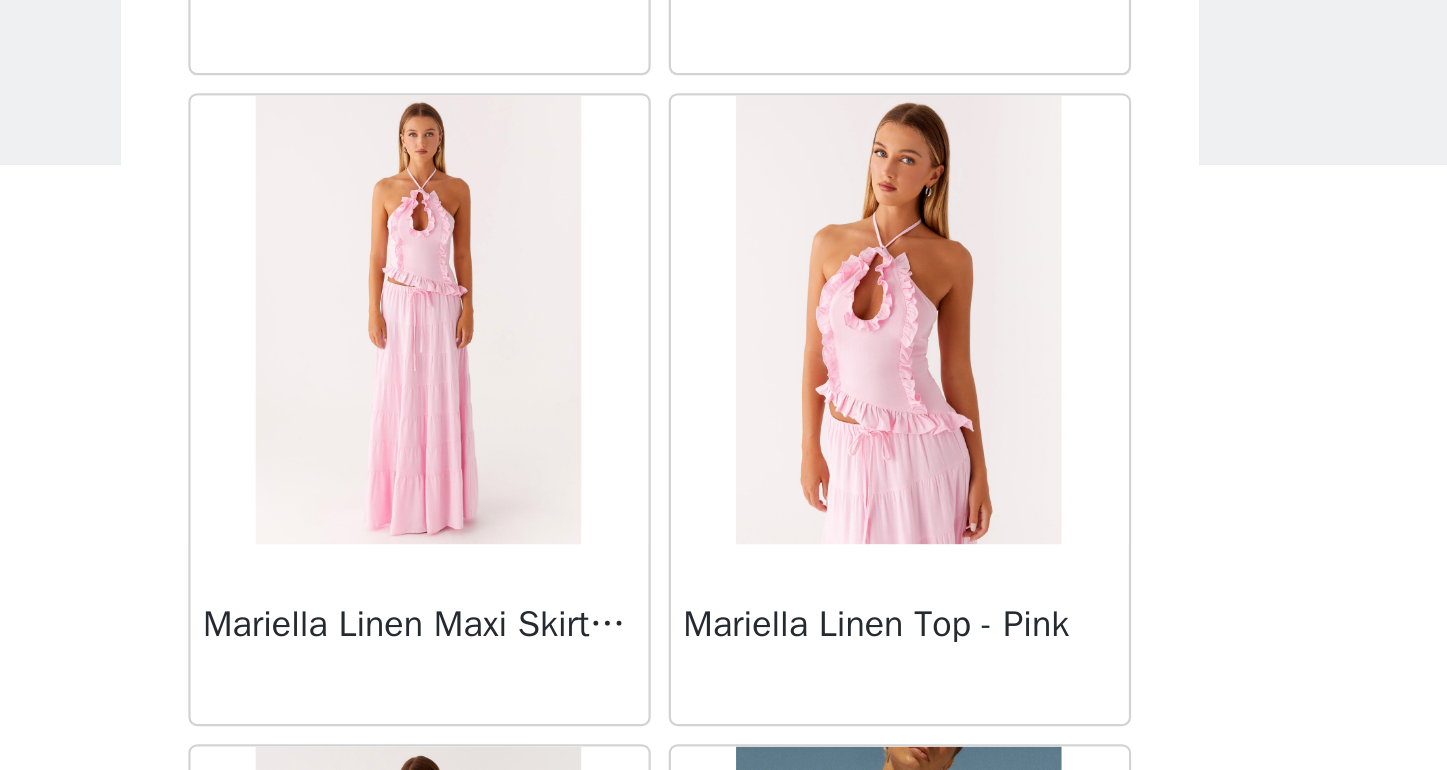 scroll, scrollTop: 2290, scrollLeft: 0, axis: vertical 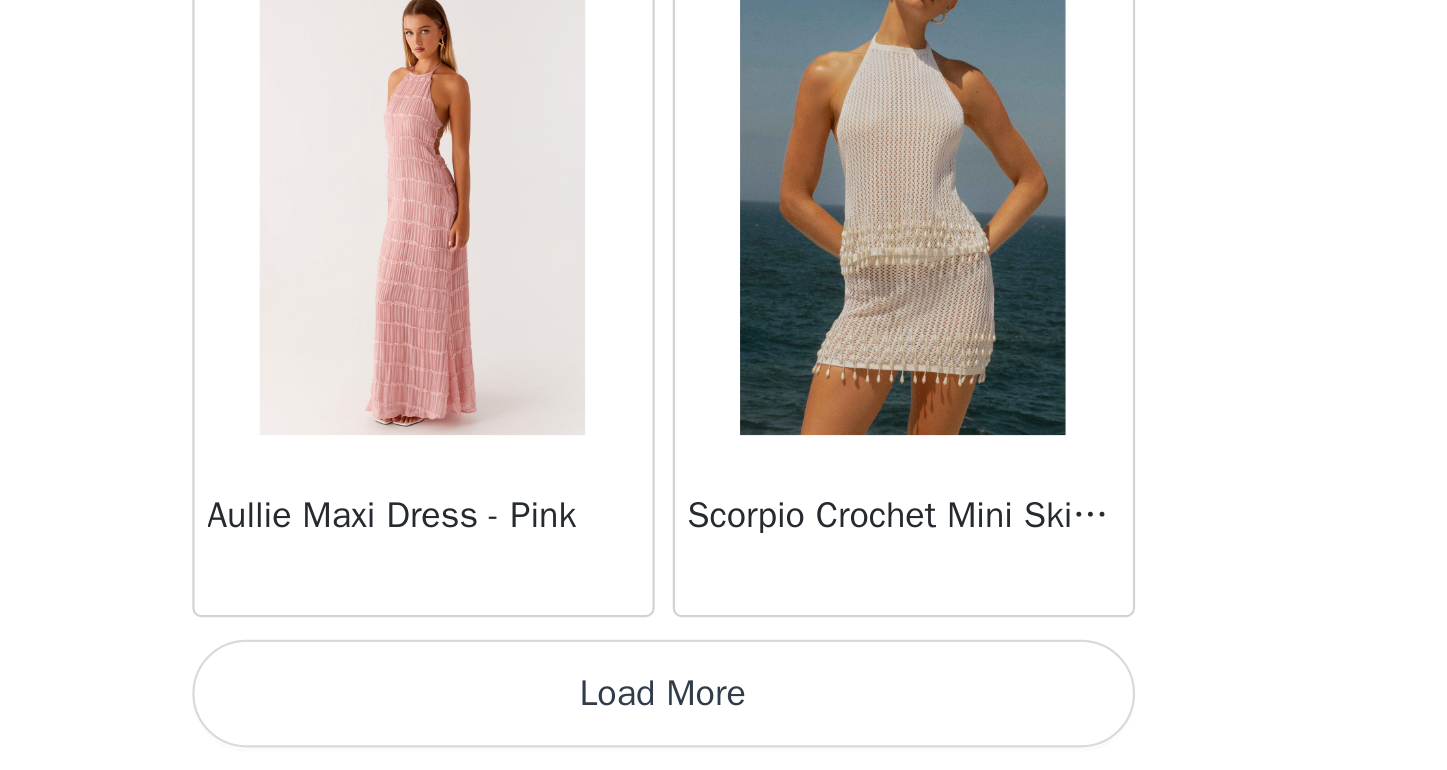 click on "Load More" at bounding box center [724, 736] 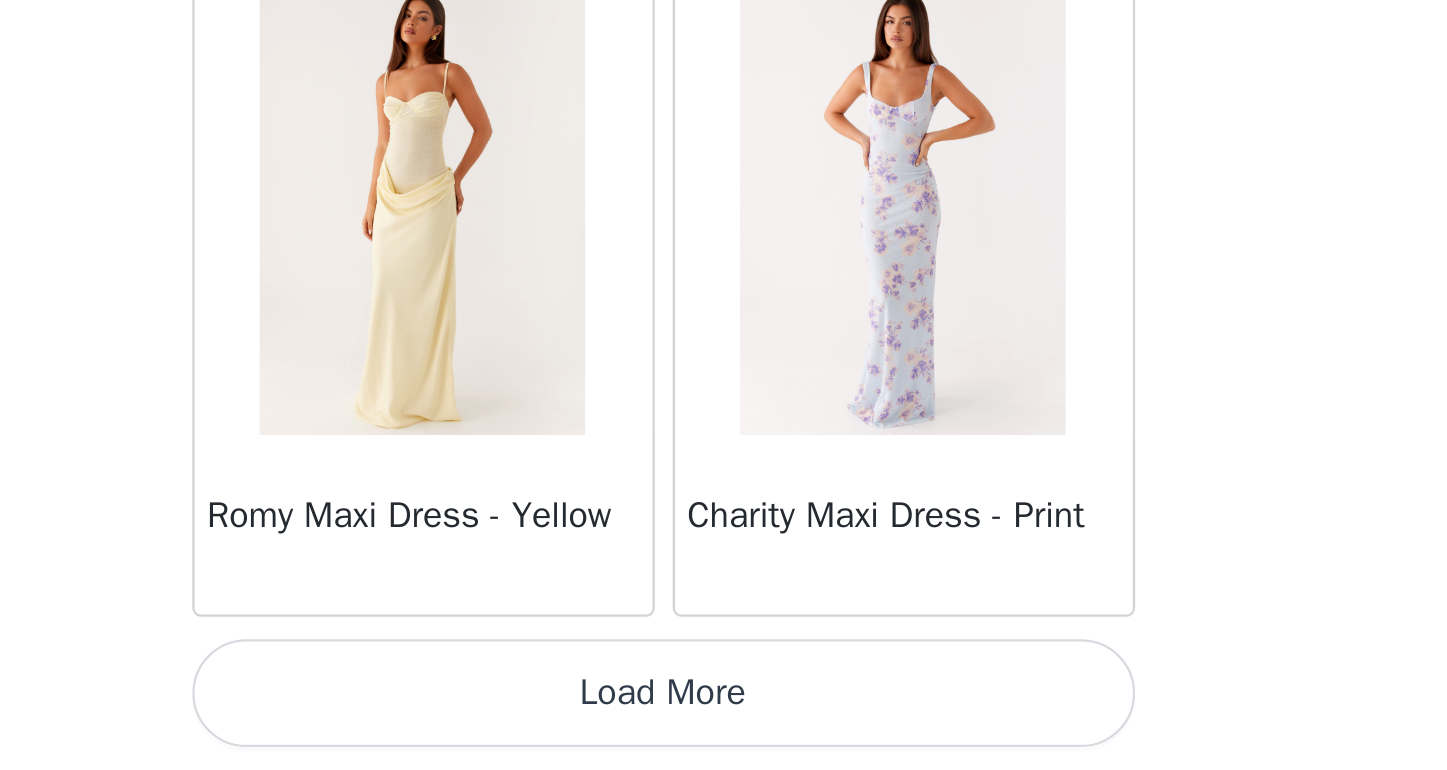 scroll, scrollTop: 5190, scrollLeft: 0, axis: vertical 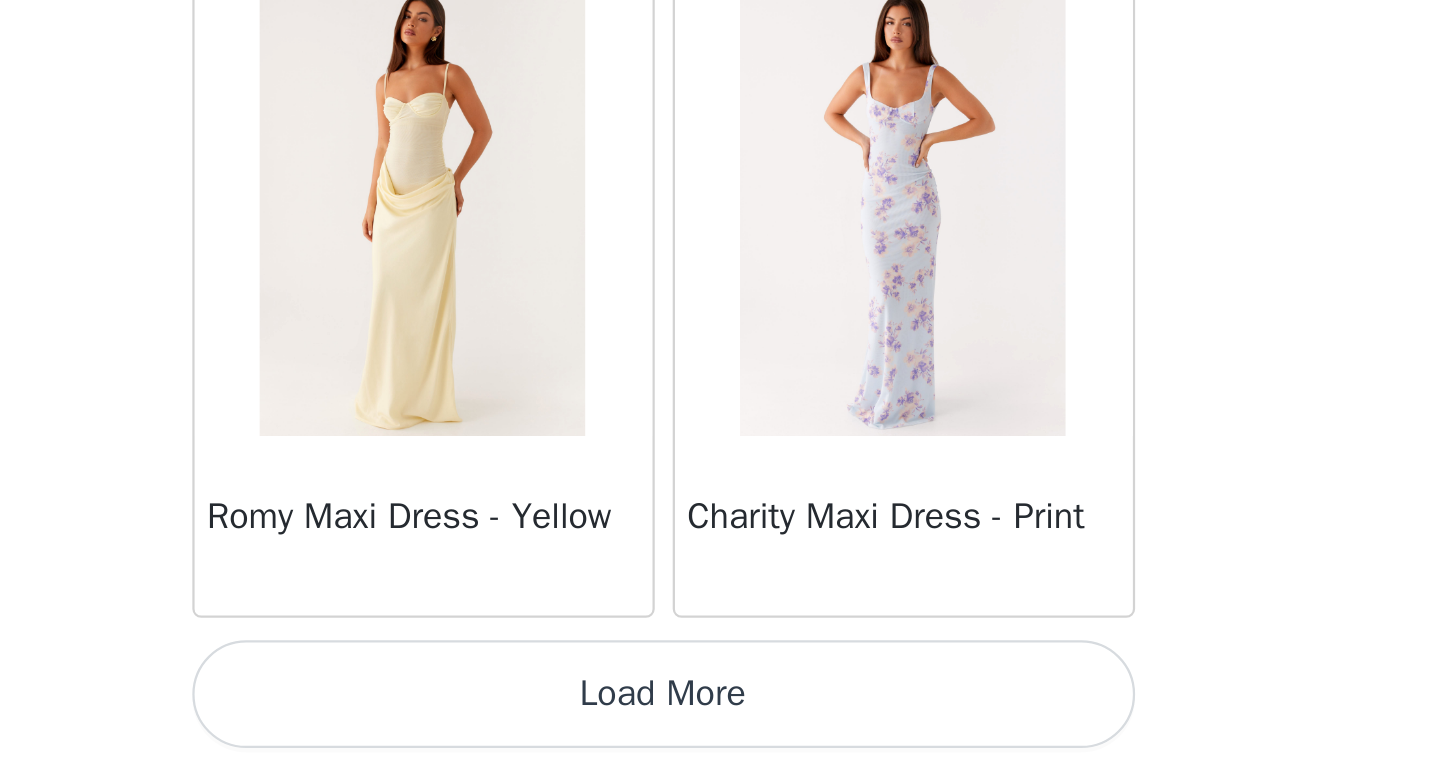 click on "Load More" at bounding box center [724, 736] 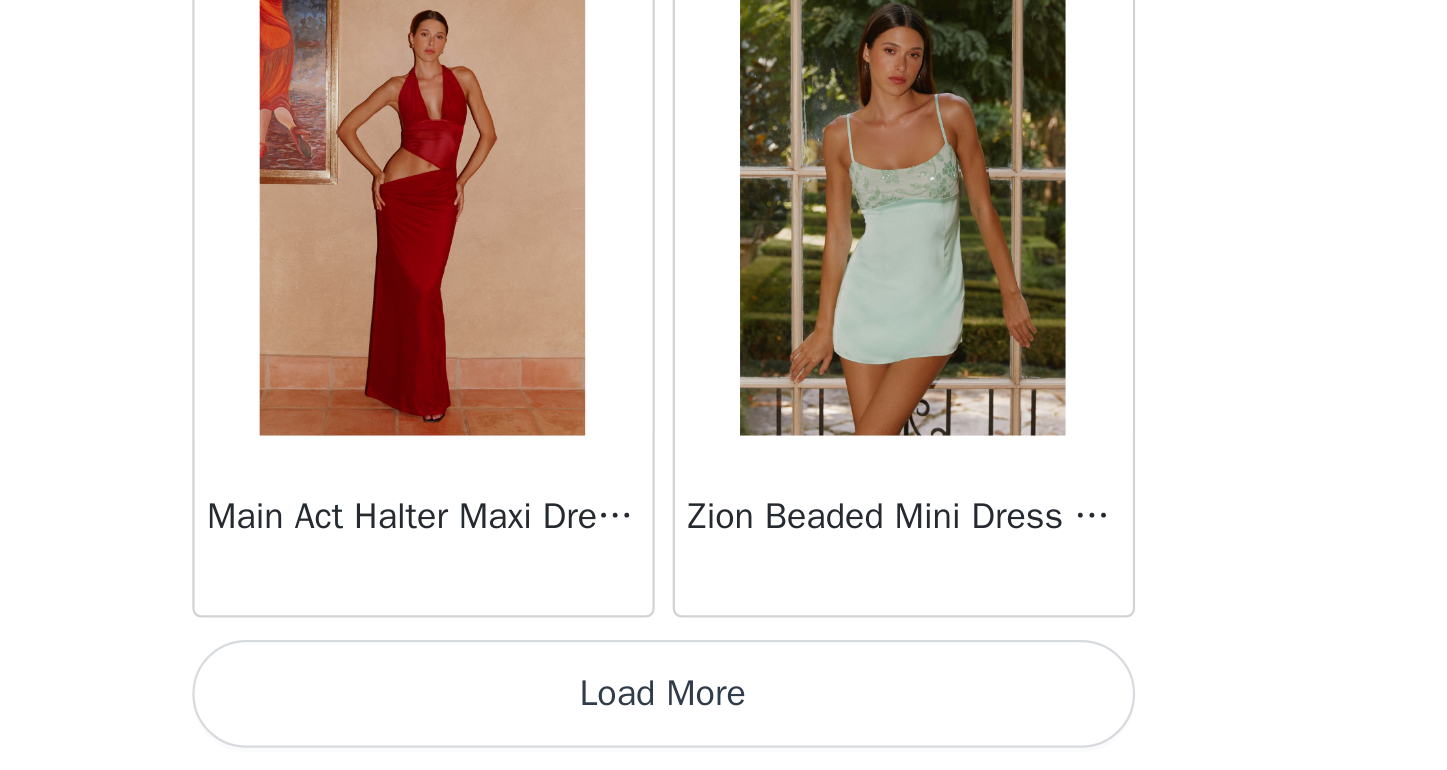 scroll, scrollTop: 8090, scrollLeft: 0, axis: vertical 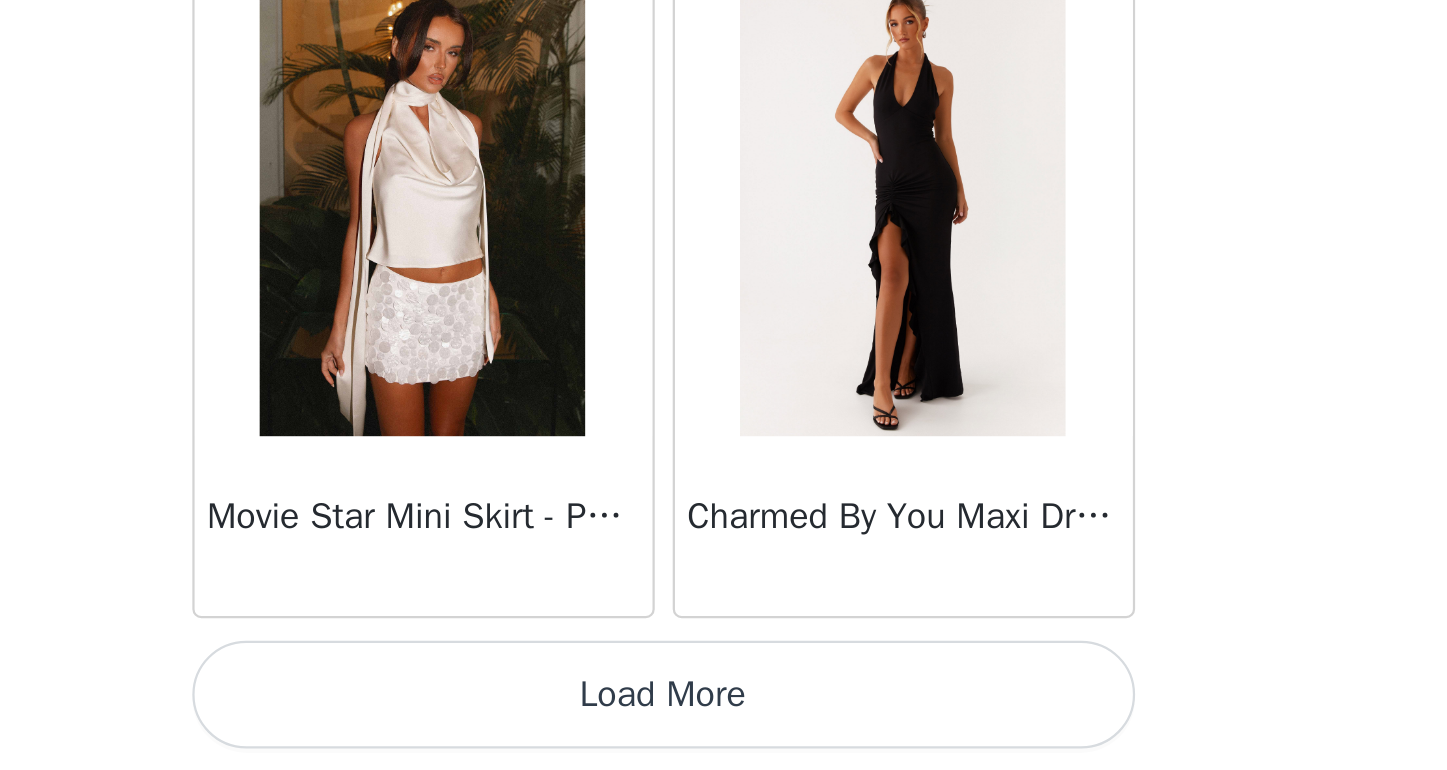 click on "Load More" at bounding box center [724, 736] 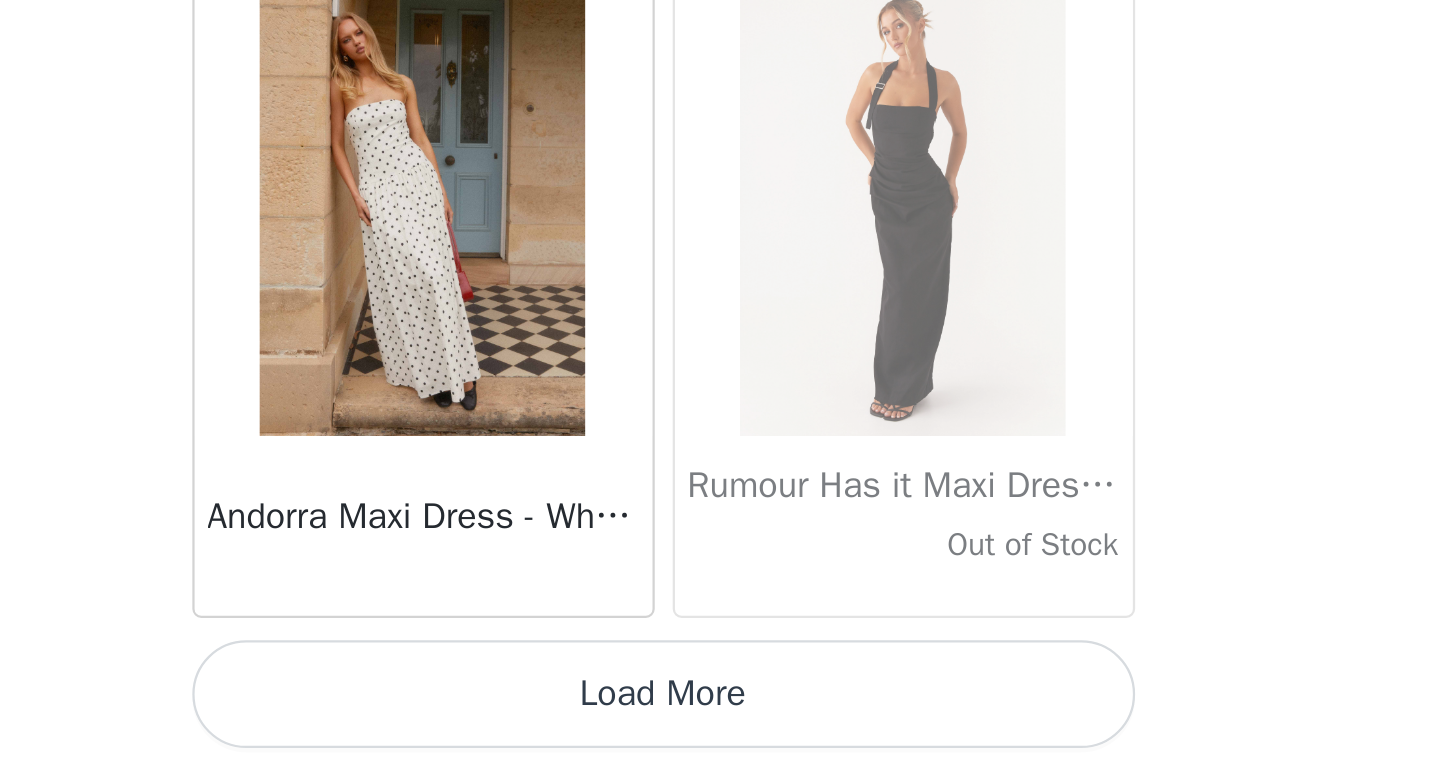 scroll, scrollTop: 13890, scrollLeft: 0, axis: vertical 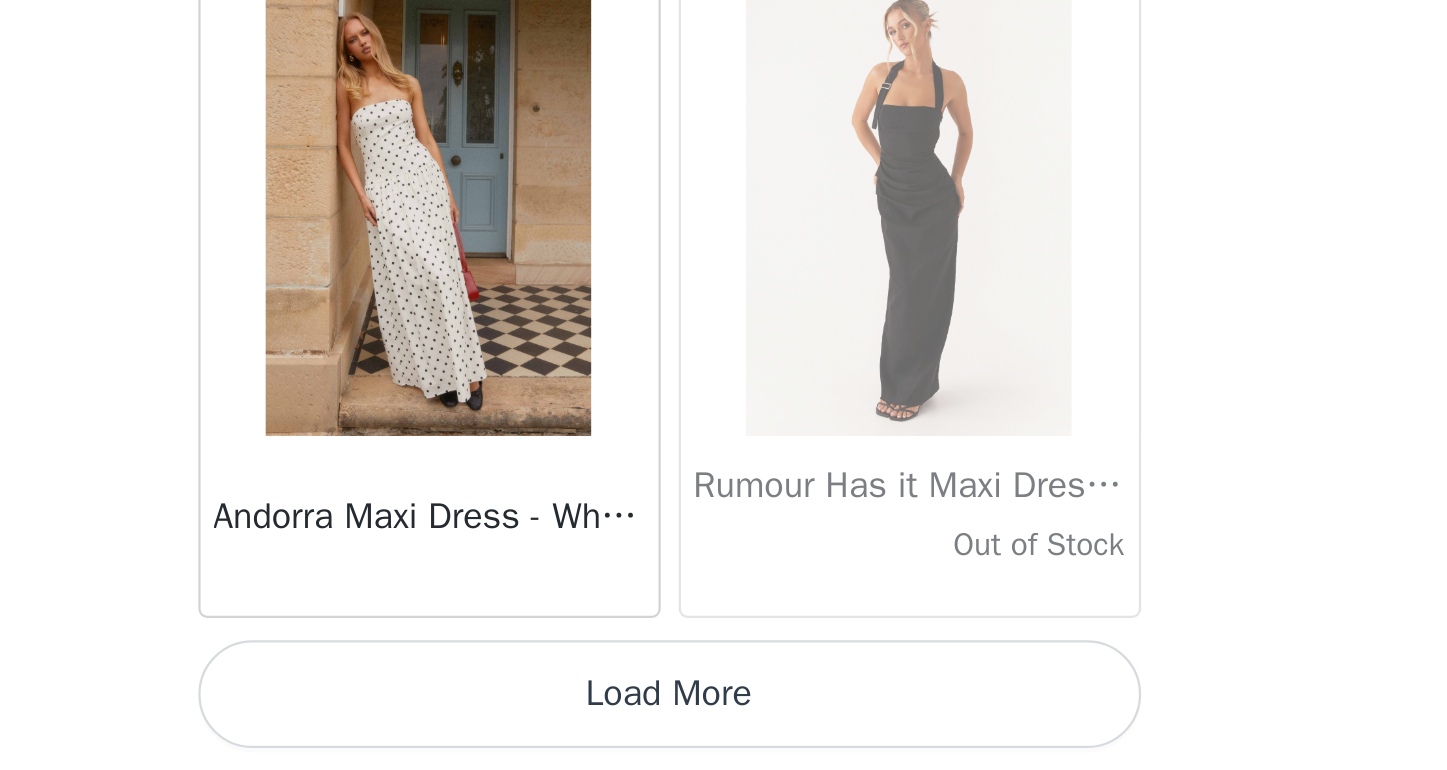 click on "Load More" at bounding box center [724, 736] 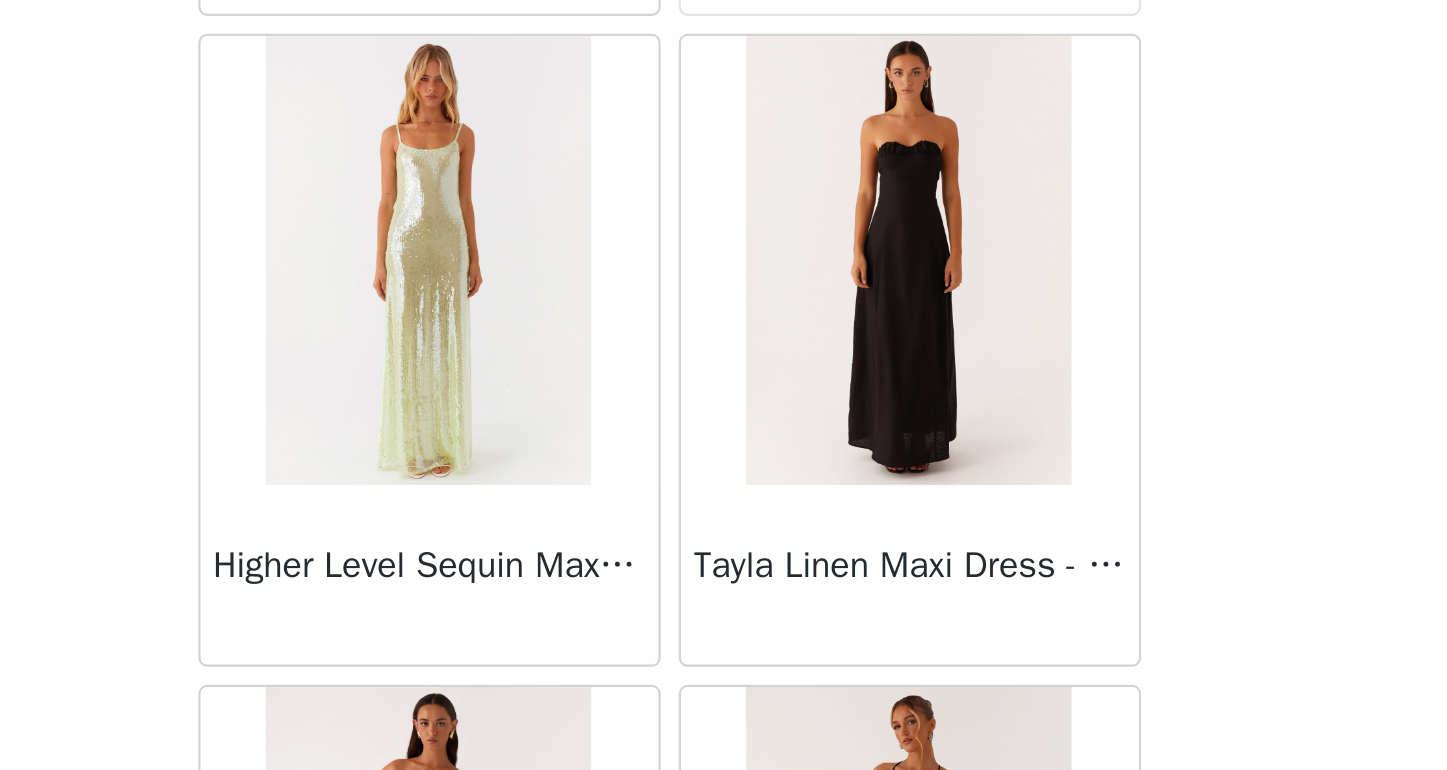 scroll, scrollTop: 14168, scrollLeft: 0, axis: vertical 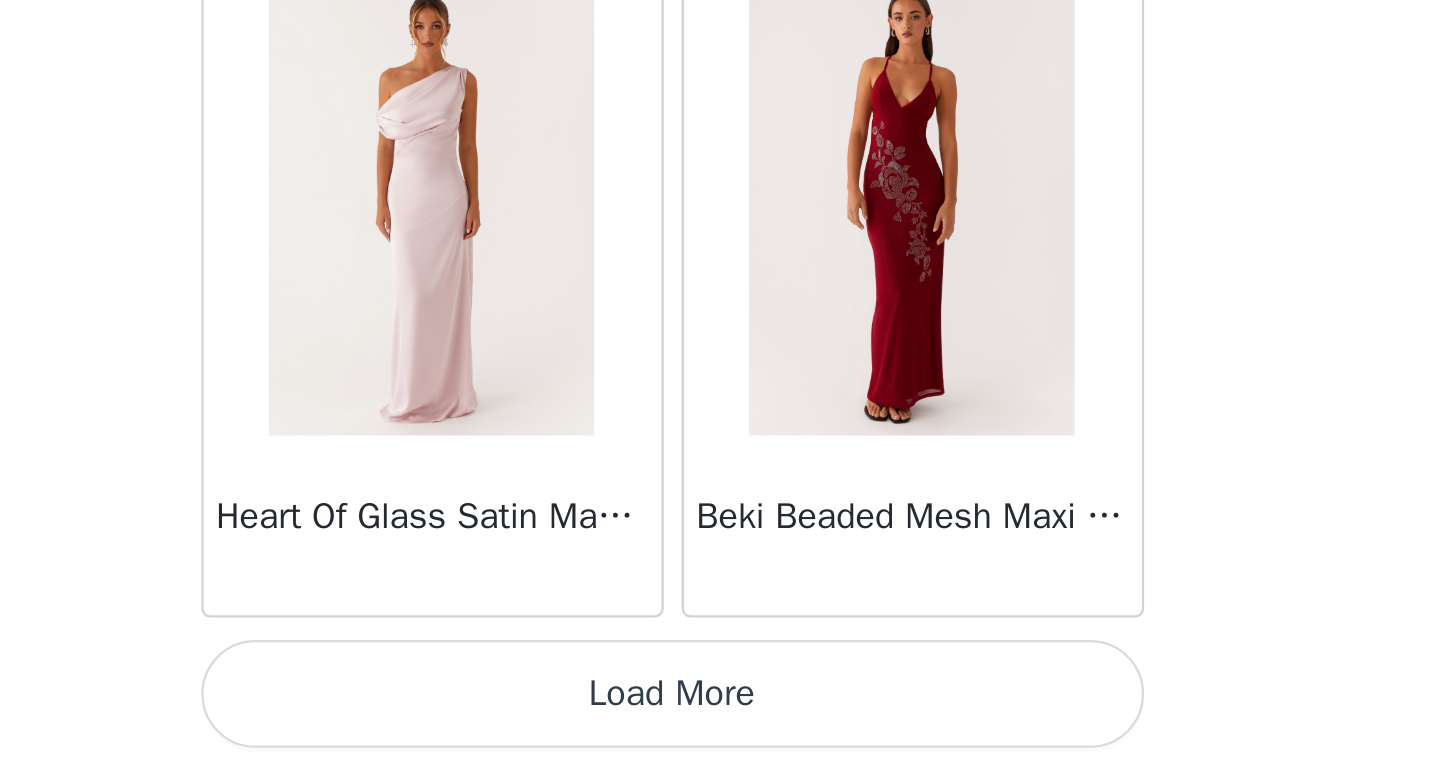 click on "Load More" at bounding box center [724, 736] 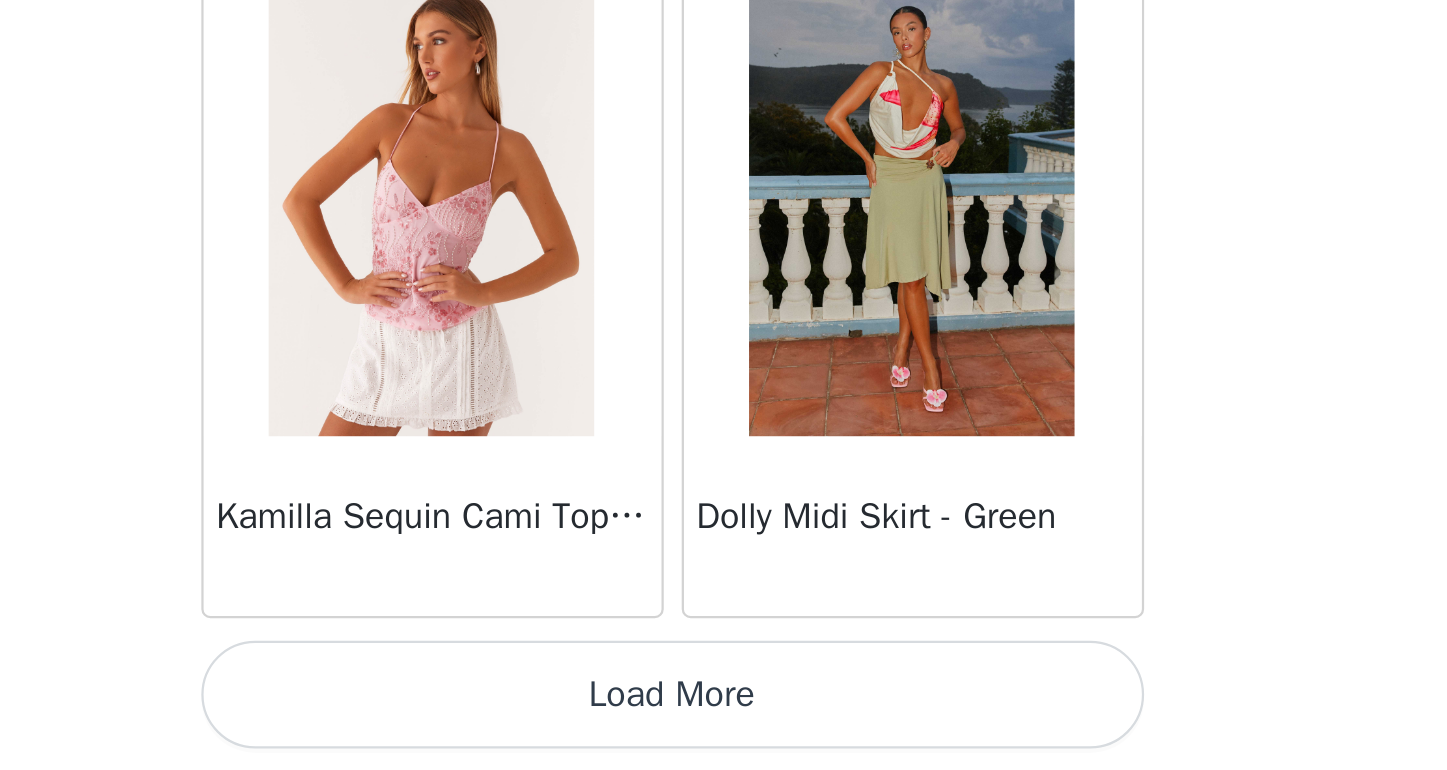 scroll, scrollTop: 19690, scrollLeft: 0, axis: vertical 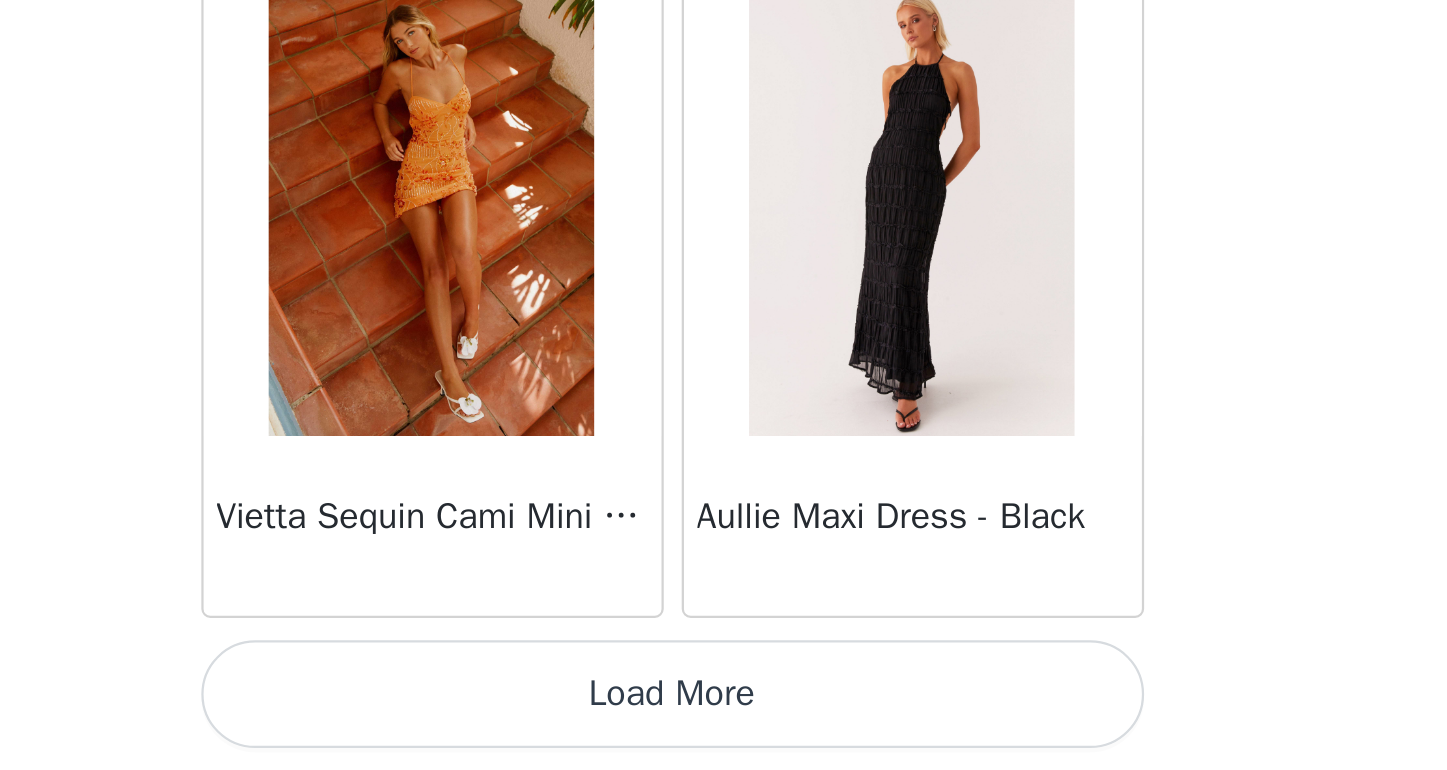 click on "Load More" at bounding box center (724, 736) 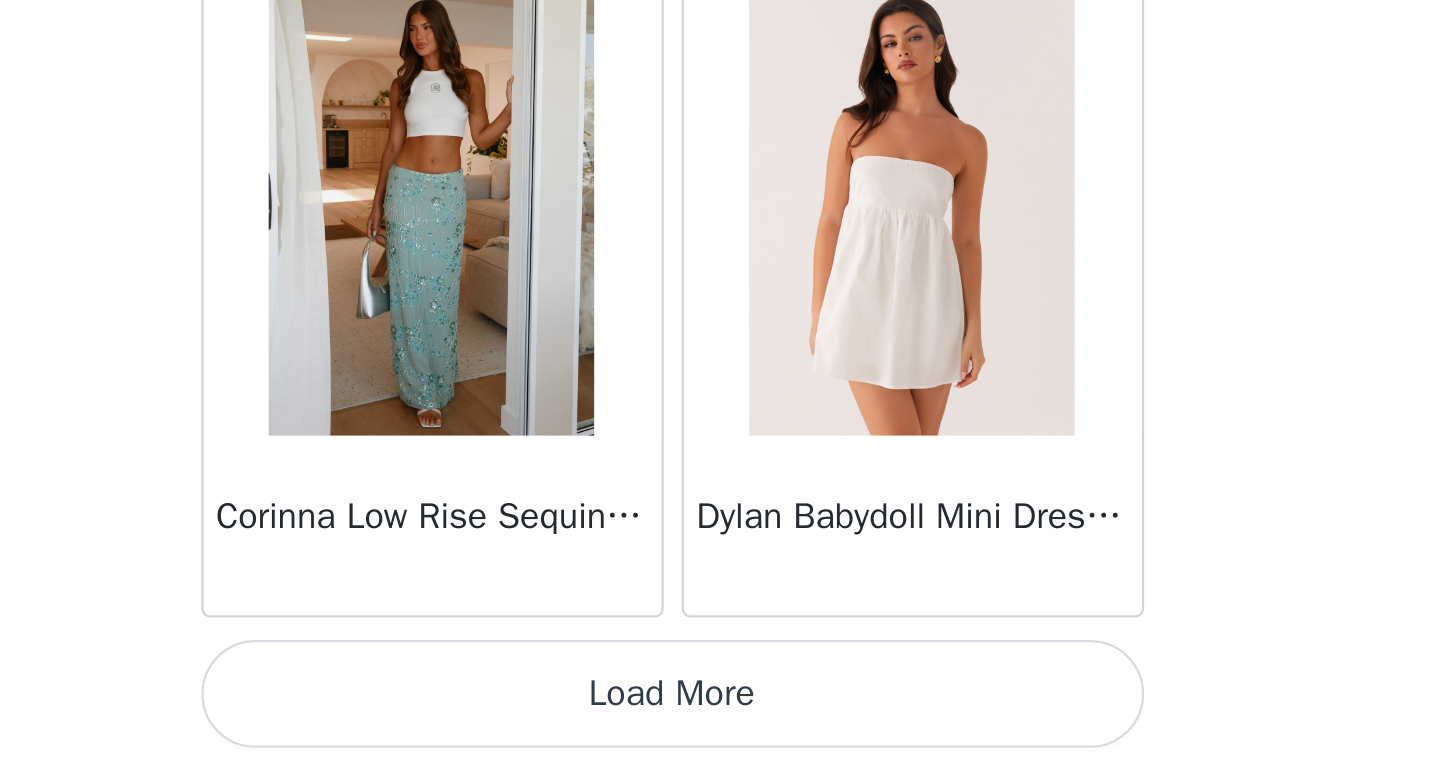 scroll, scrollTop: 25490, scrollLeft: 0, axis: vertical 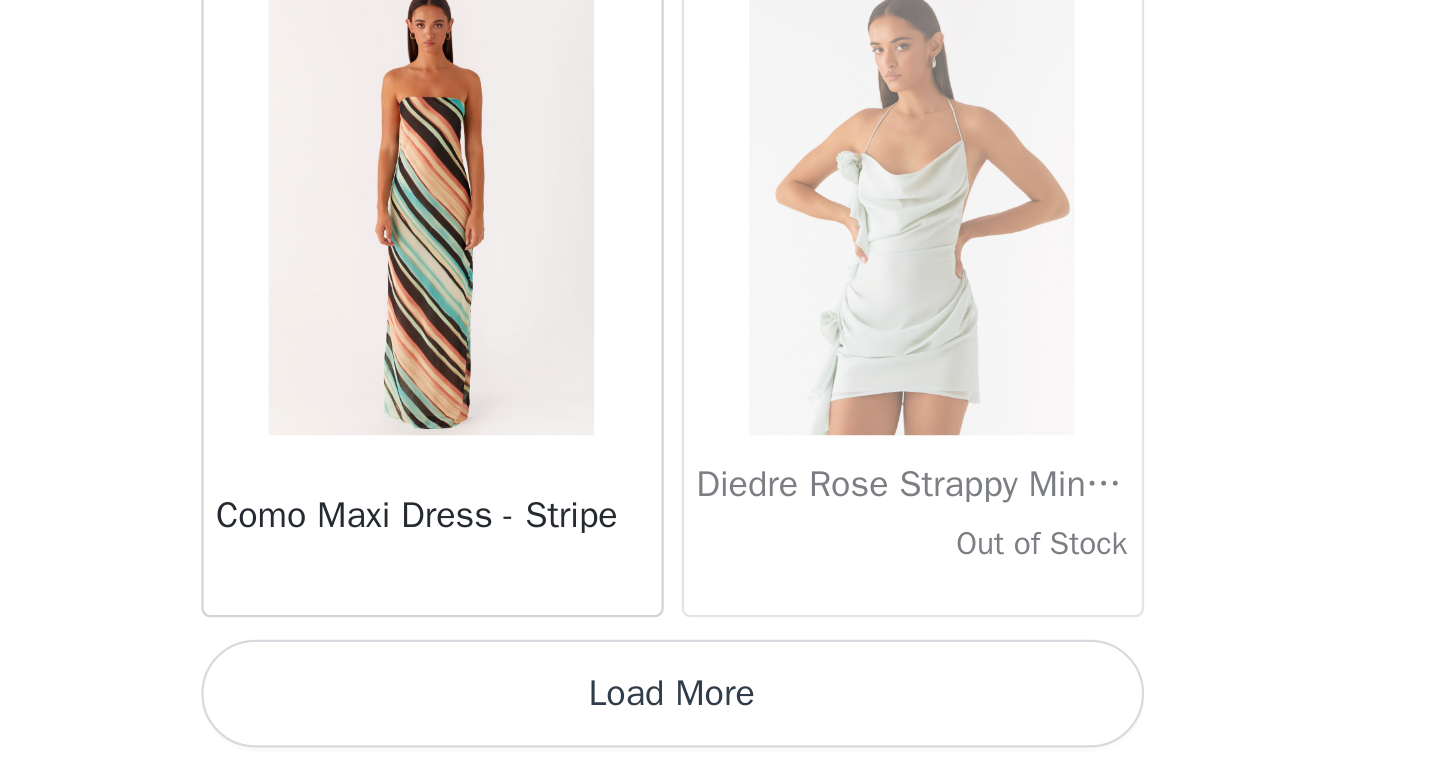 click on "Load More" at bounding box center (724, 736) 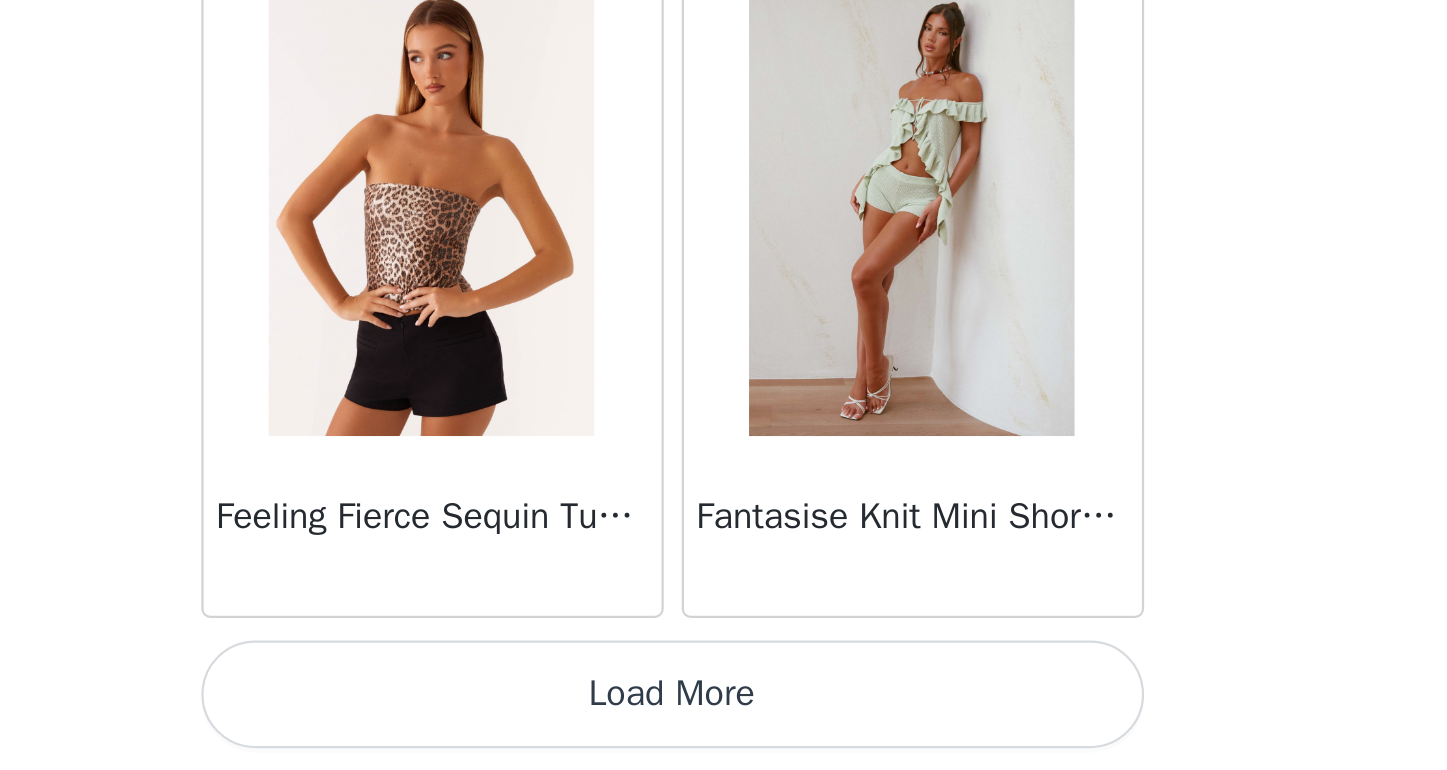 scroll, scrollTop: 31290, scrollLeft: 0, axis: vertical 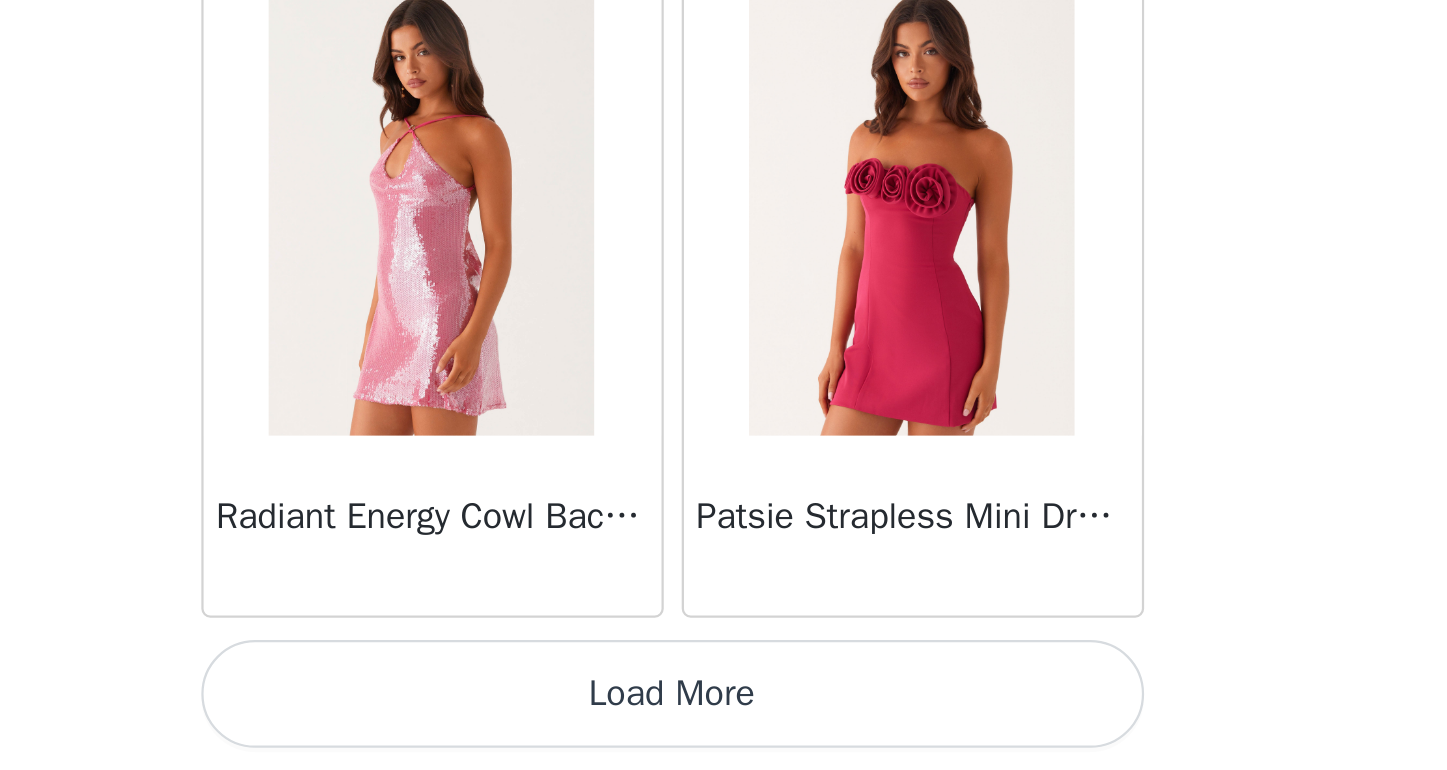 click on "Load More" at bounding box center (724, 736) 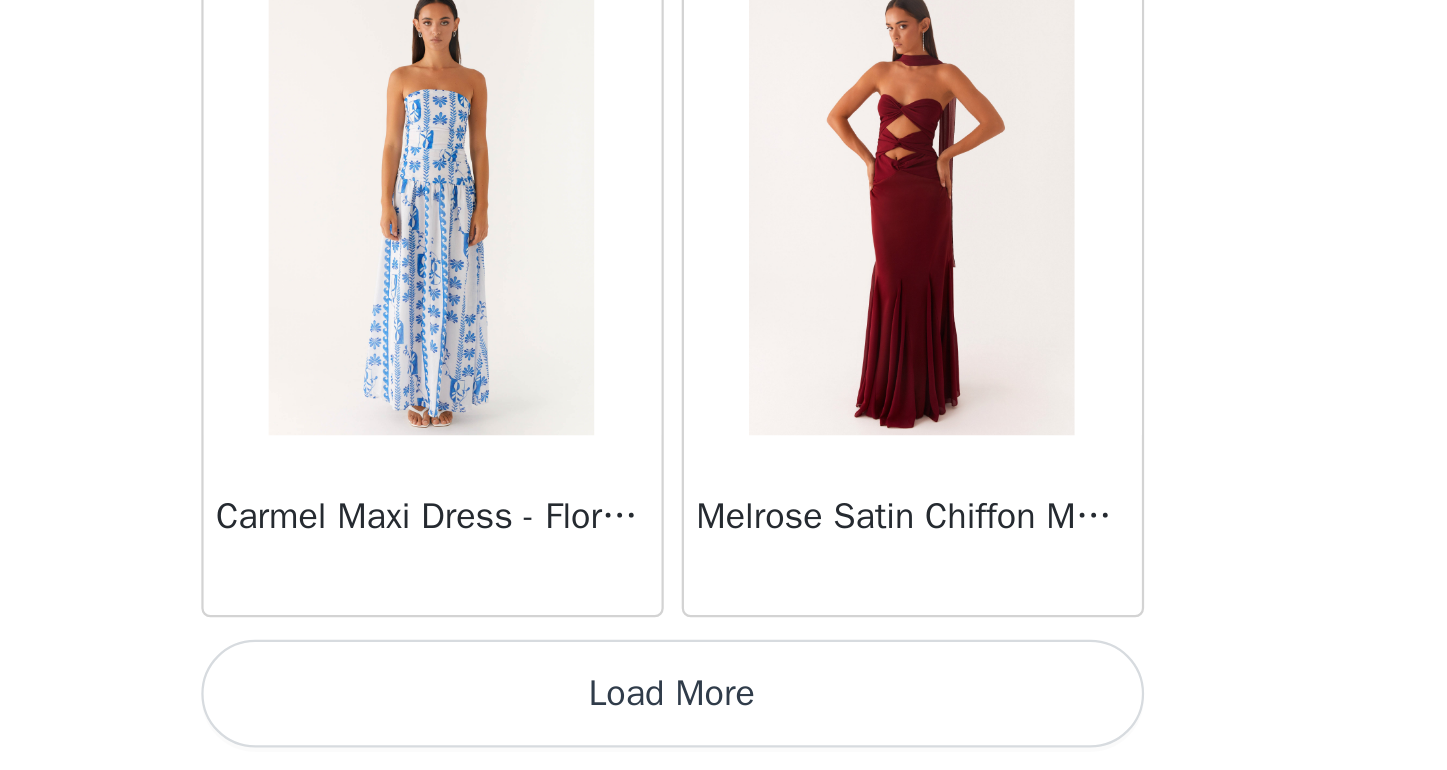 click on "Load More" at bounding box center [724, 736] 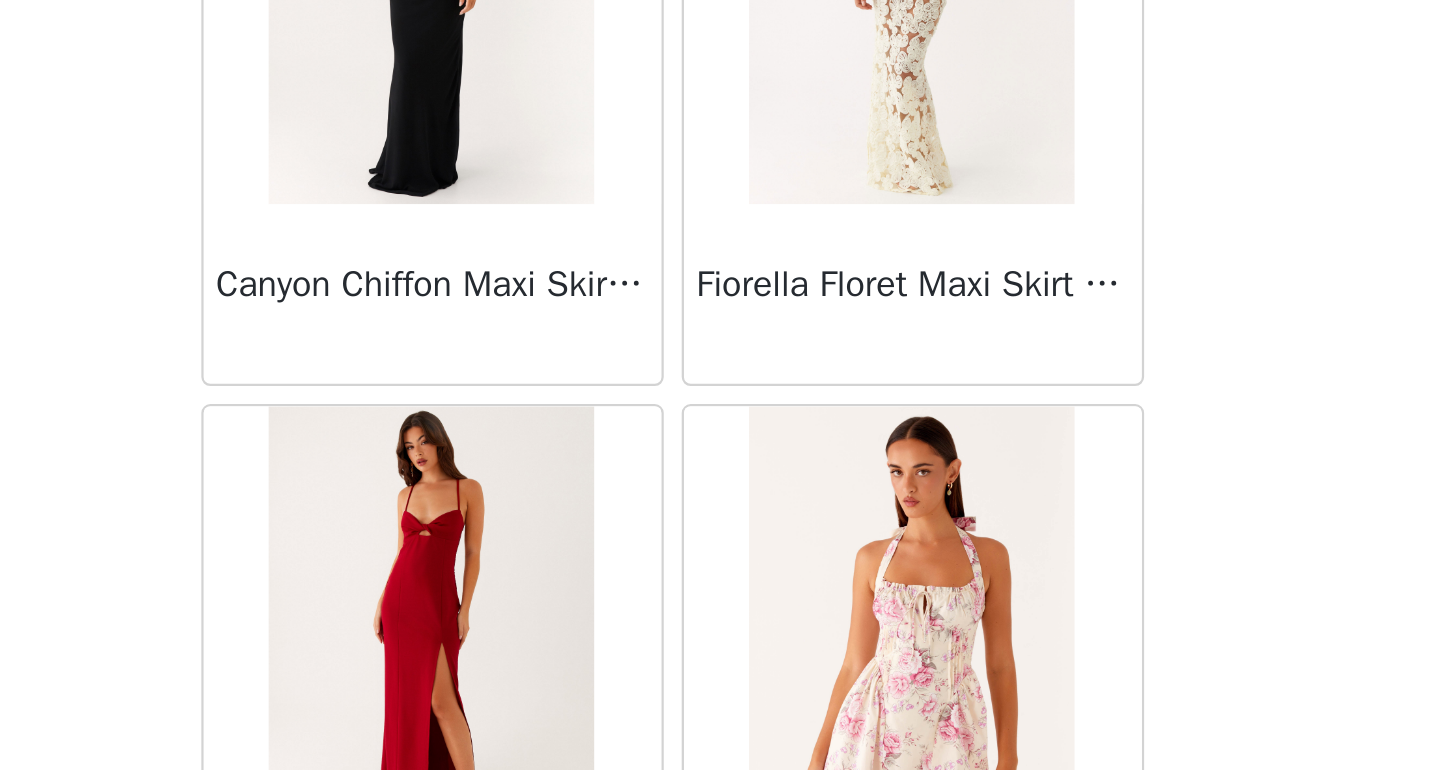 scroll, scrollTop: 39523, scrollLeft: 0, axis: vertical 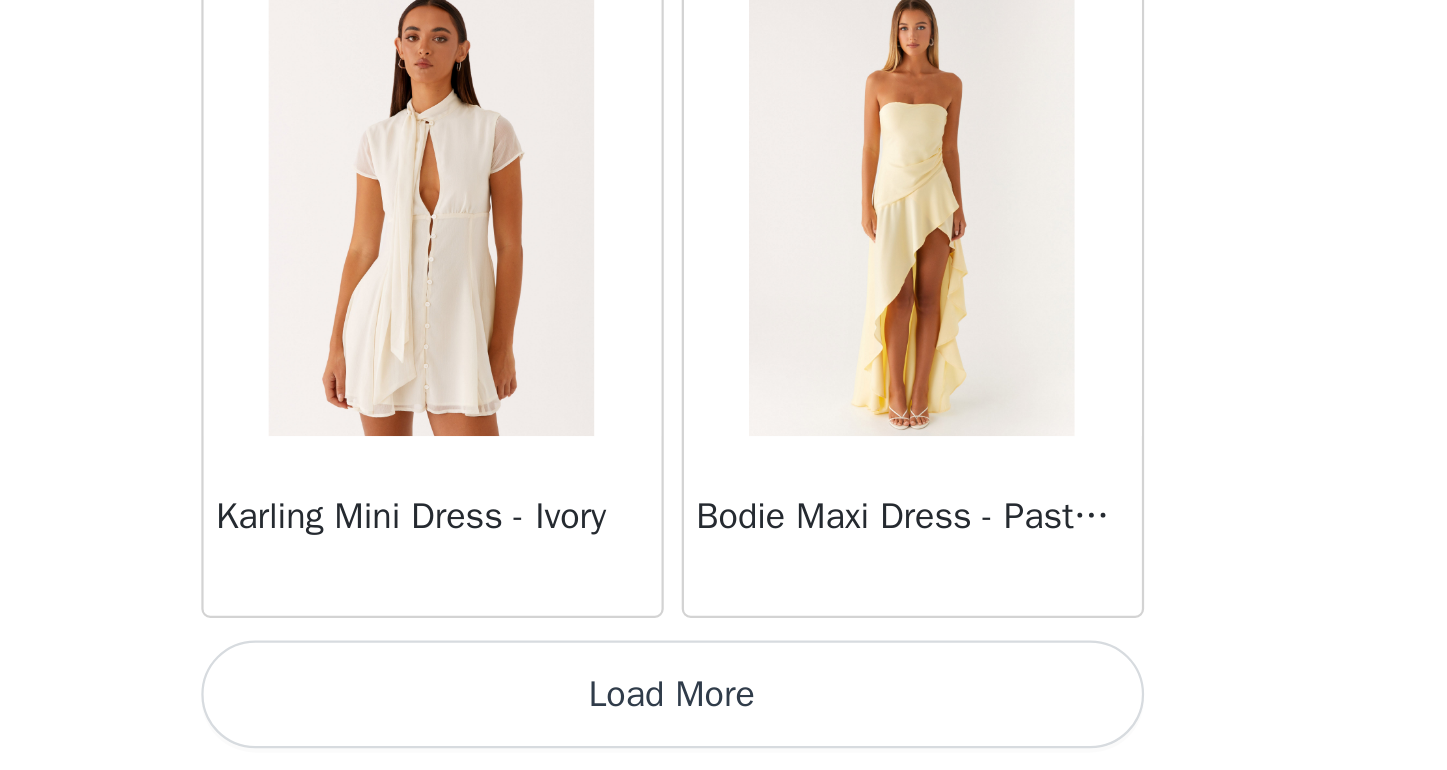 click on "Load More" at bounding box center (724, 736) 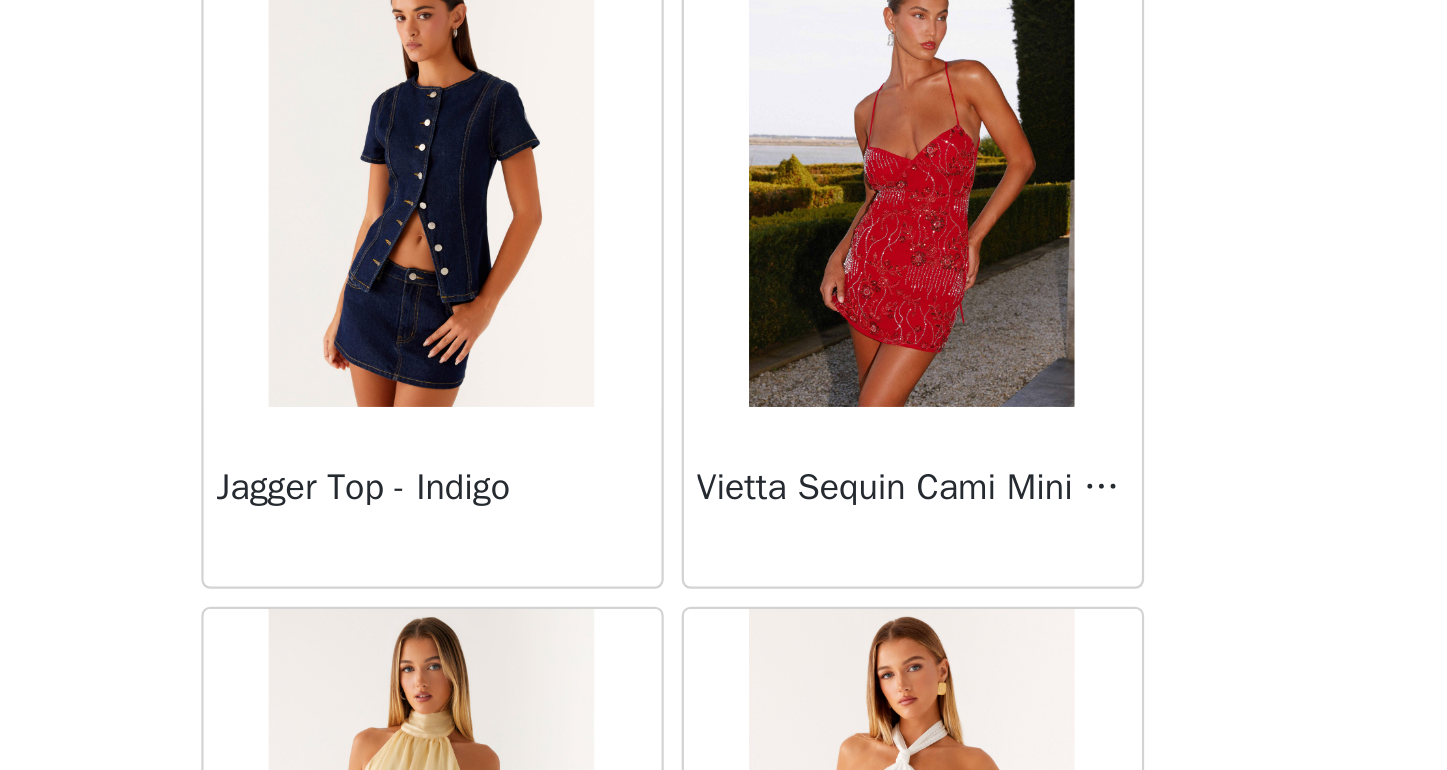 scroll, scrollTop: 42031, scrollLeft: 0, axis: vertical 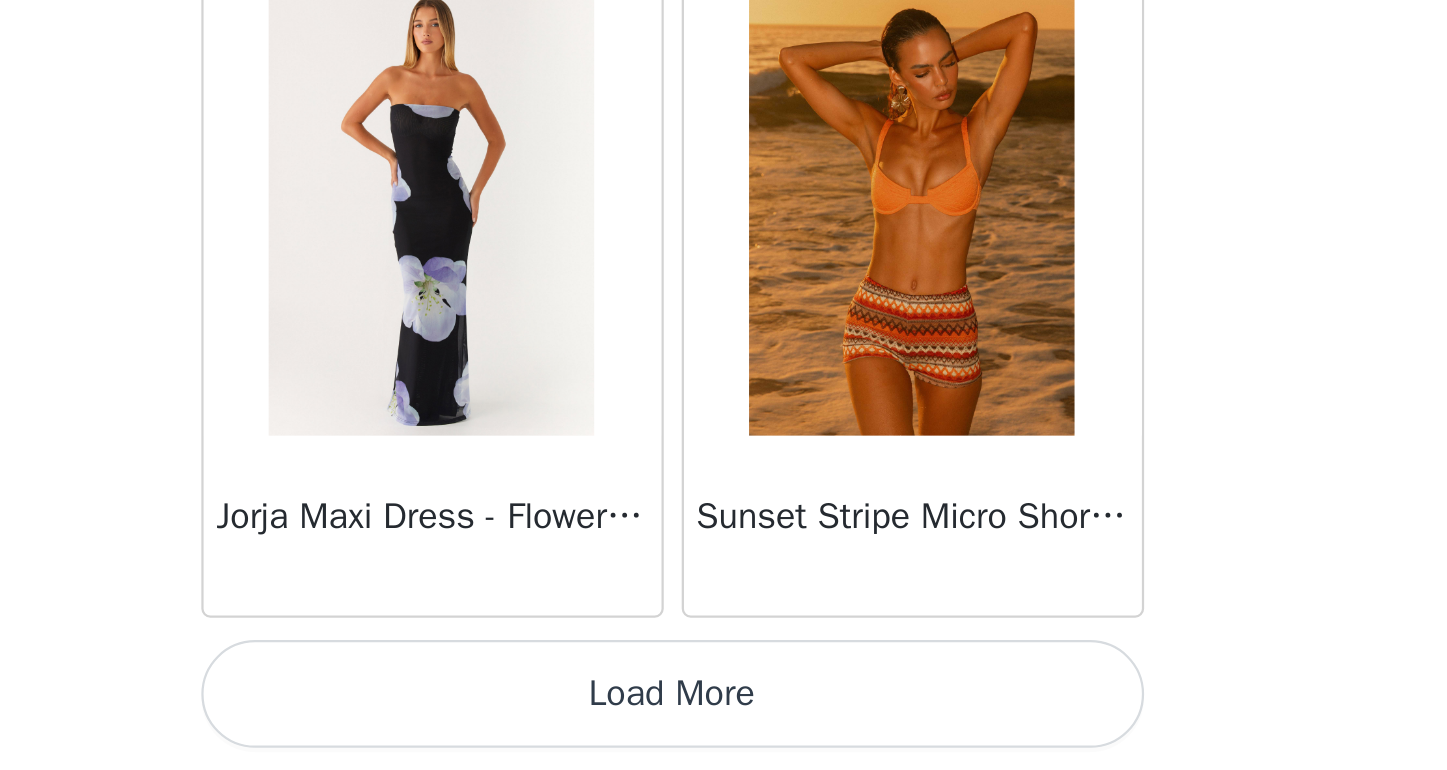 click on "Load More" at bounding box center [724, 736] 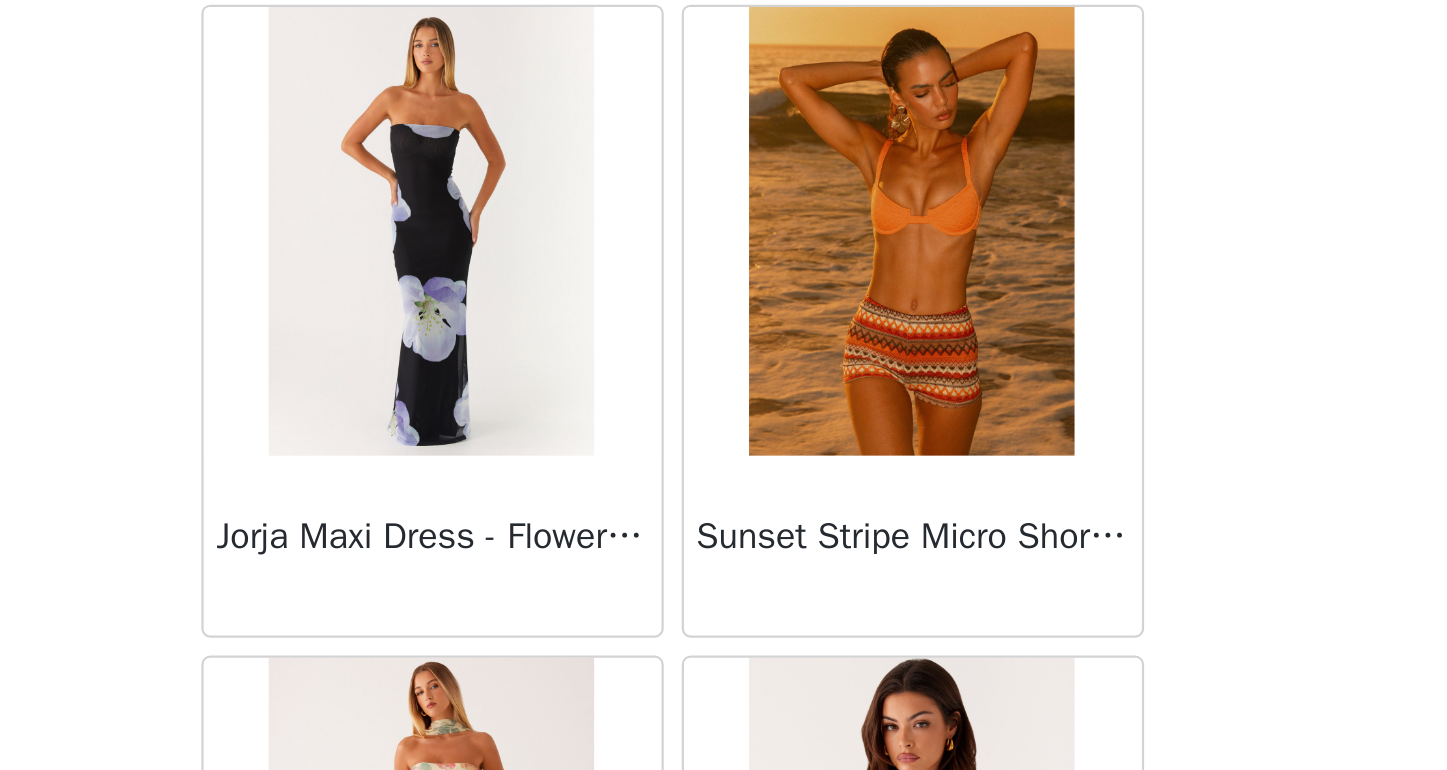 scroll, scrollTop: 102, scrollLeft: 0, axis: vertical 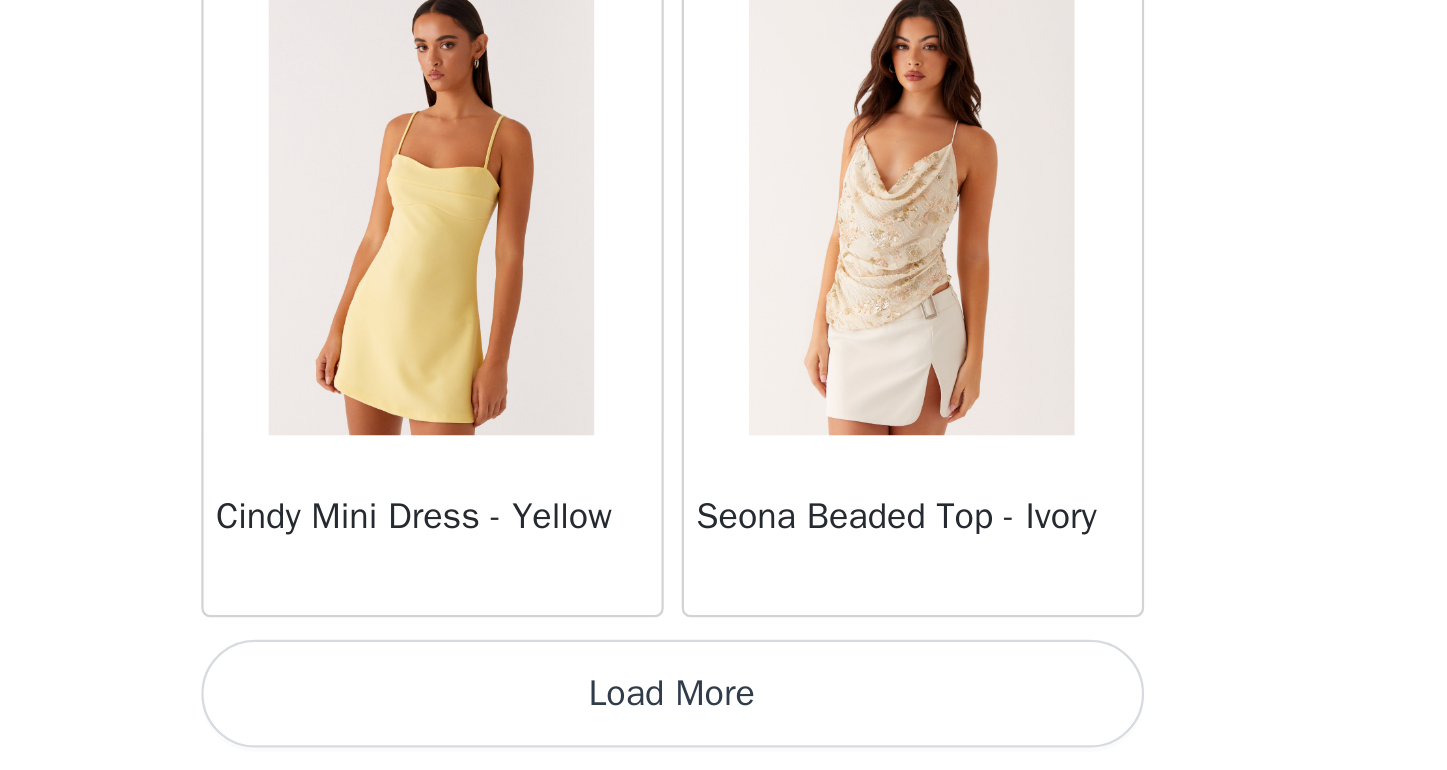click on "Load More" at bounding box center (724, 736) 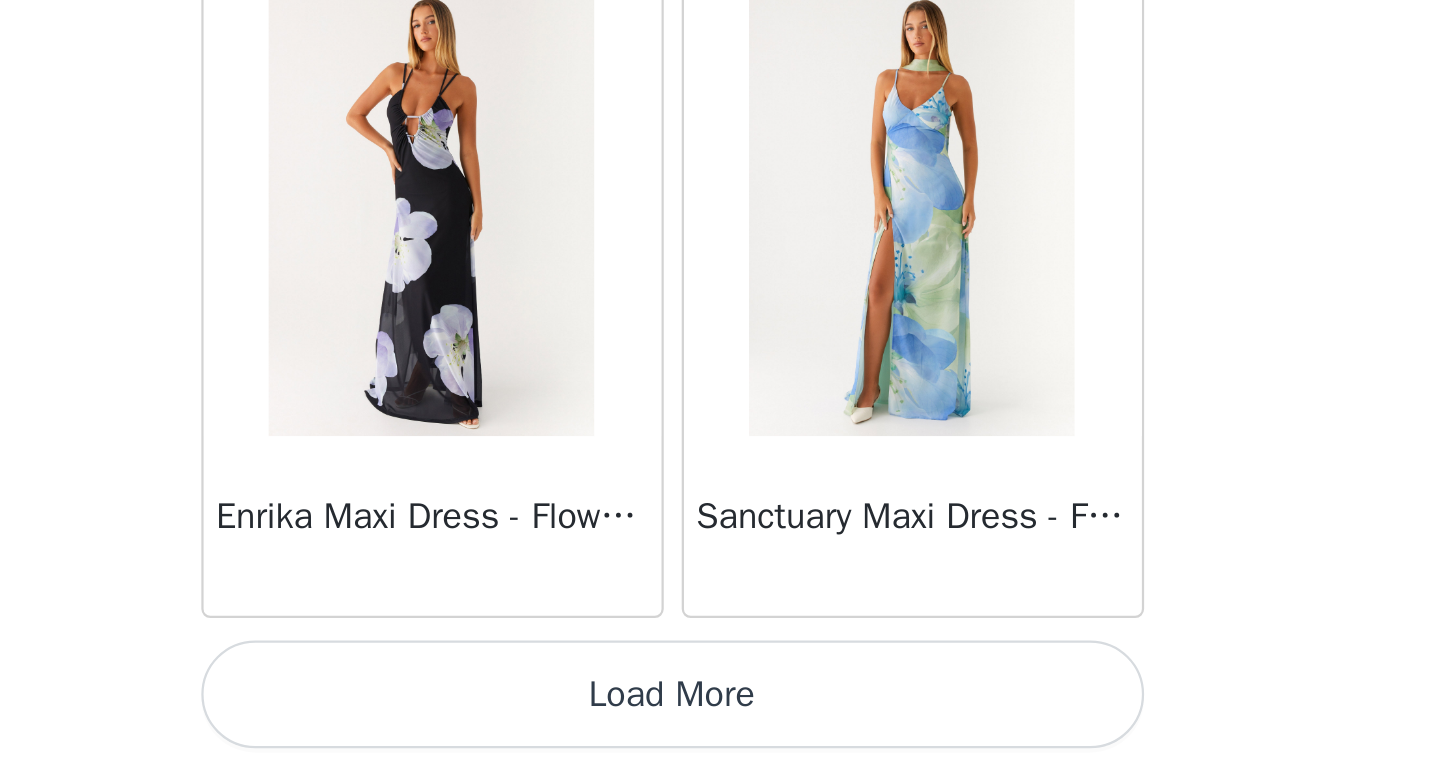 scroll, scrollTop: 48690, scrollLeft: 0, axis: vertical 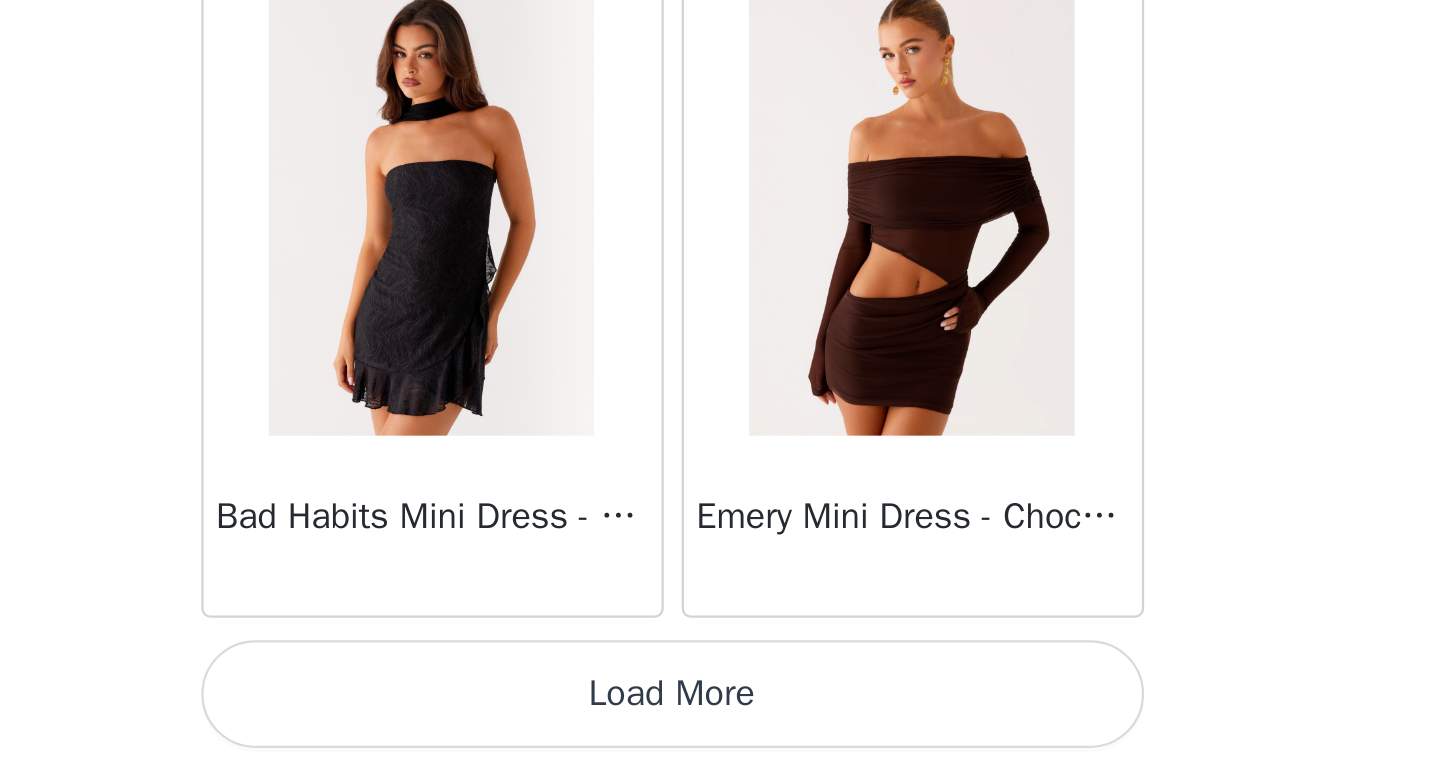 click on "Load More" at bounding box center [724, 736] 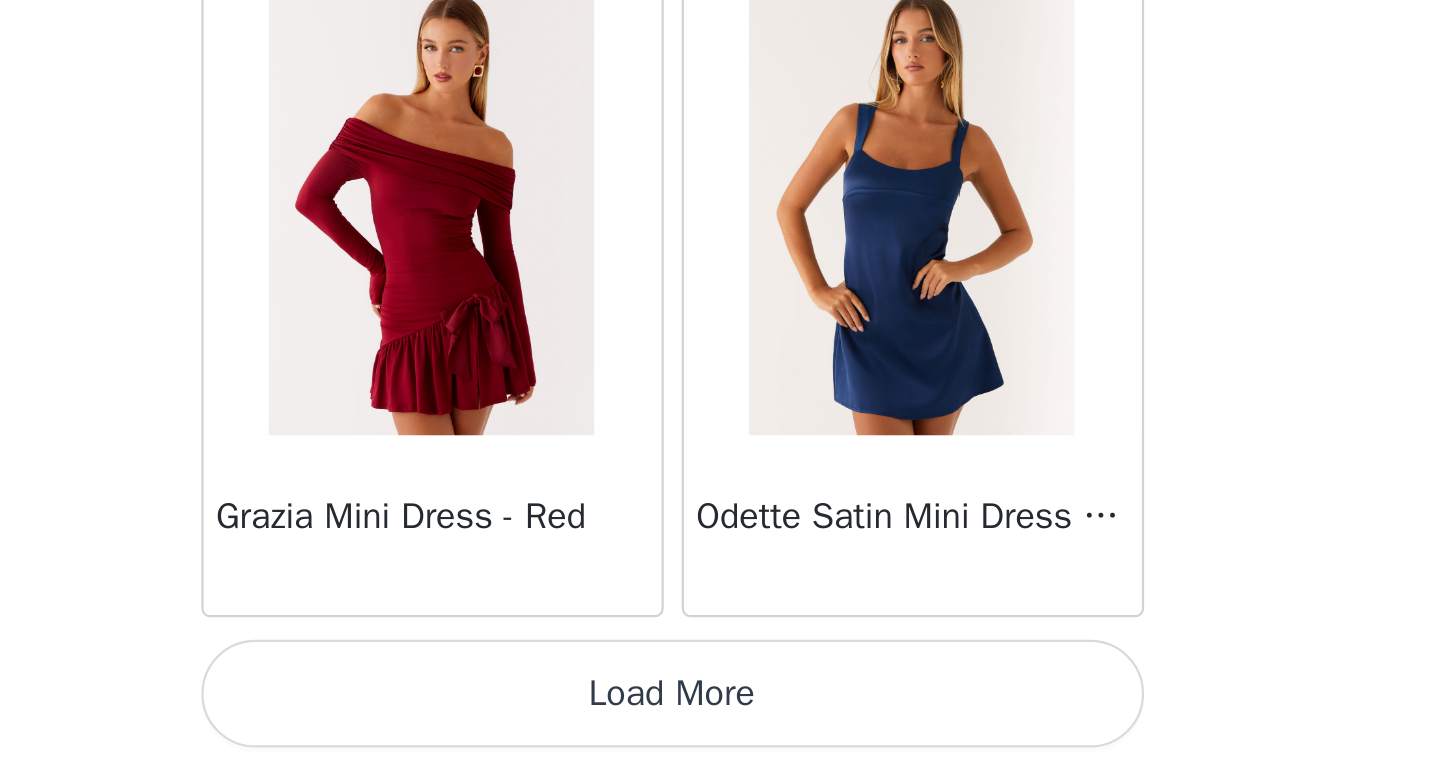 scroll, scrollTop: 54490, scrollLeft: 0, axis: vertical 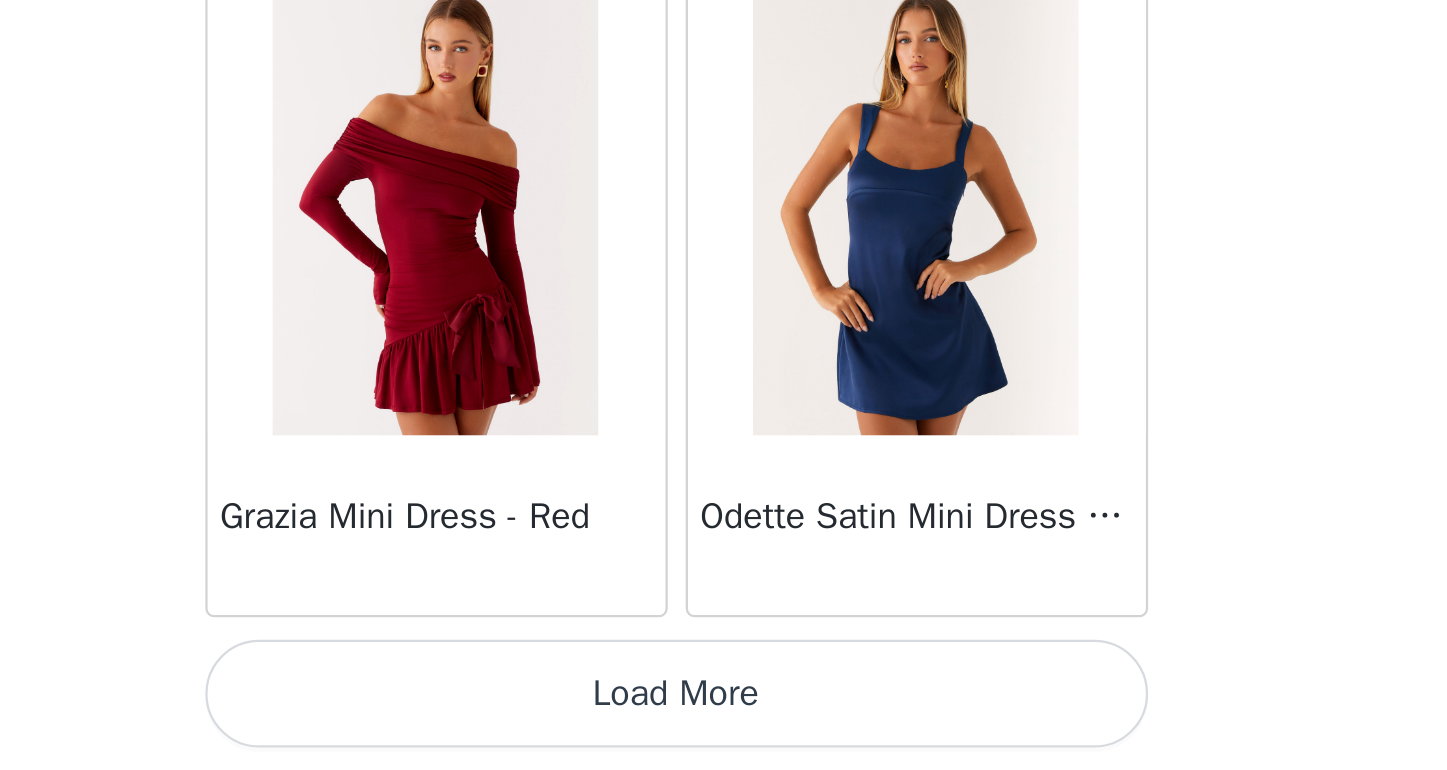 click on "Load More" at bounding box center (724, 736) 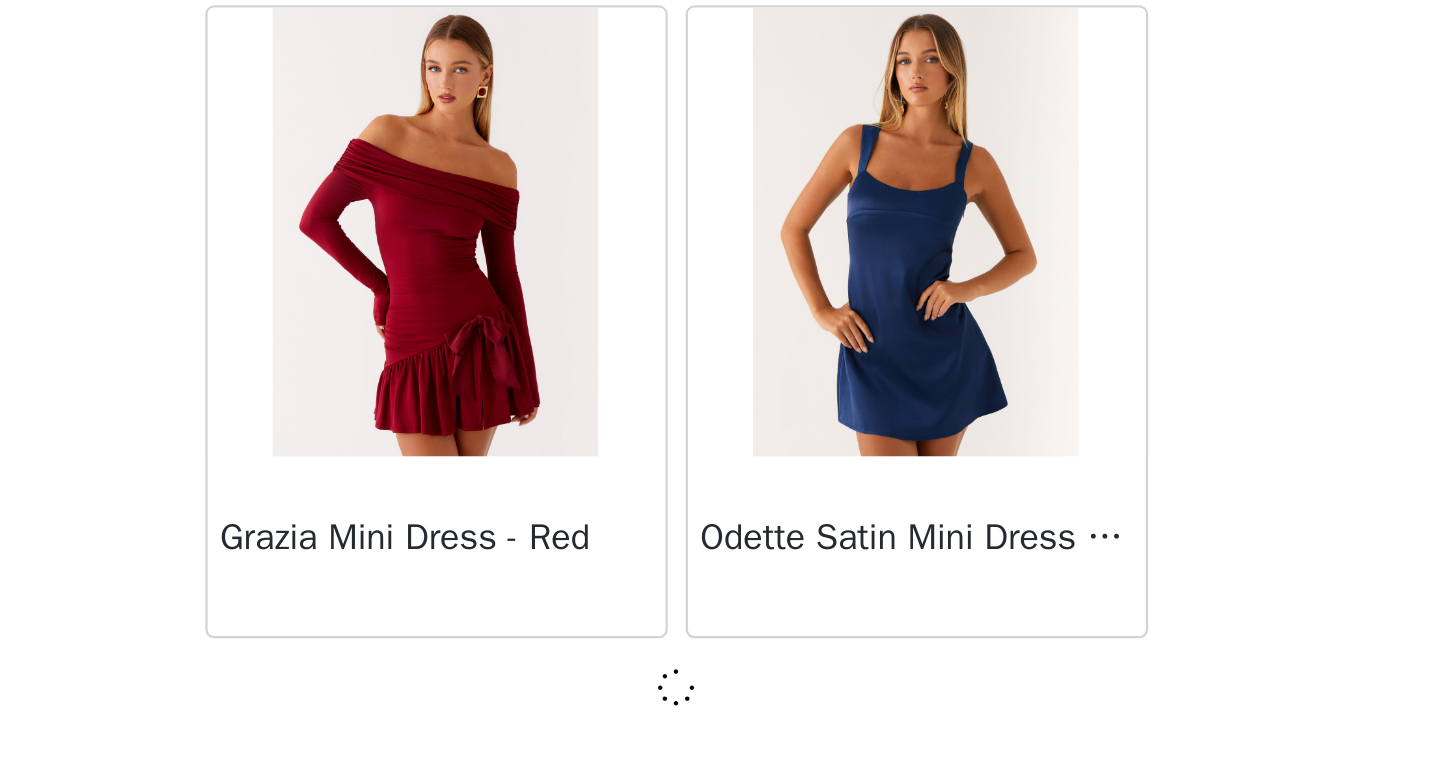 scroll, scrollTop: 104, scrollLeft: 0, axis: vertical 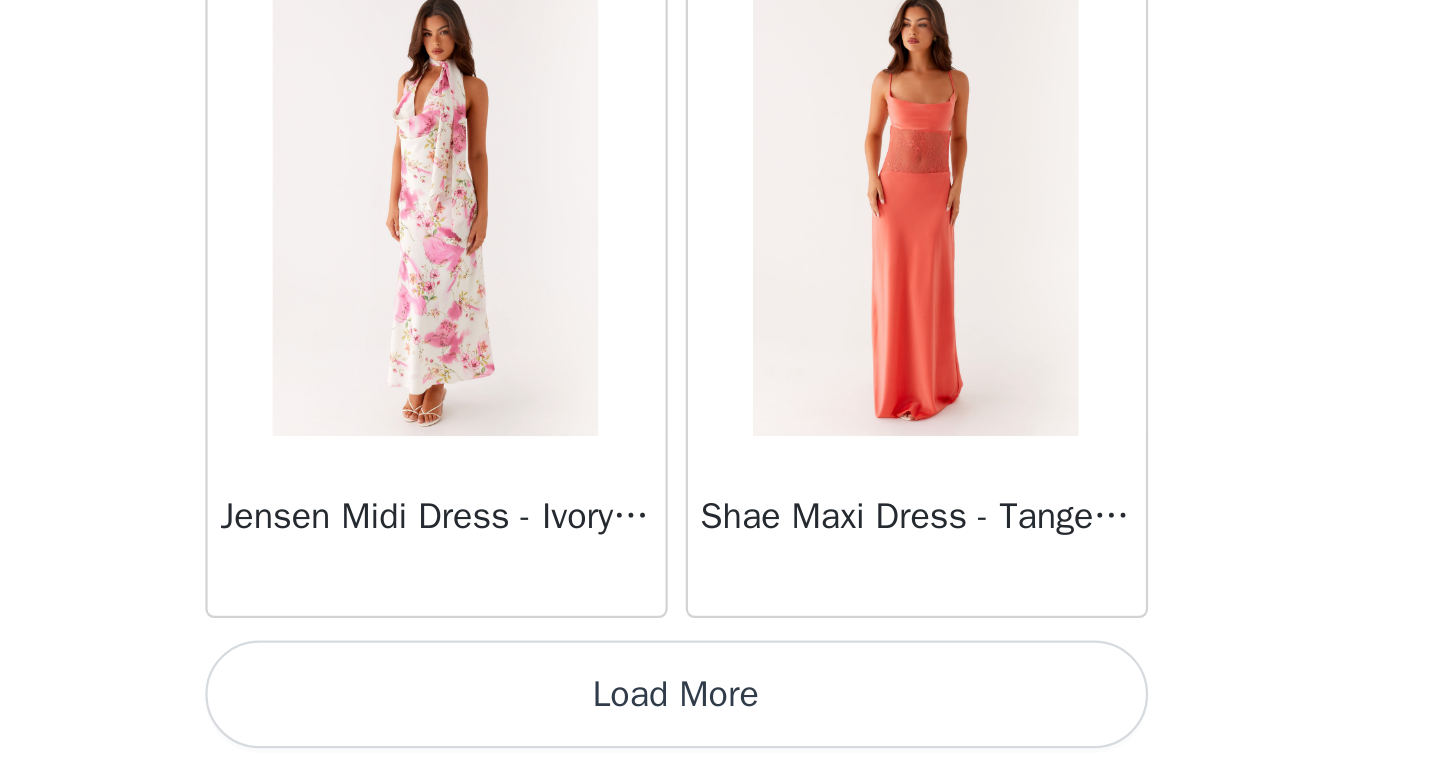 click on "Load More" at bounding box center (724, 736) 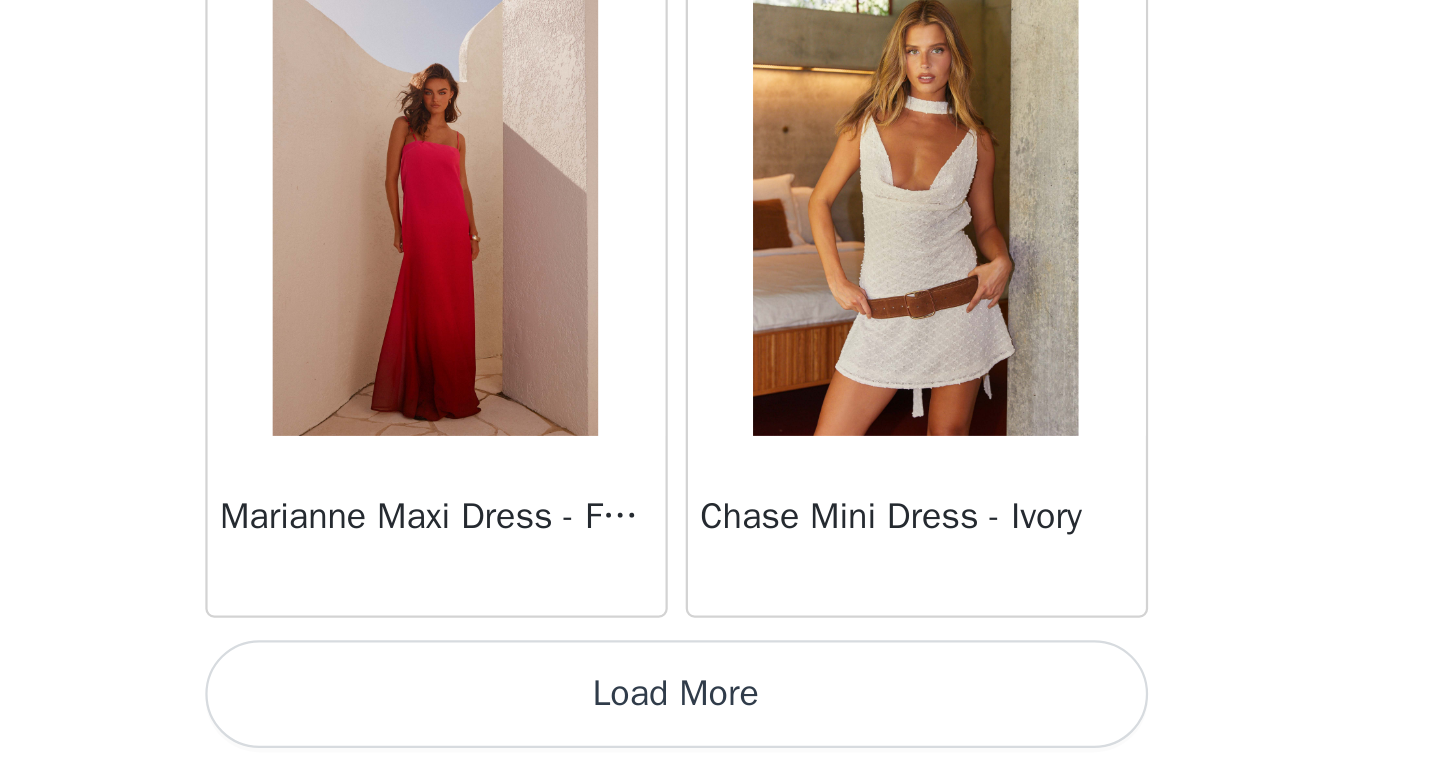 scroll, scrollTop: 60290, scrollLeft: 0, axis: vertical 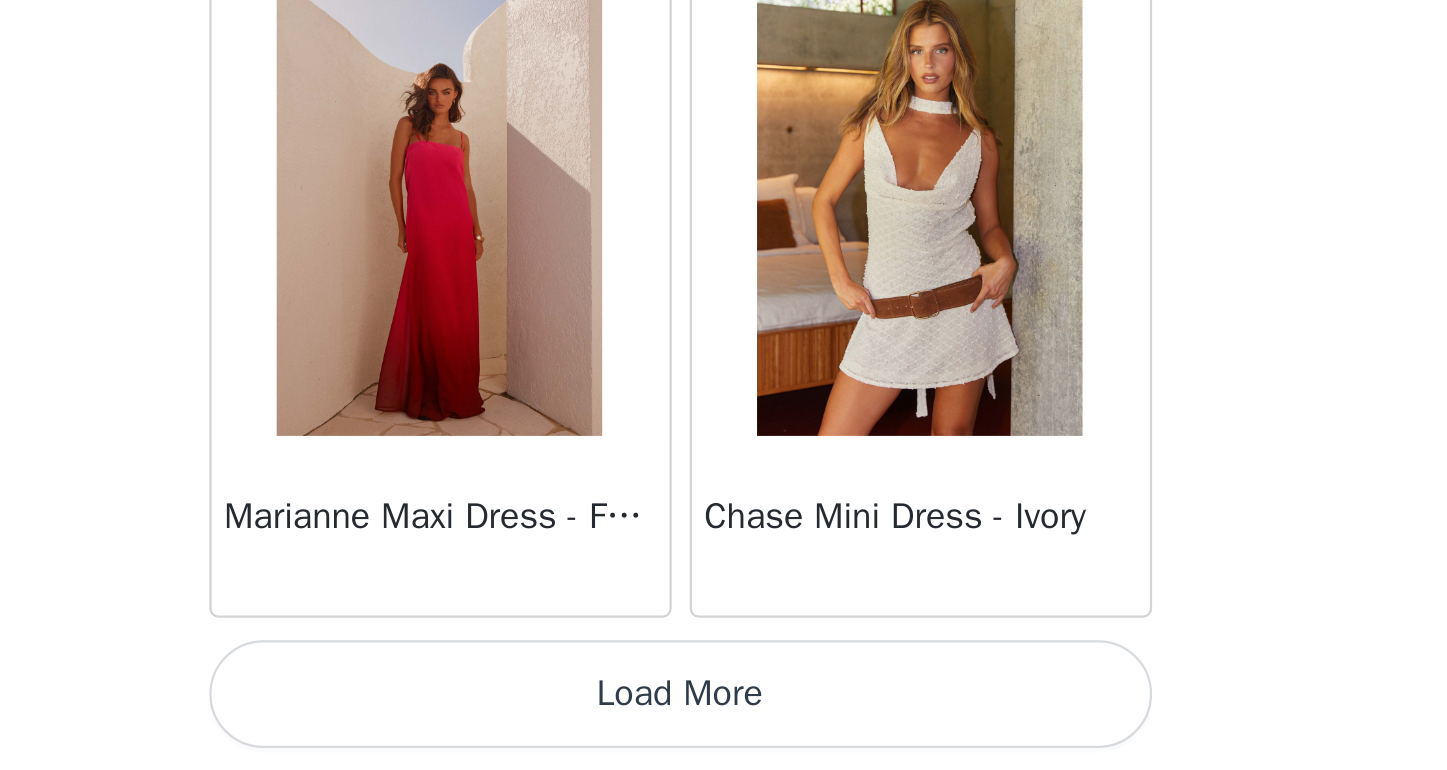click on "Load More" at bounding box center (724, 736) 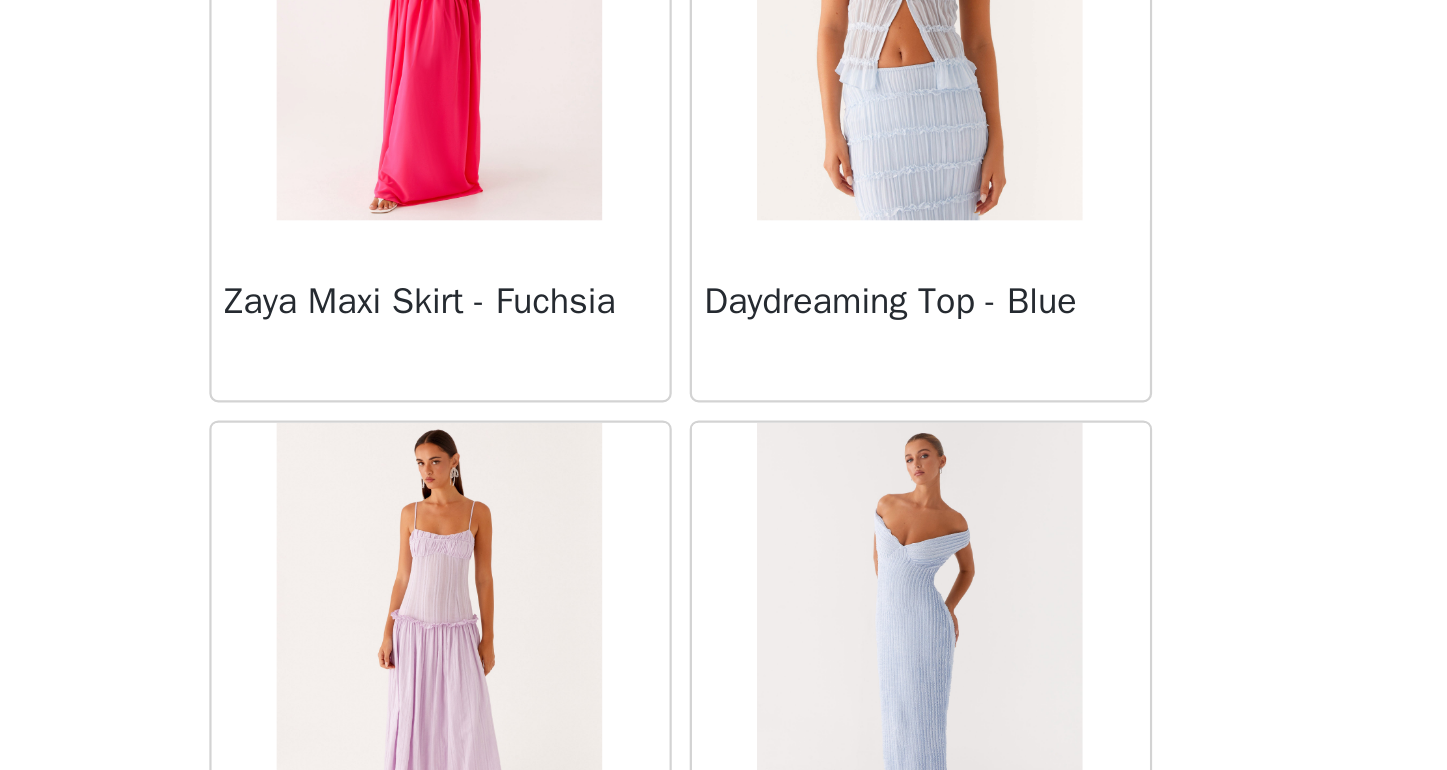 scroll, scrollTop: 63190, scrollLeft: 0, axis: vertical 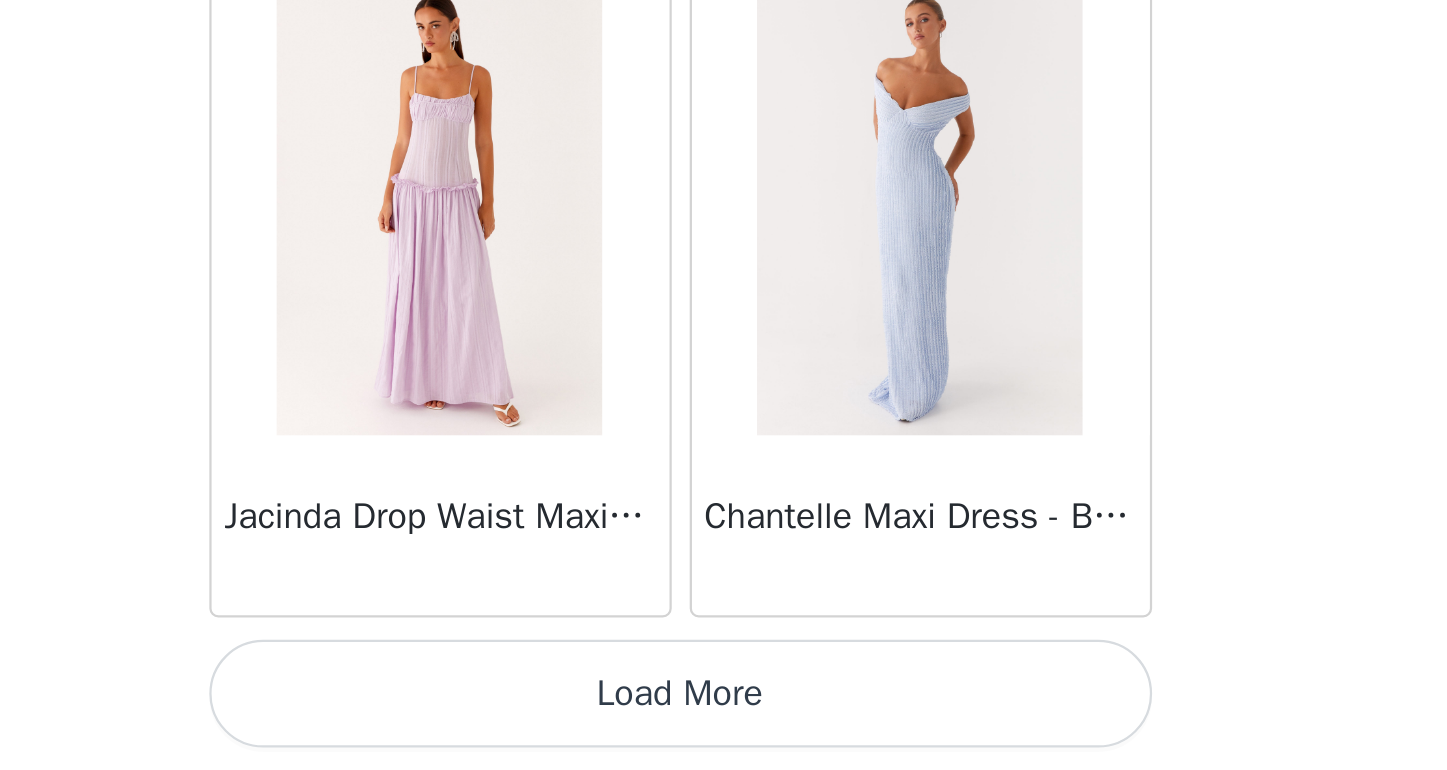 click on "Load More" at bounding box center [724, 736] 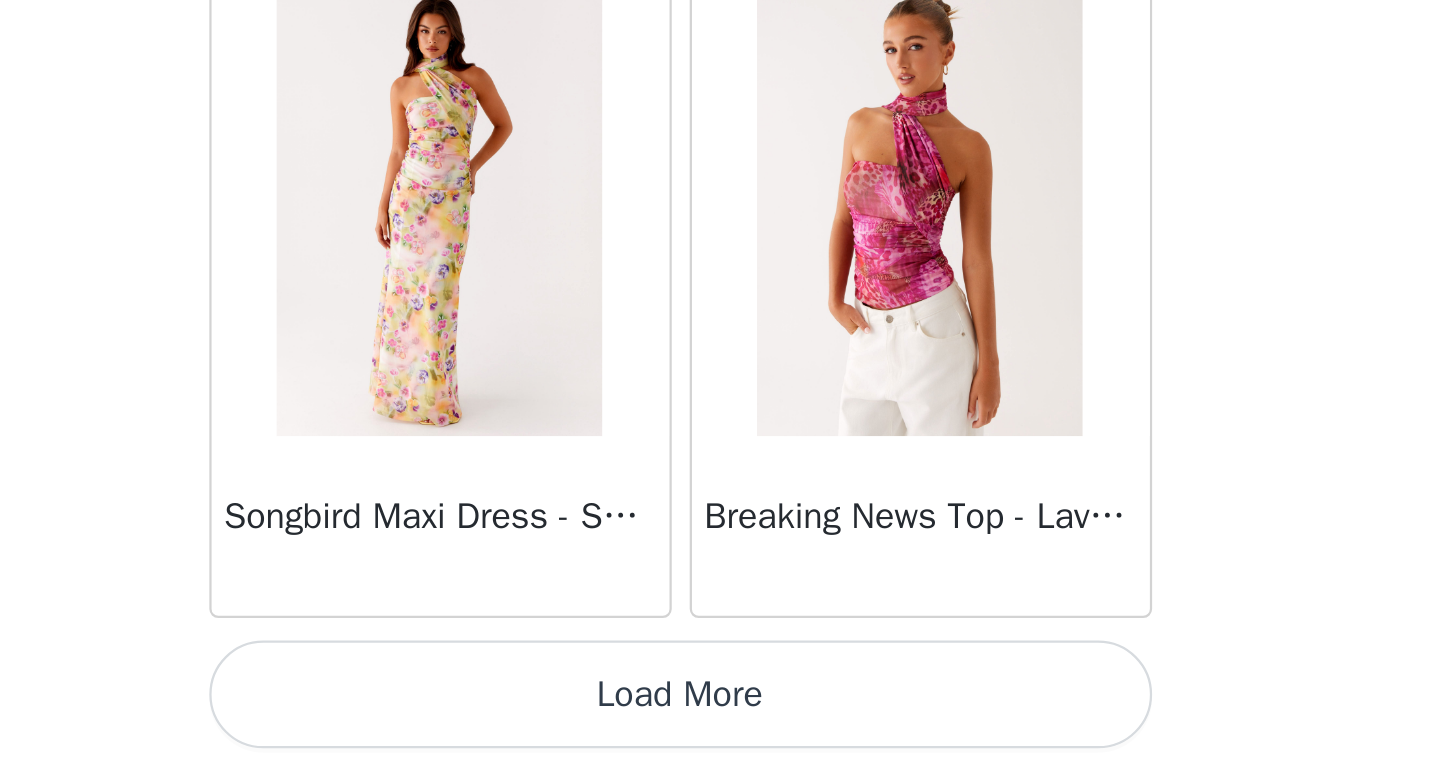 click on "Load More" at bounding box center [724, 736] 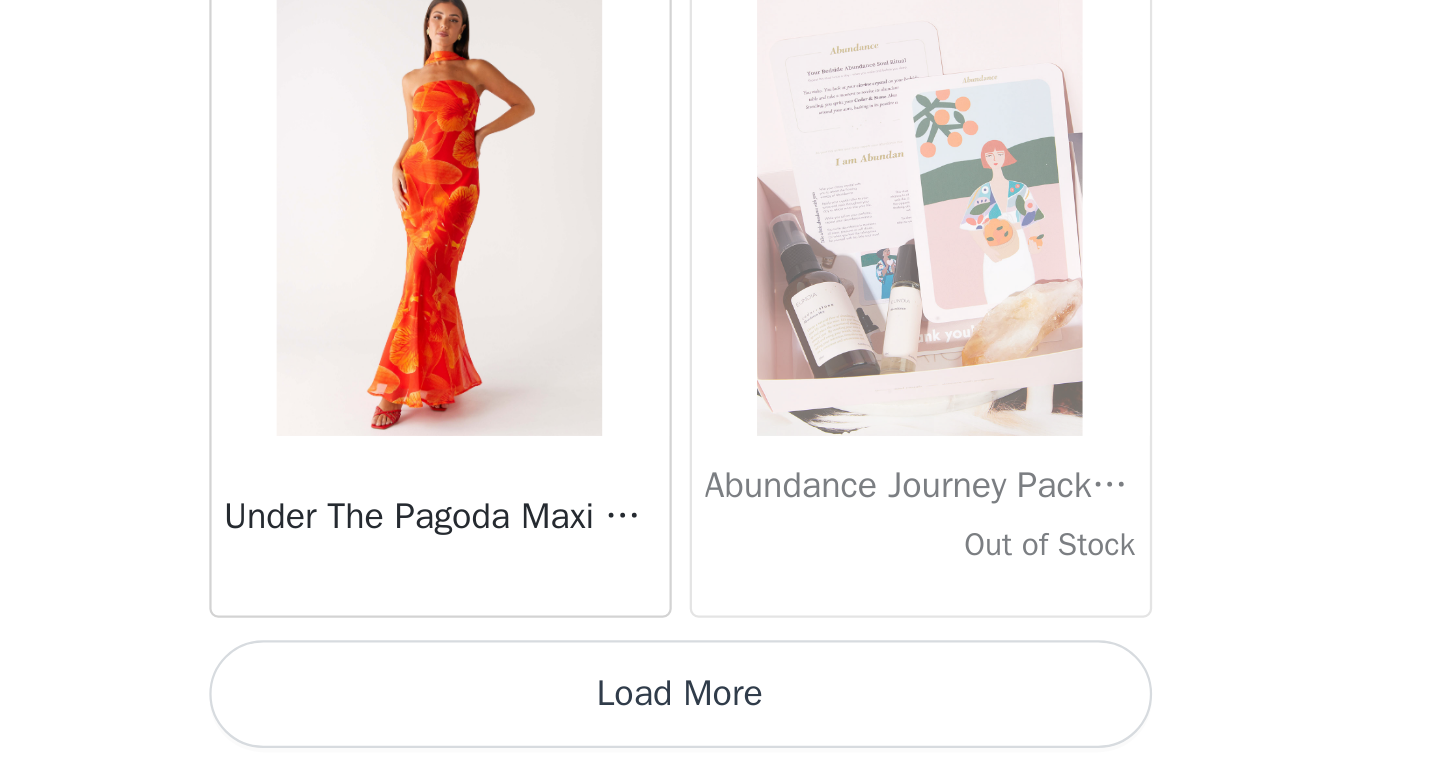 scroll, scrollTop: 68990, scrollLeft: 0, axis: vertical 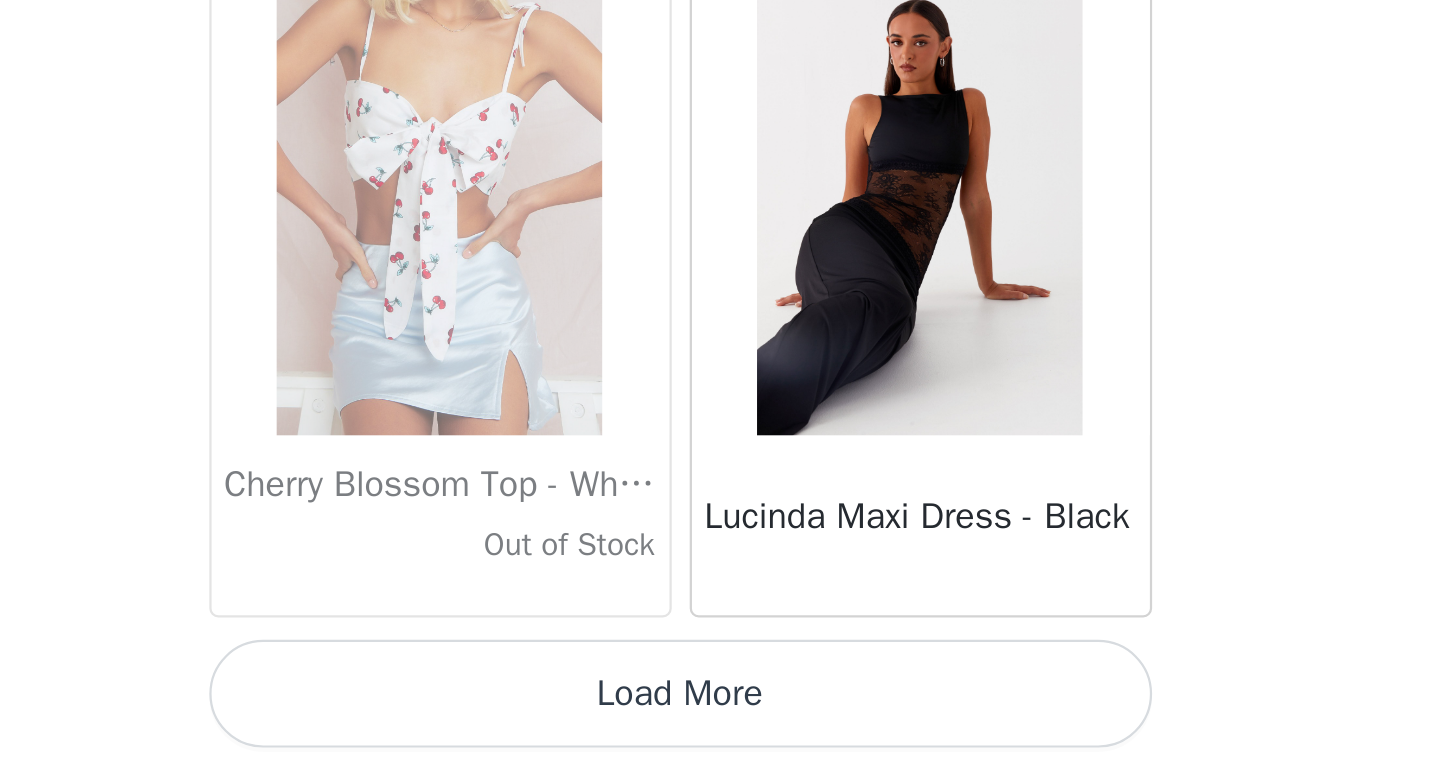 click on "Load More" at bounding box center [724, 736] 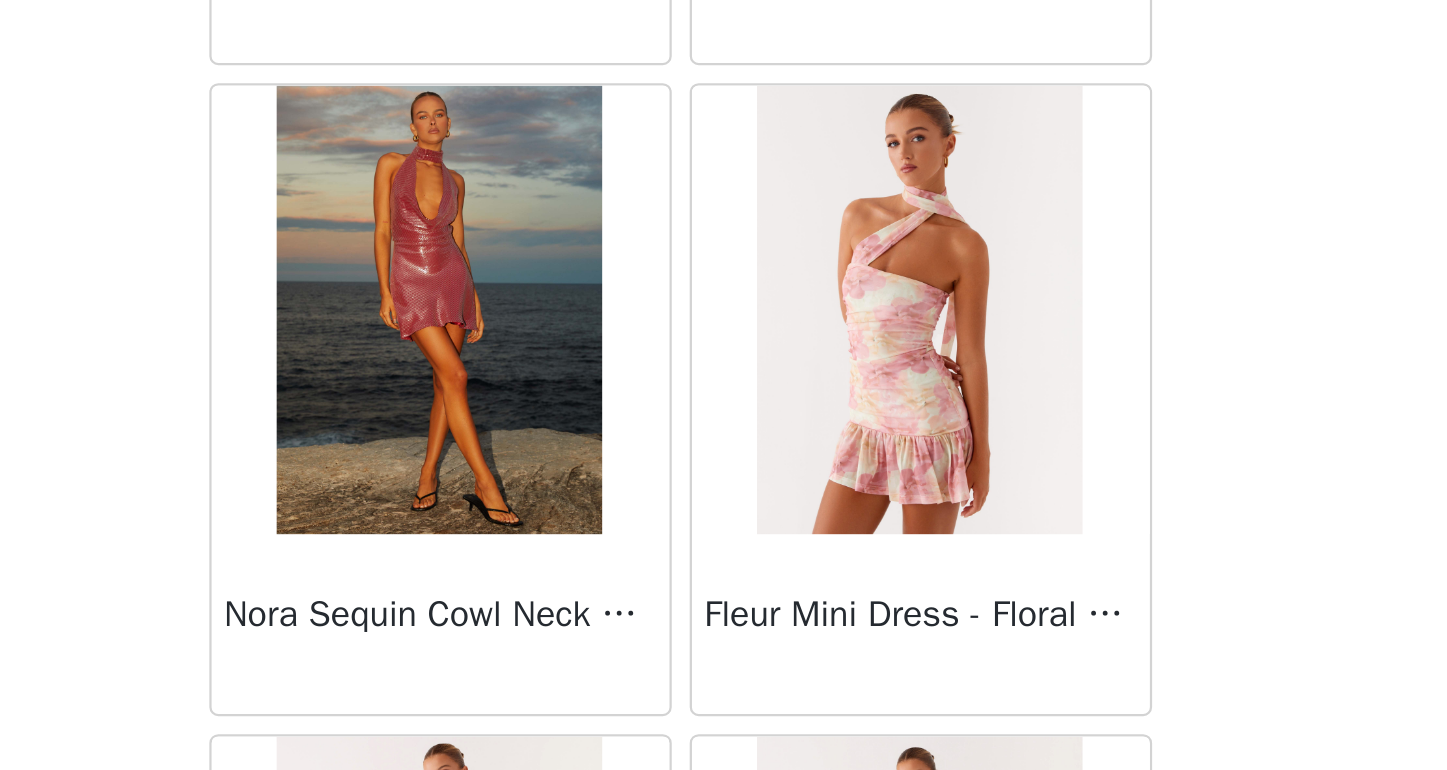 scroll, scrollTop: 73880, scrollLeft: 0, axis: vertical 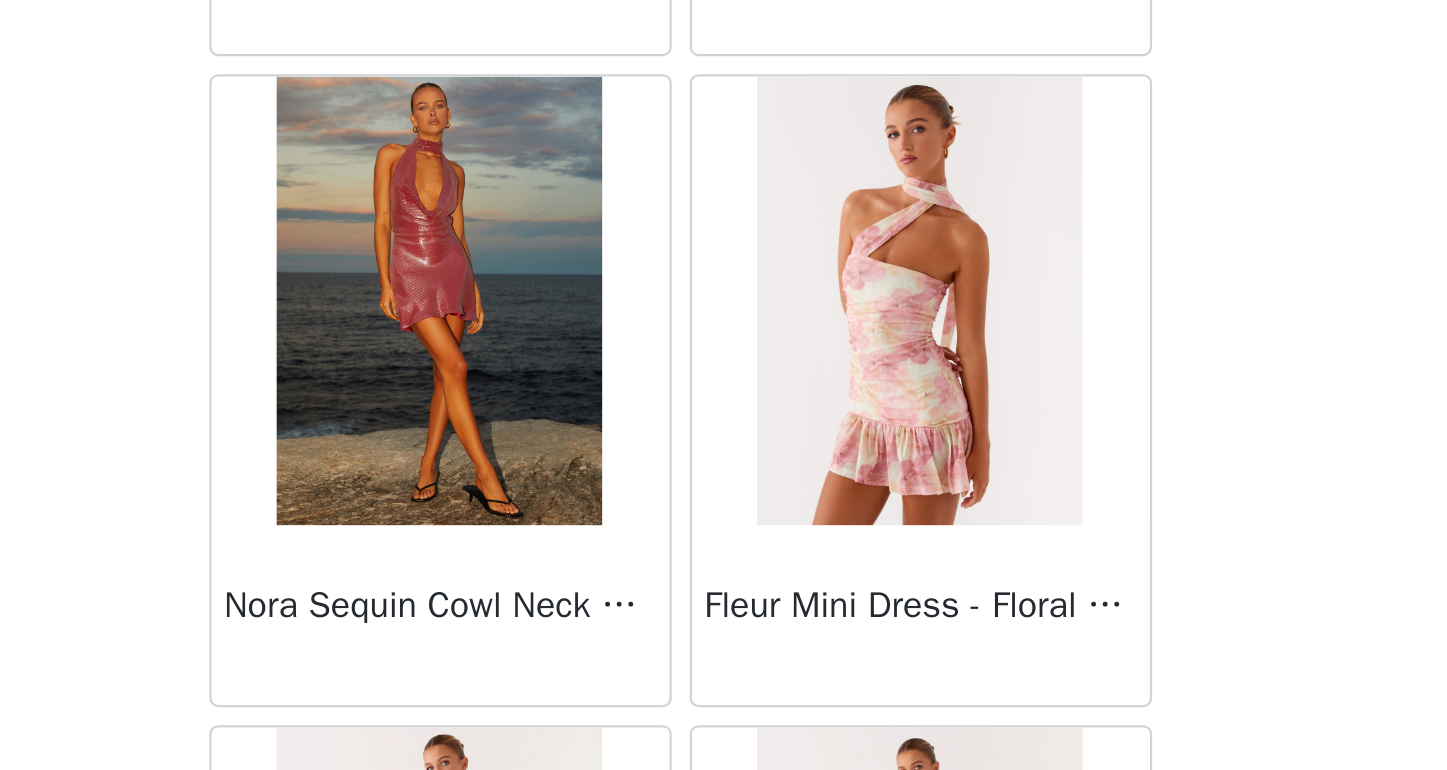 click on "Nora Sequin Cowl Neck Mini Dress - Red" at bounding box center (617, 697) 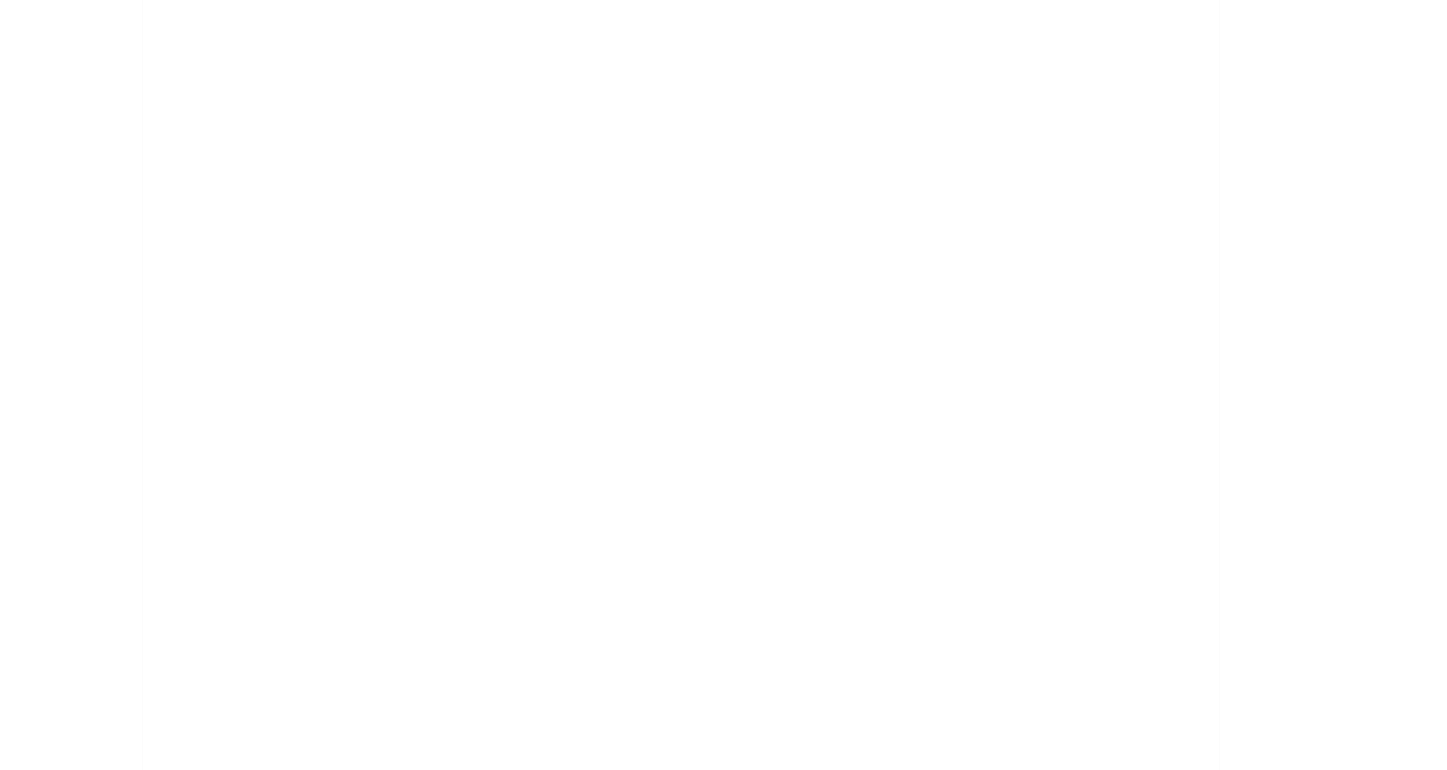 scroll, scrollTop: 0, scrollLeft: 0, axis: both 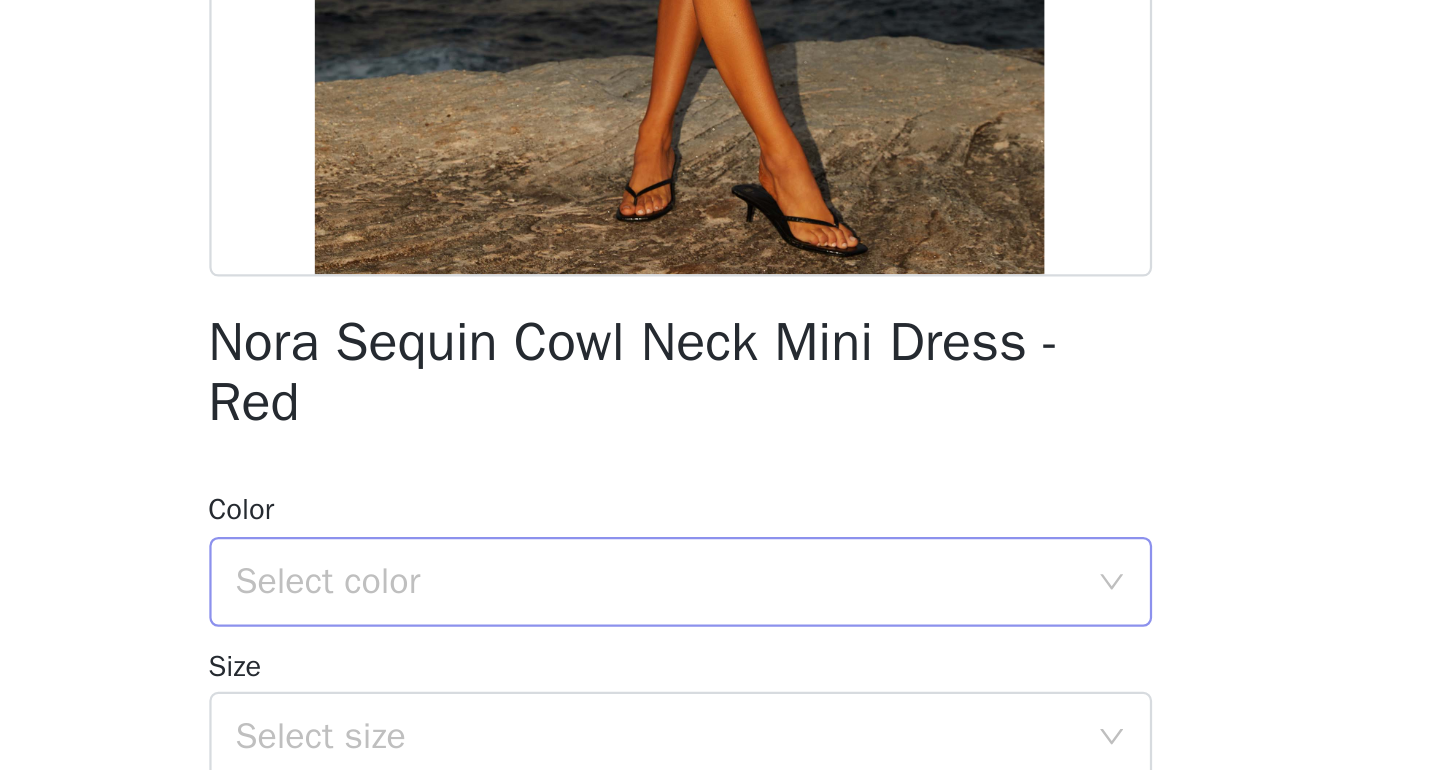 click on "Select color" at bounding box center [713, 686] 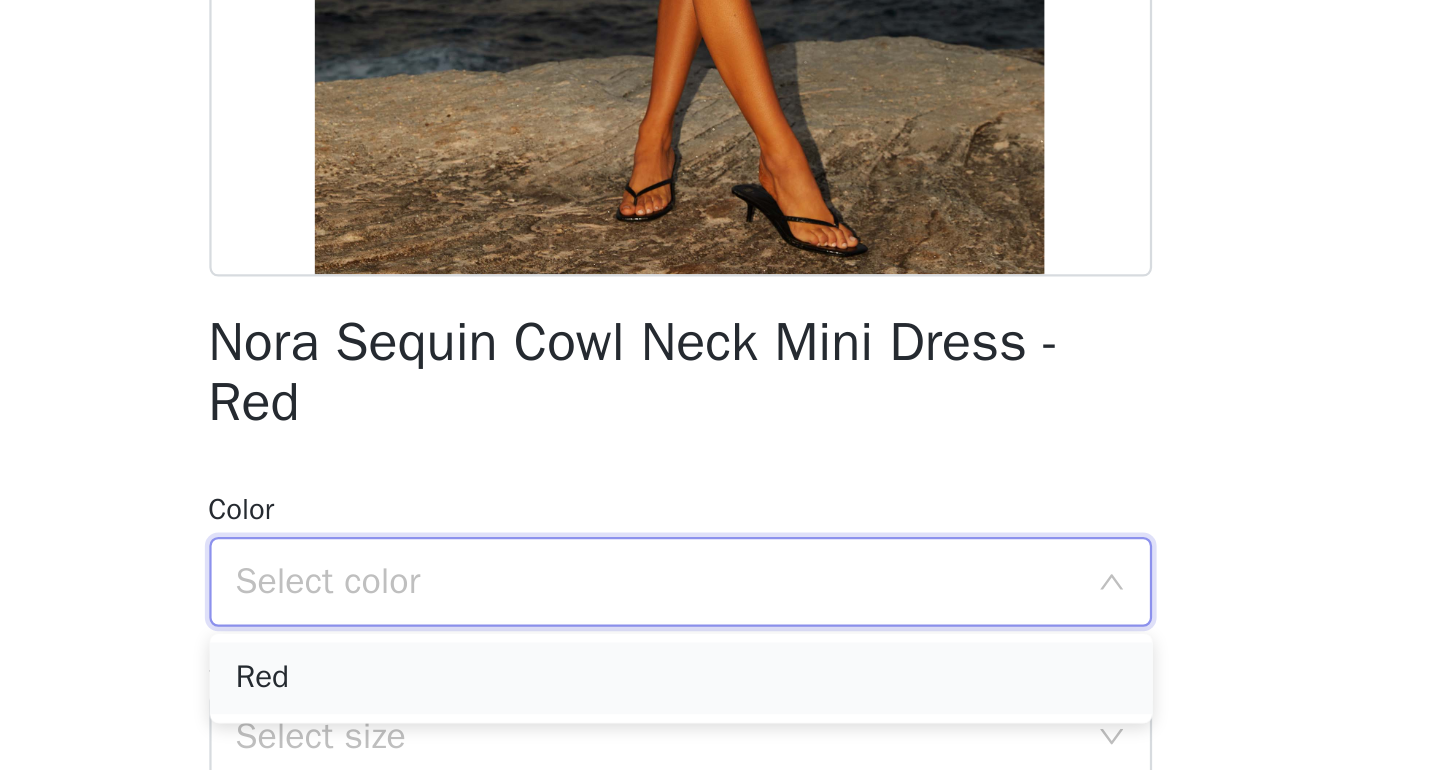 click on "Red" at bounding box center (724, 729) 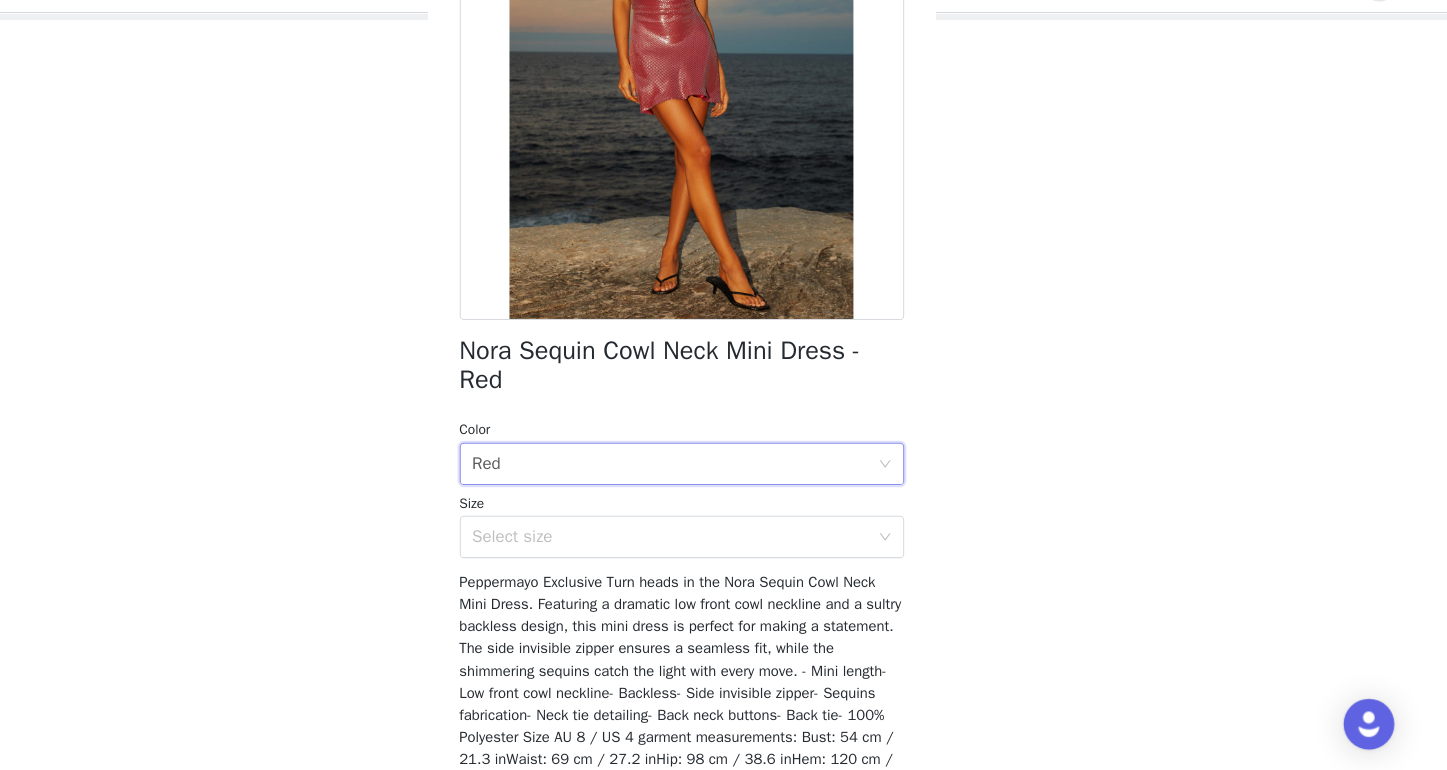 scroll, scrollTop: 216, scrollLeft: 0, axis: vertical 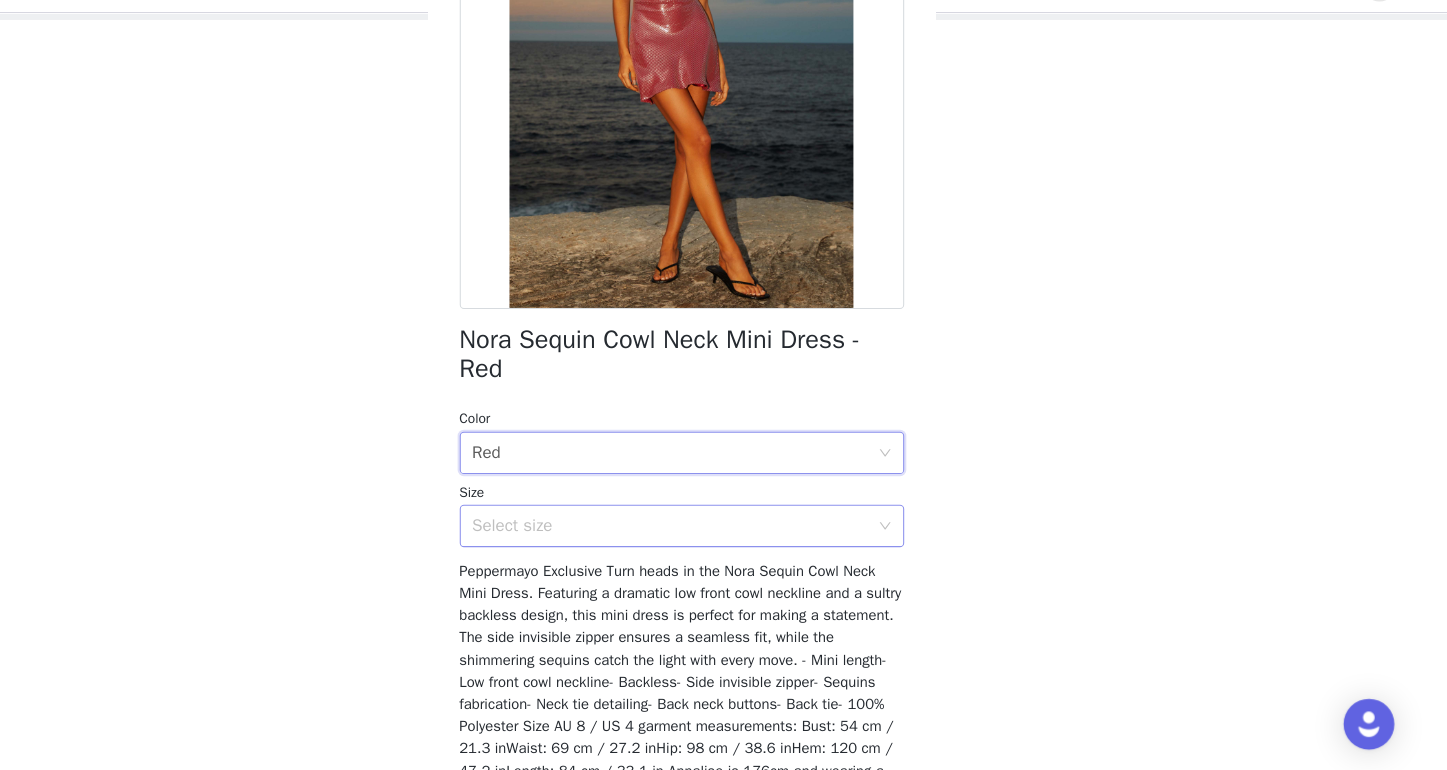 click on "Select size" at bounding box center (713, 539) 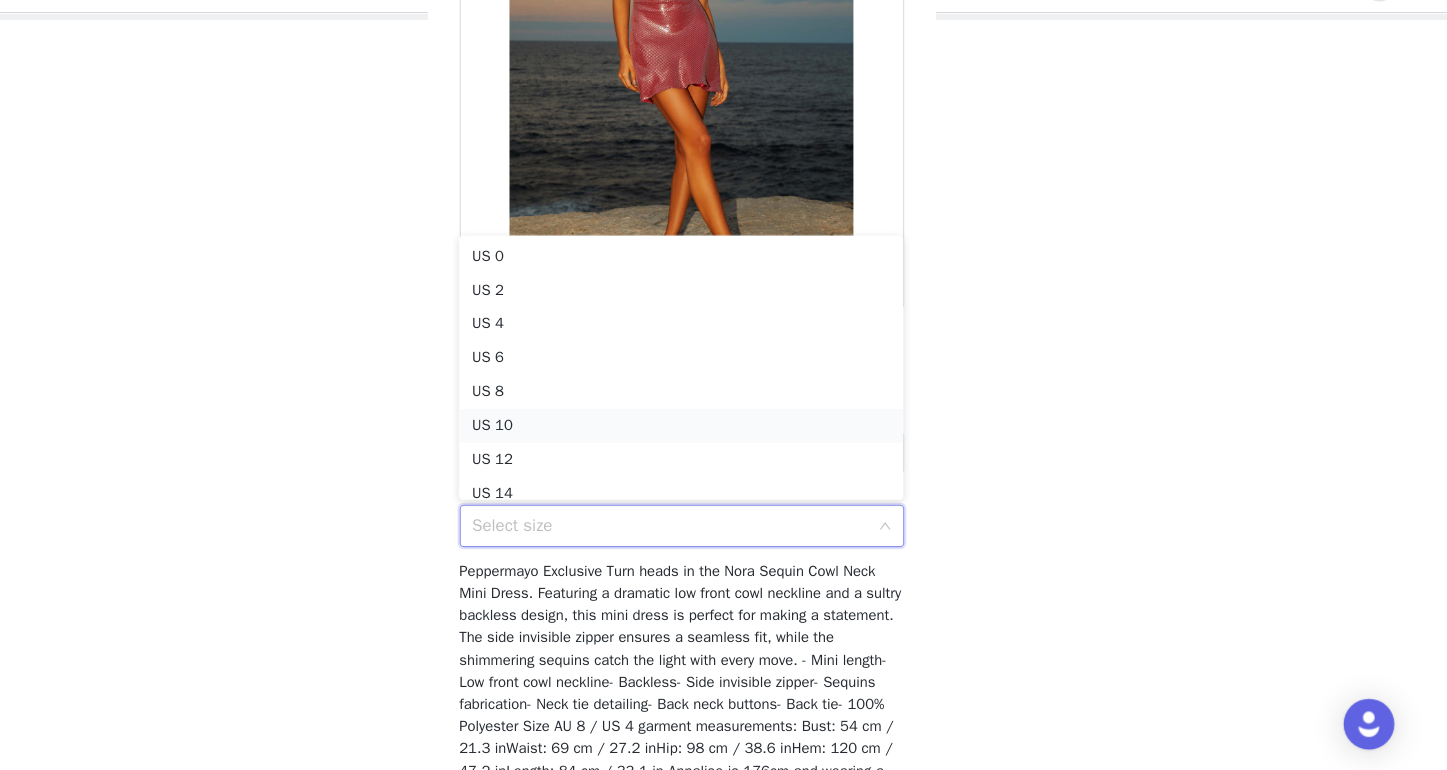 scroll, scrollTop: 10, scrollLeft: 0, axis: vertical 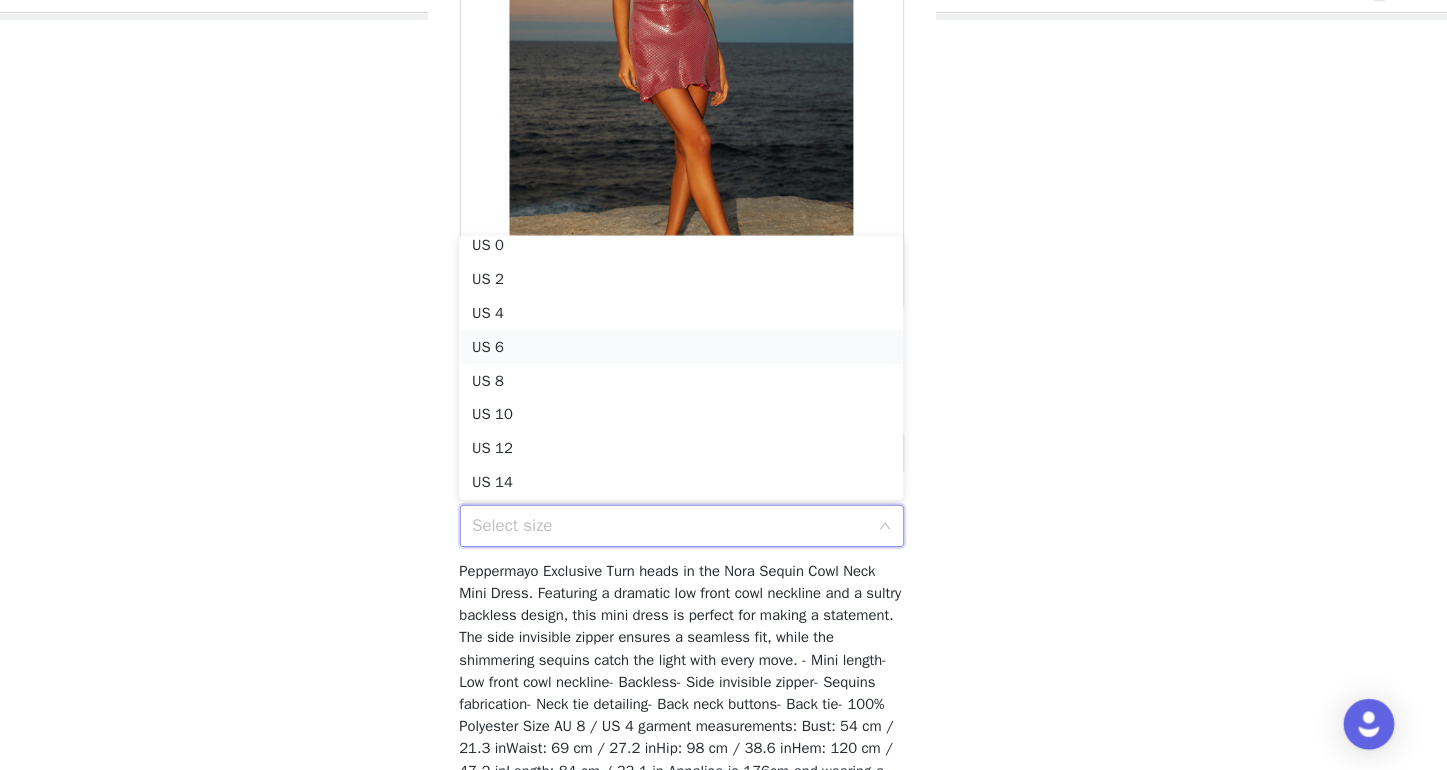click on "US 6" at bounding box center (723, 370) 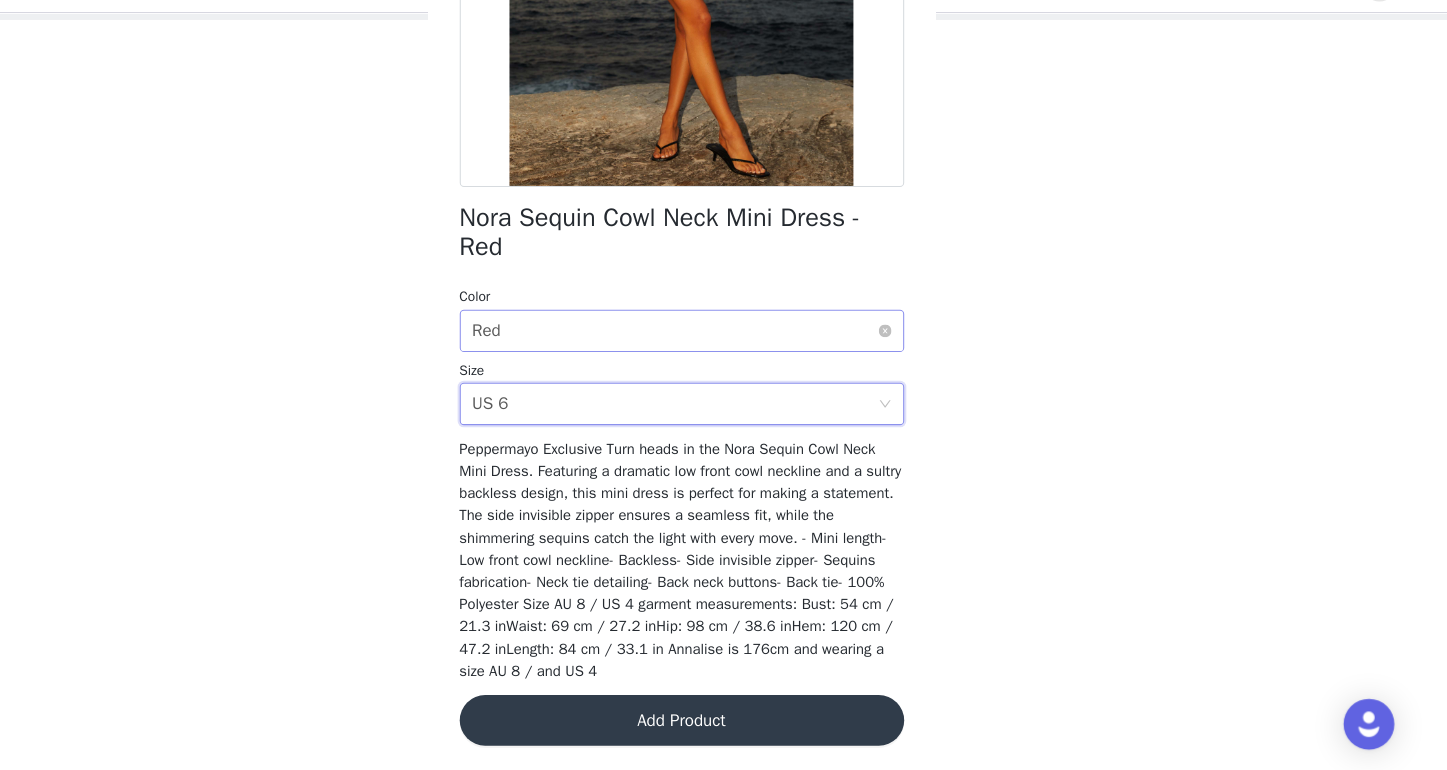 scroll, scrollTop: 331, scrollLeft: 0, axis: vertical 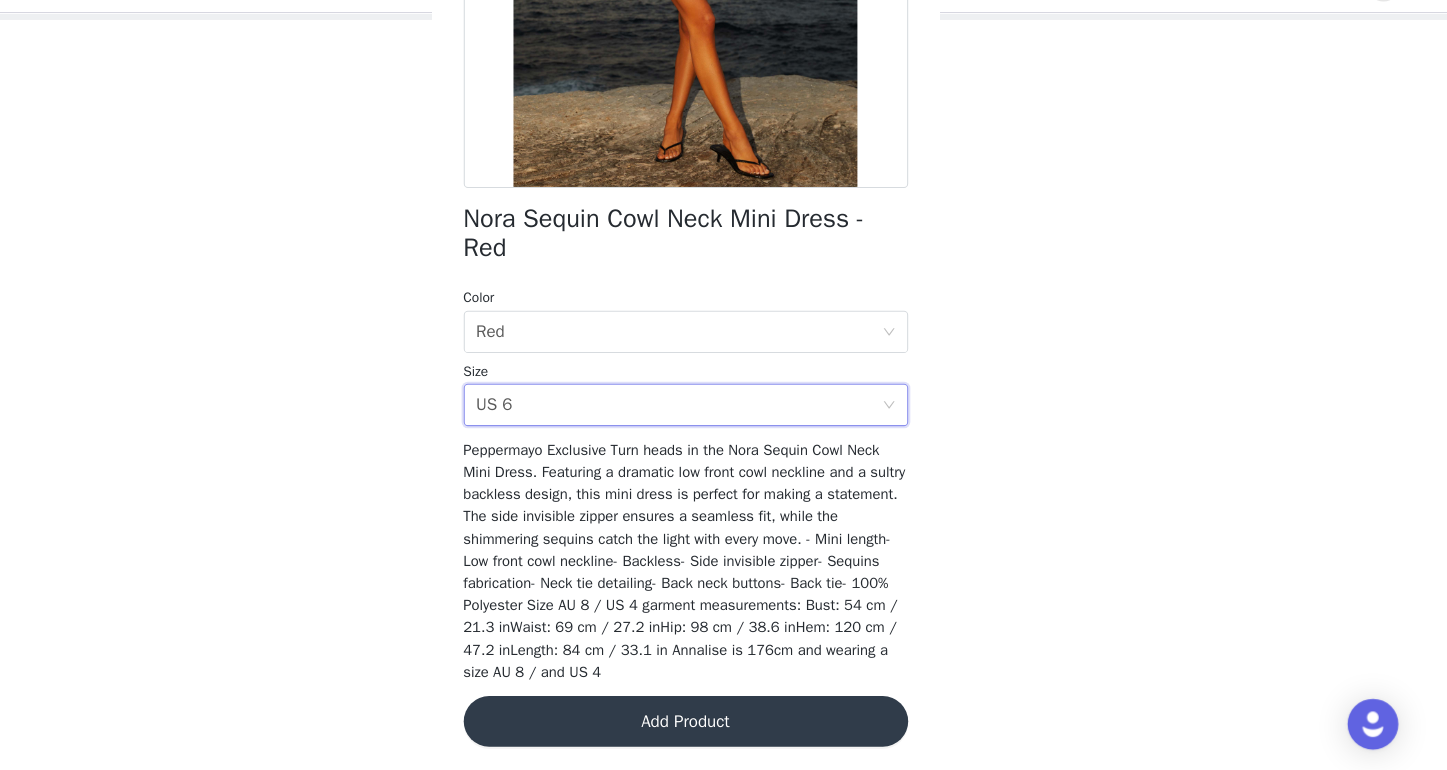 click on "Add Product" at bounding box center [724, 723] 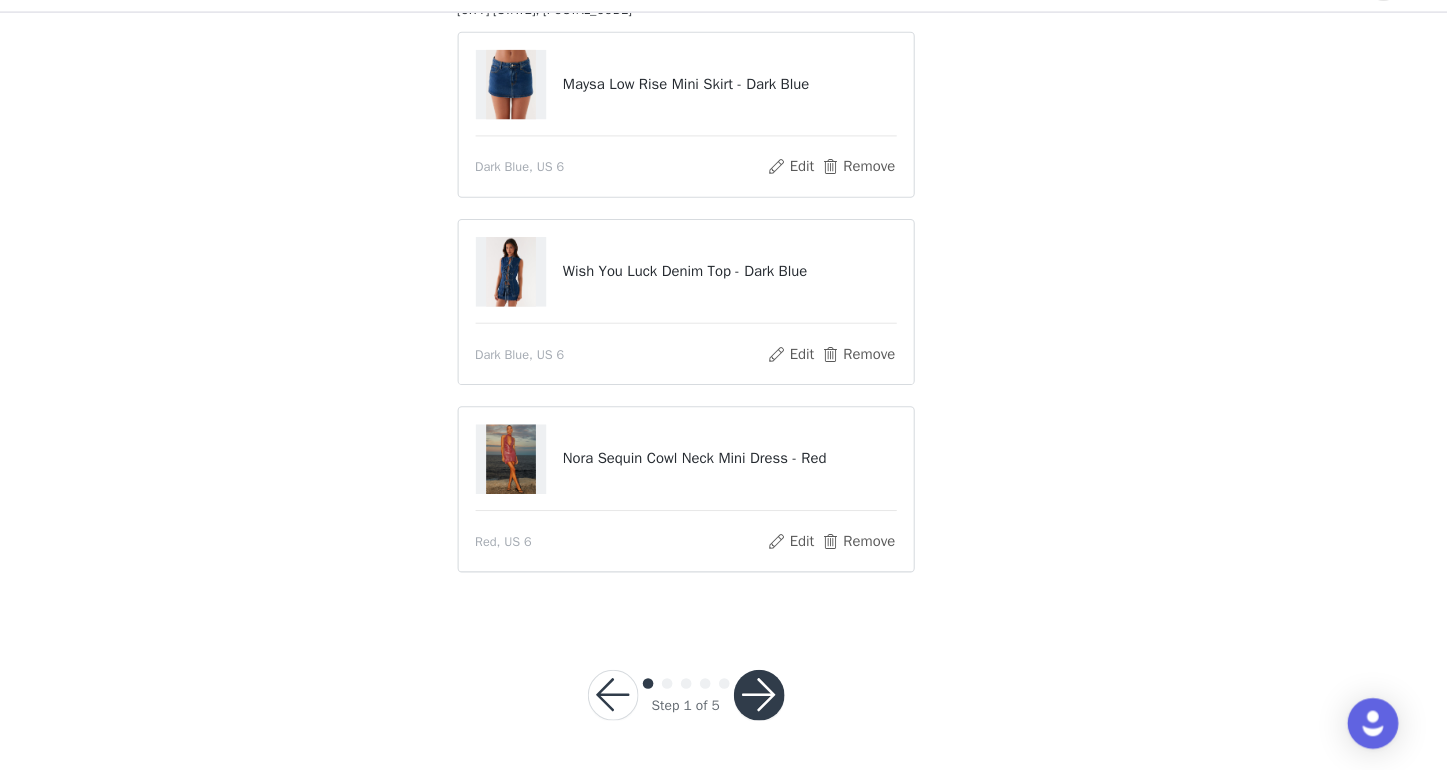 scroll, scrollTop: 300, scrollLeft: 0, axis: vertical 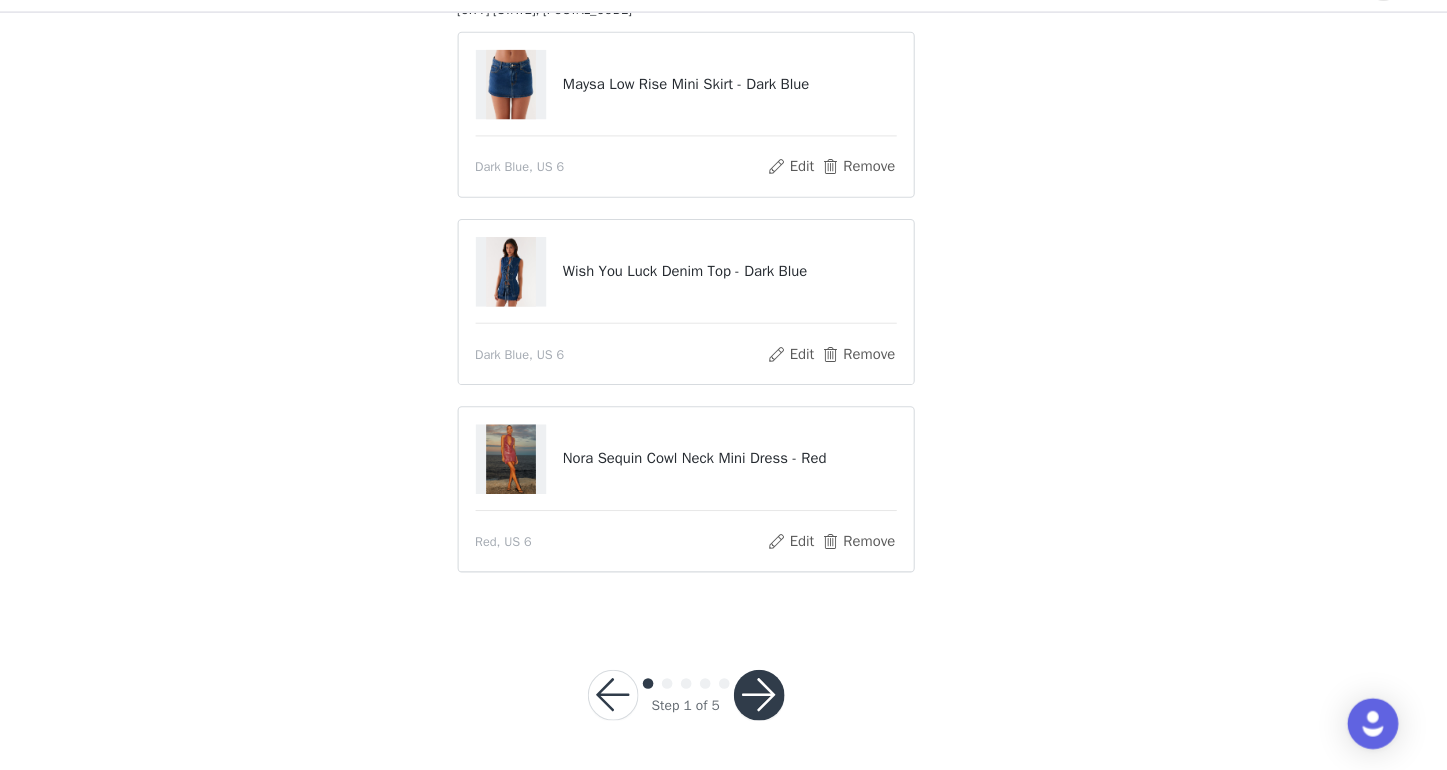 click at bounding box center (793, 699) 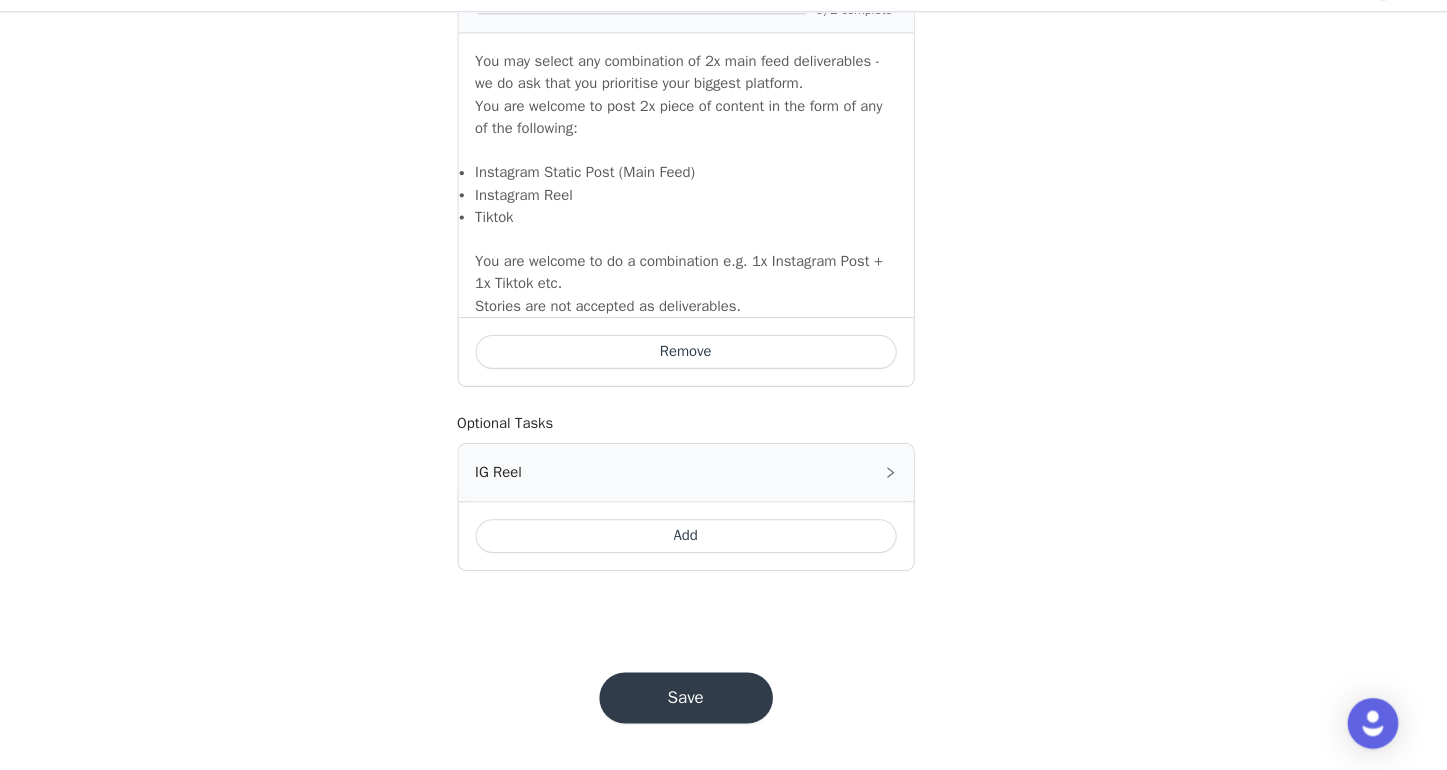 scroll, scrollTop: 1857, scrollLeft: 0, axis: vertical 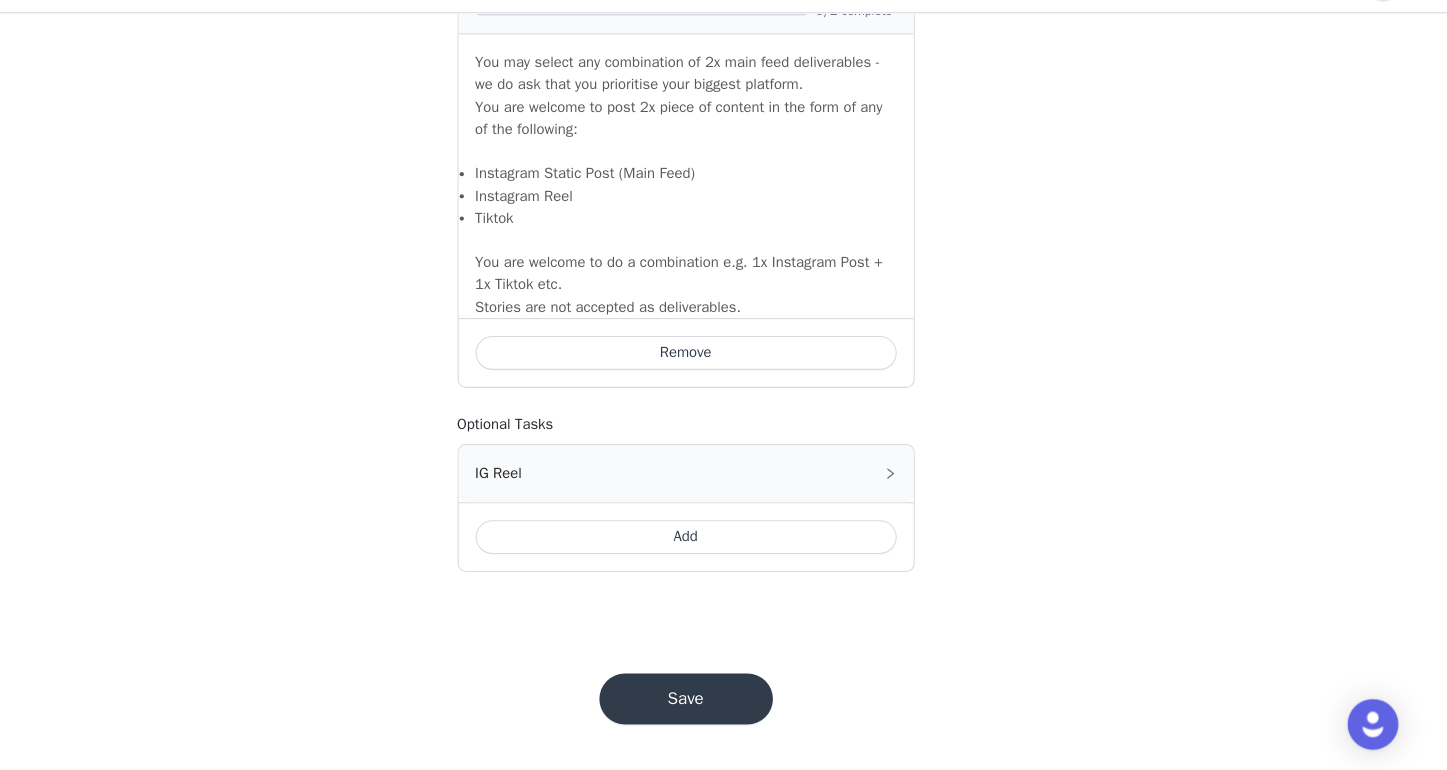 click on "Save" at bounding box center [724, 702] 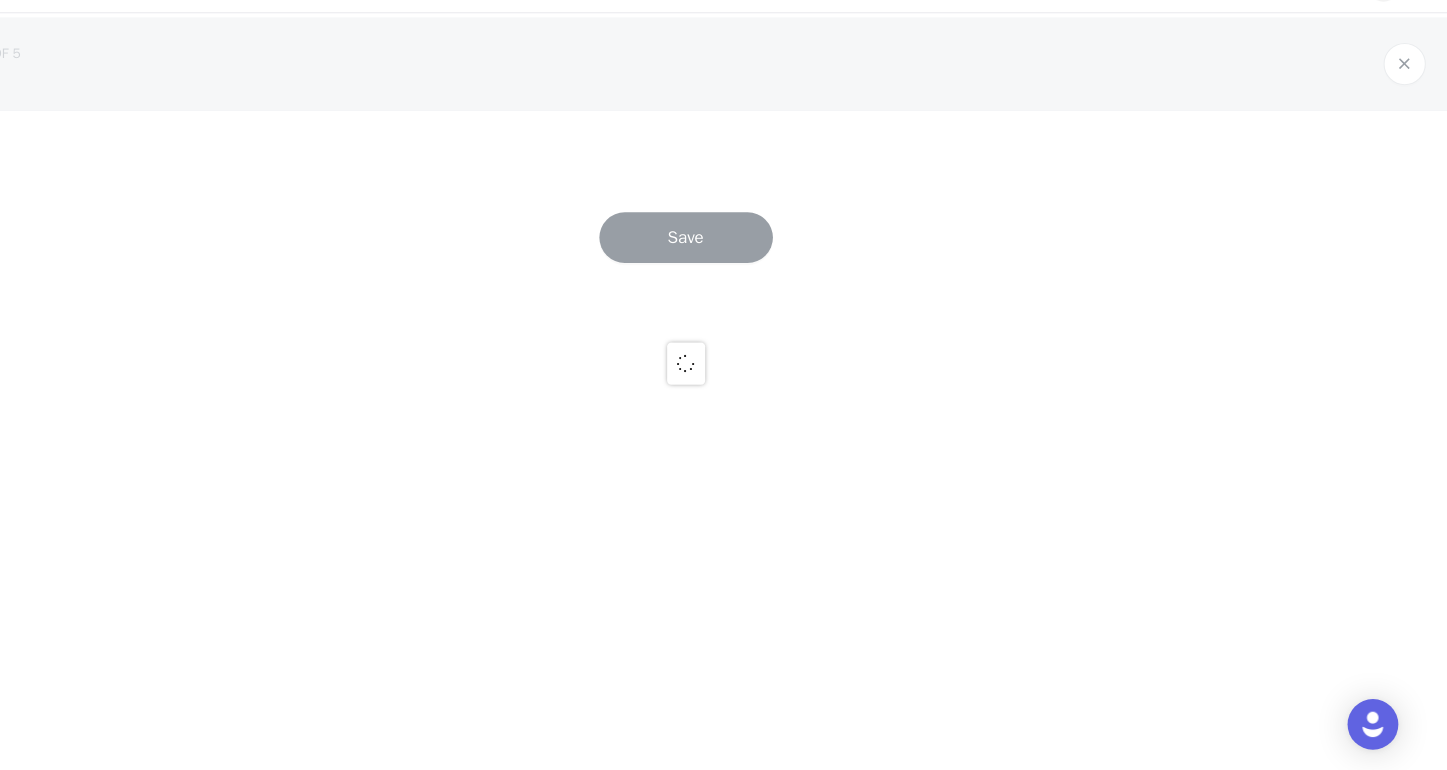 scroll, scrollTop: 0, scrollLeft: 0, axis: both 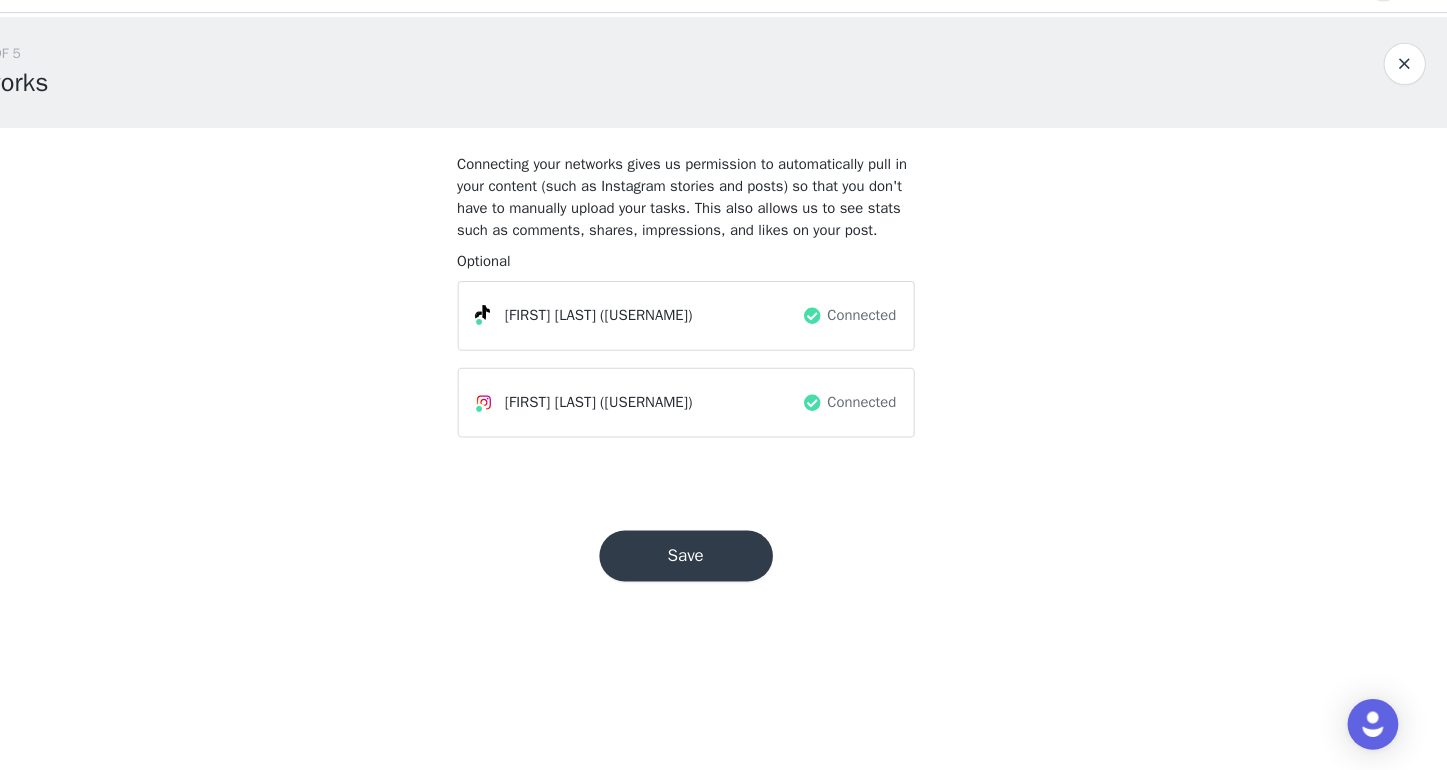 click on "Save" at bounding box center [724, 567] 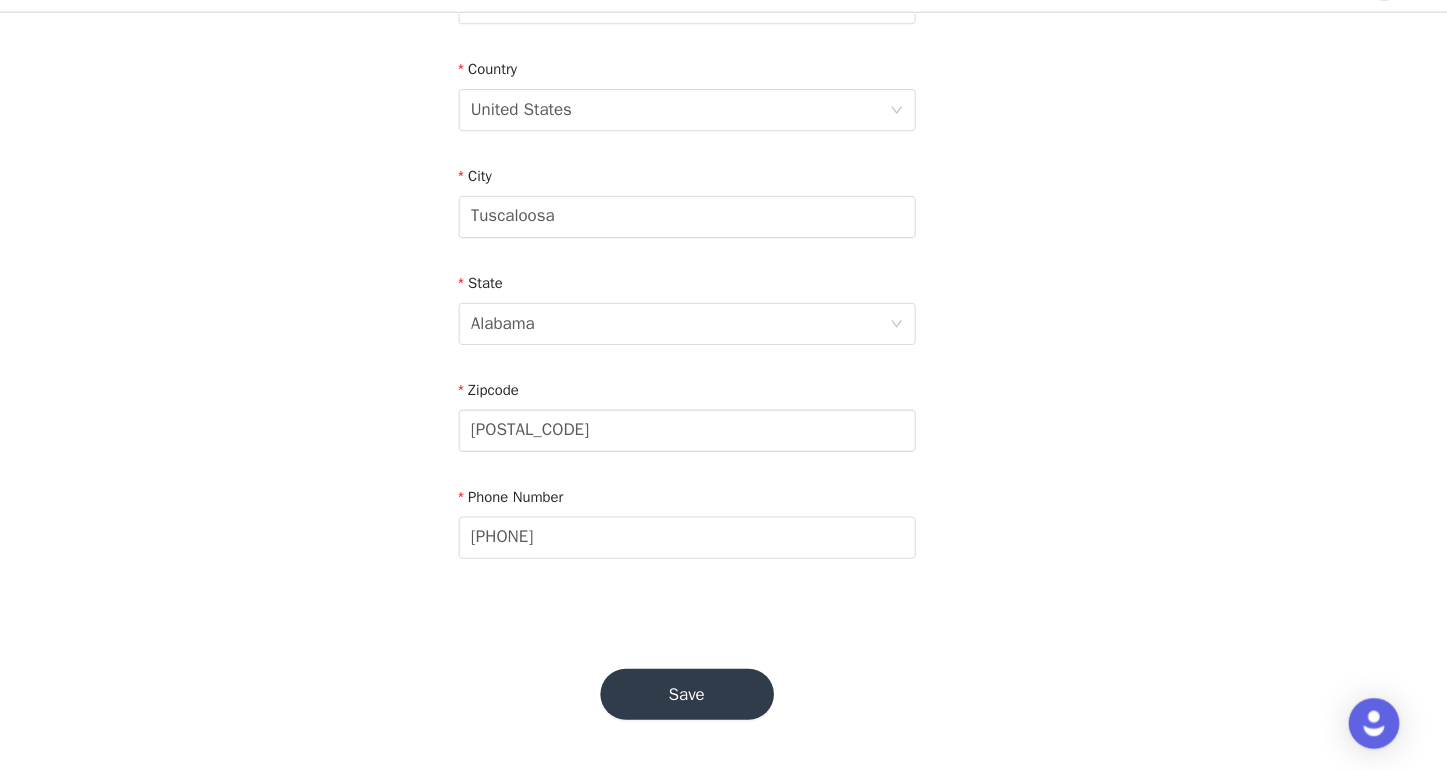 scroll, scrollTop: 593, scrollLeft: 0, axis: vertical 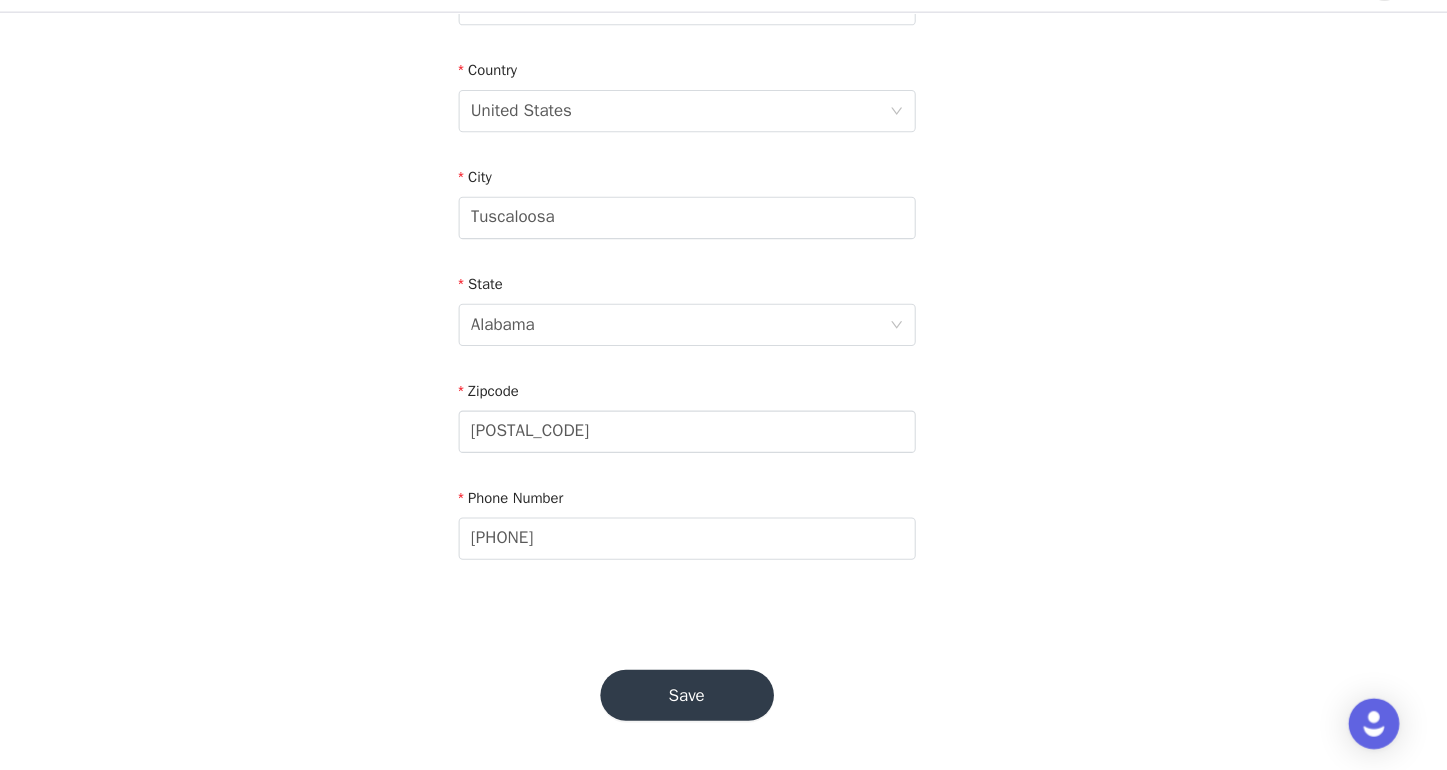 click on "Save" at bounding box center [724, 699] 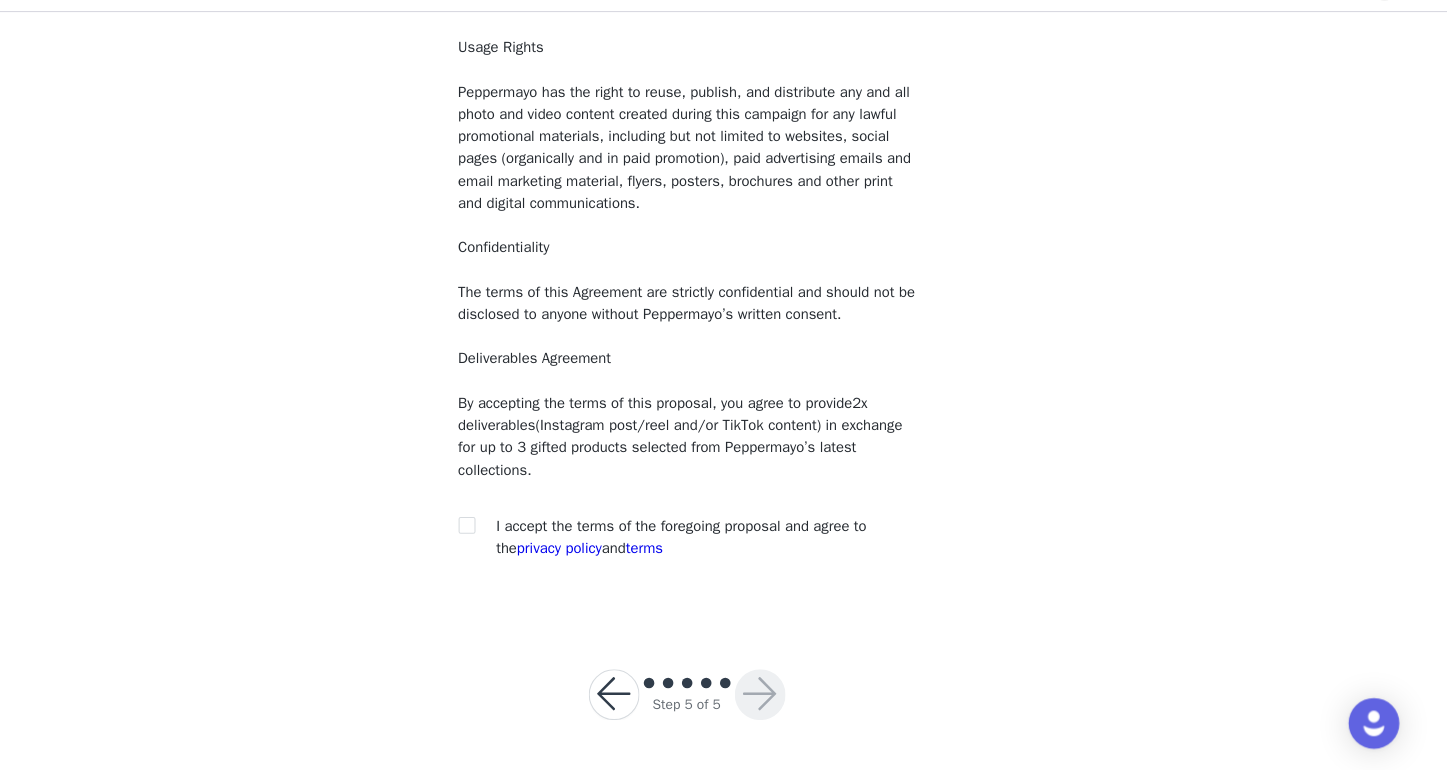 scroll, scrollTop: 154, scrollLeft: 0, axis: vertical 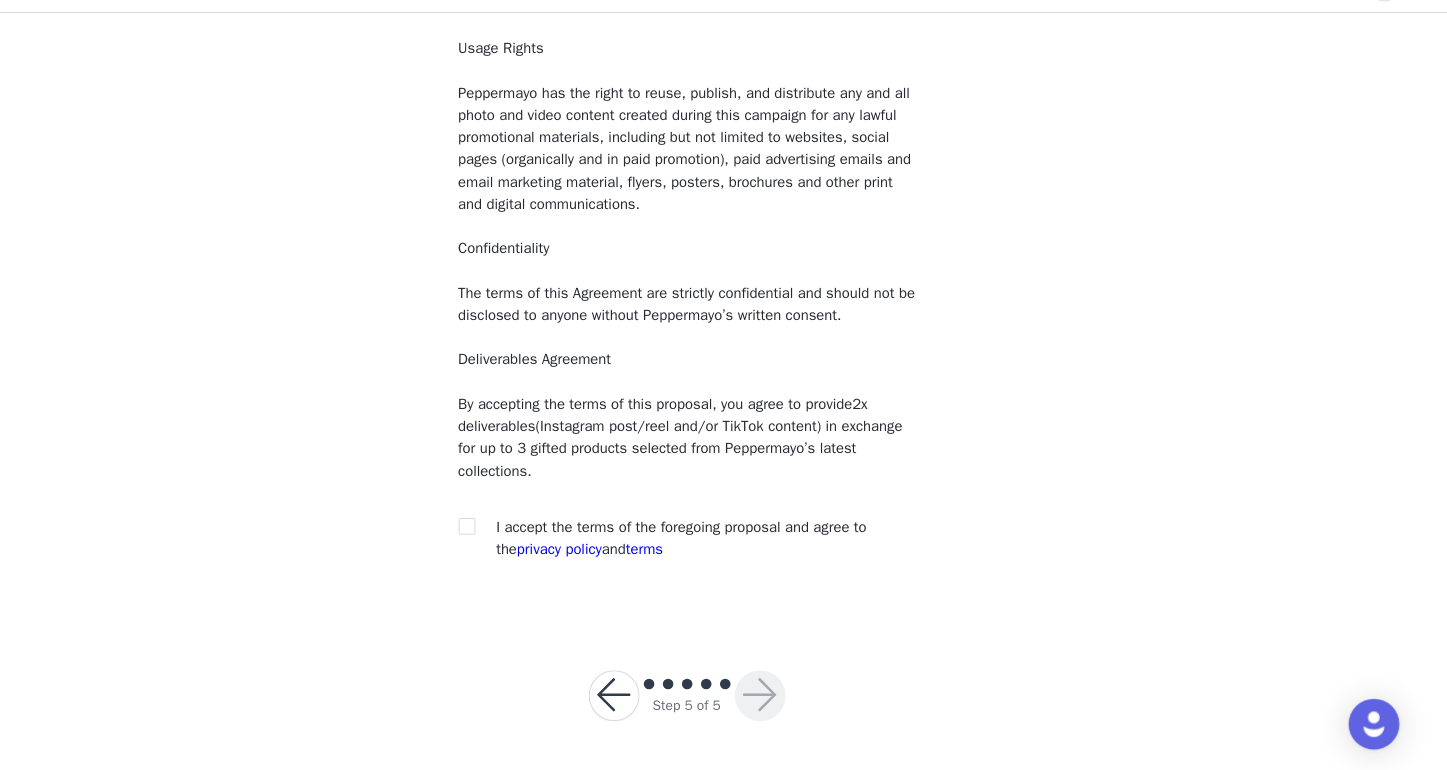 click on "I accept the terms of the foregoing proposal and agree to the
privacy policy
and
terms" at bounding box center [719, 550] 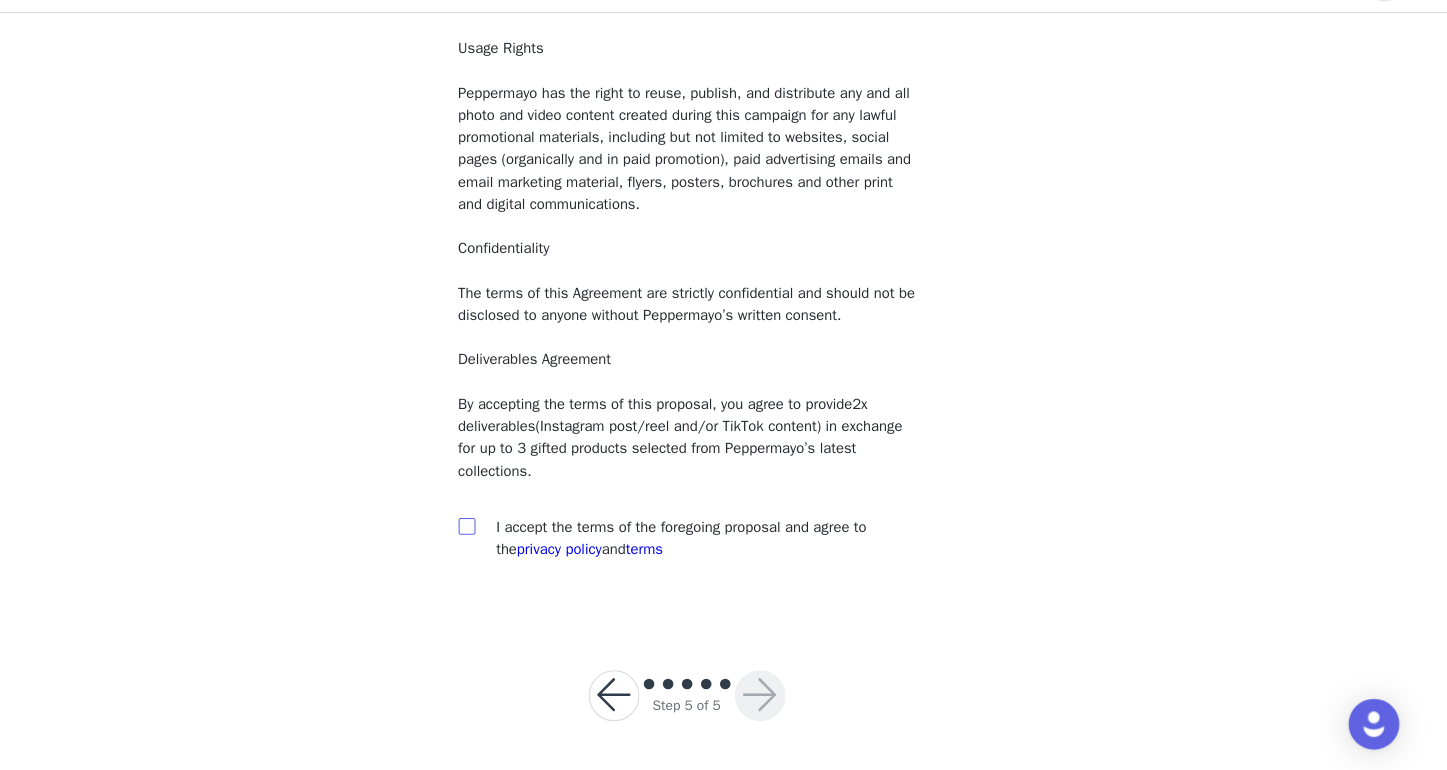 click at bounding box center [516, 539] 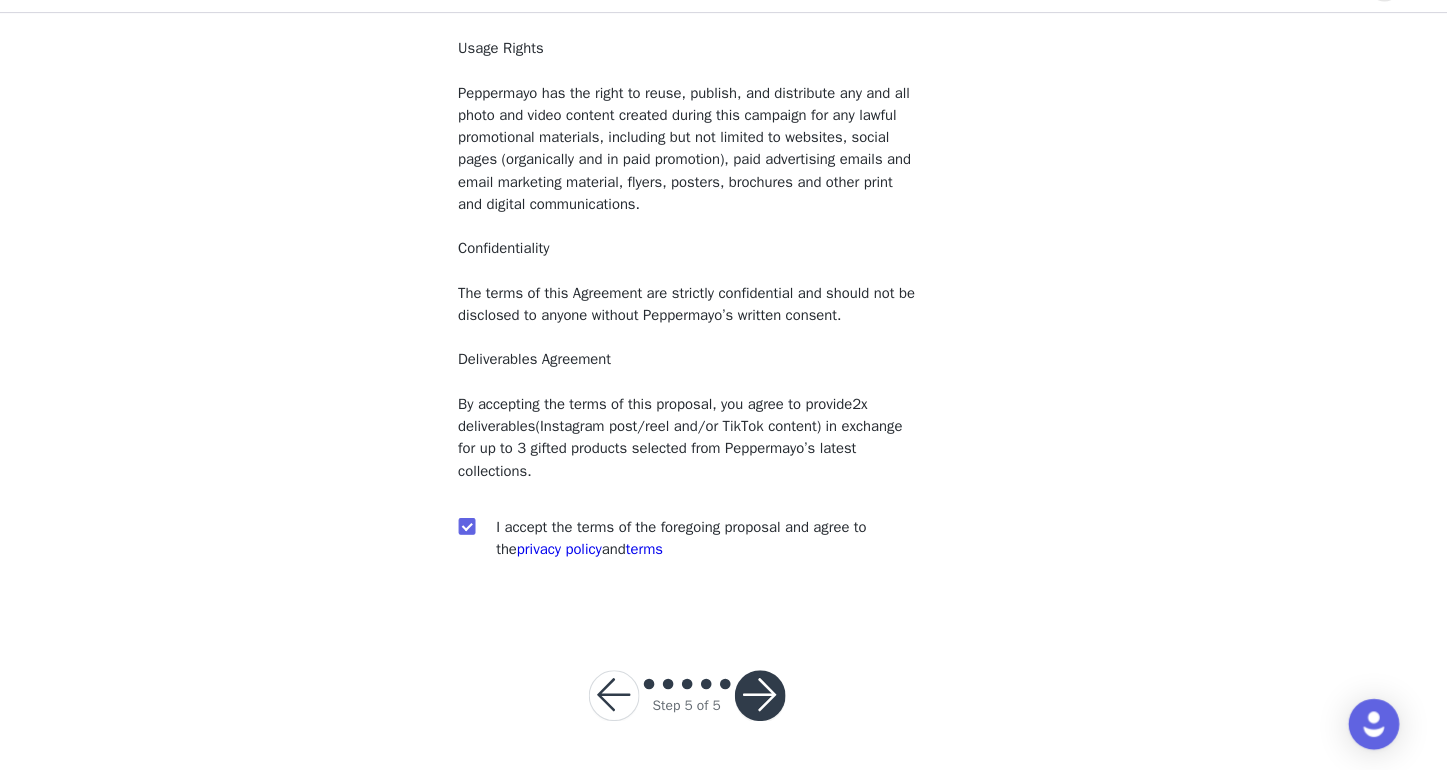 click at bounding box center (793, 699) 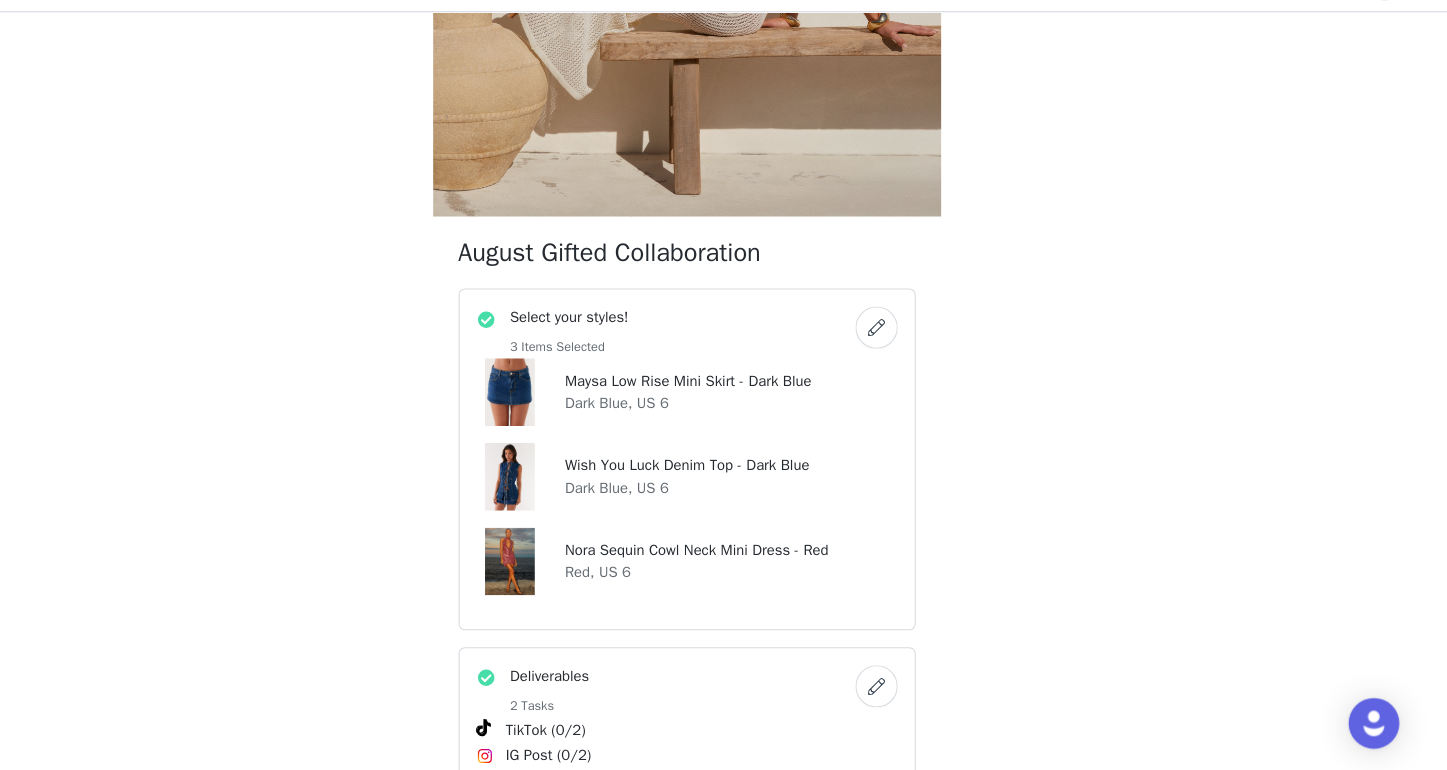 scroll, scrollTop: 540, scrollLeft: 0, axis: vertical 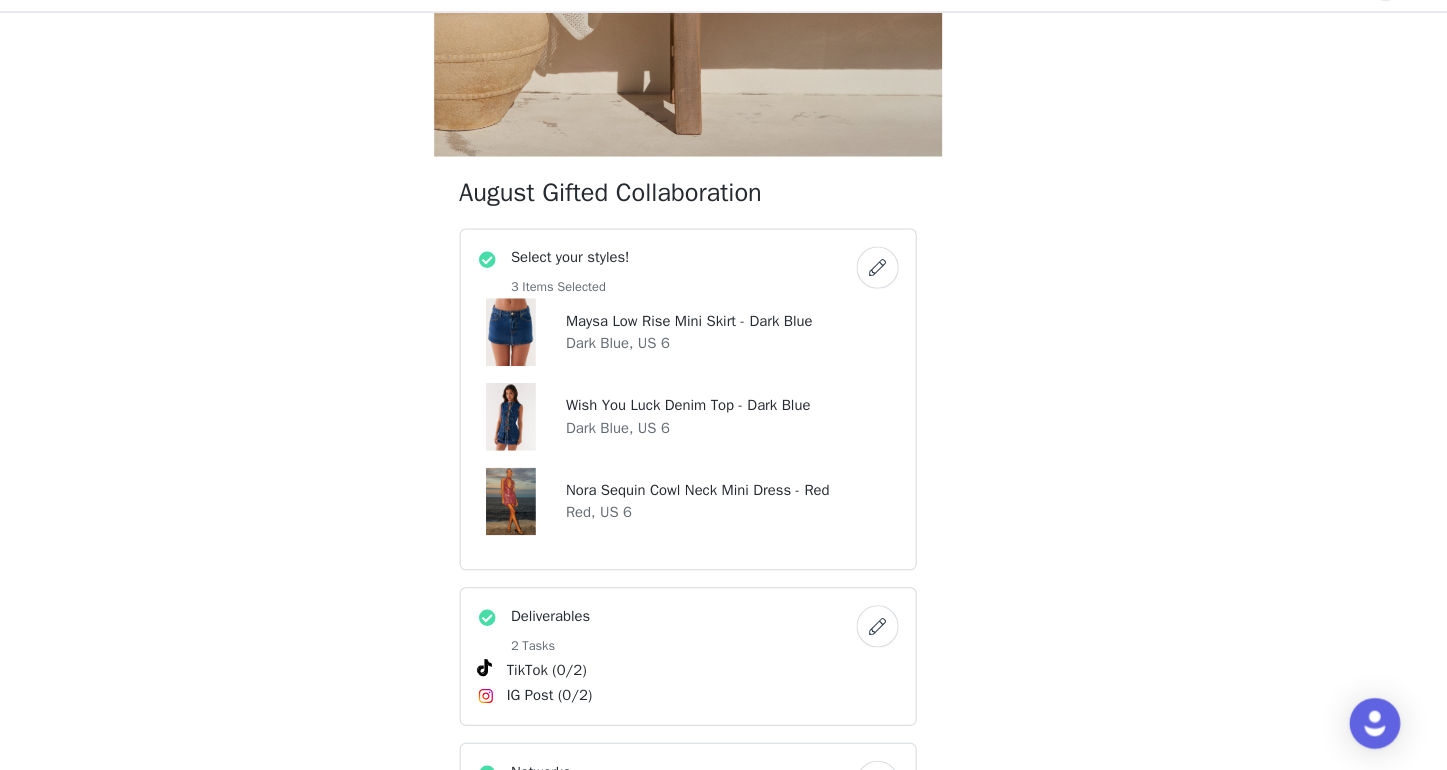 click at bounding box center (903, 295) 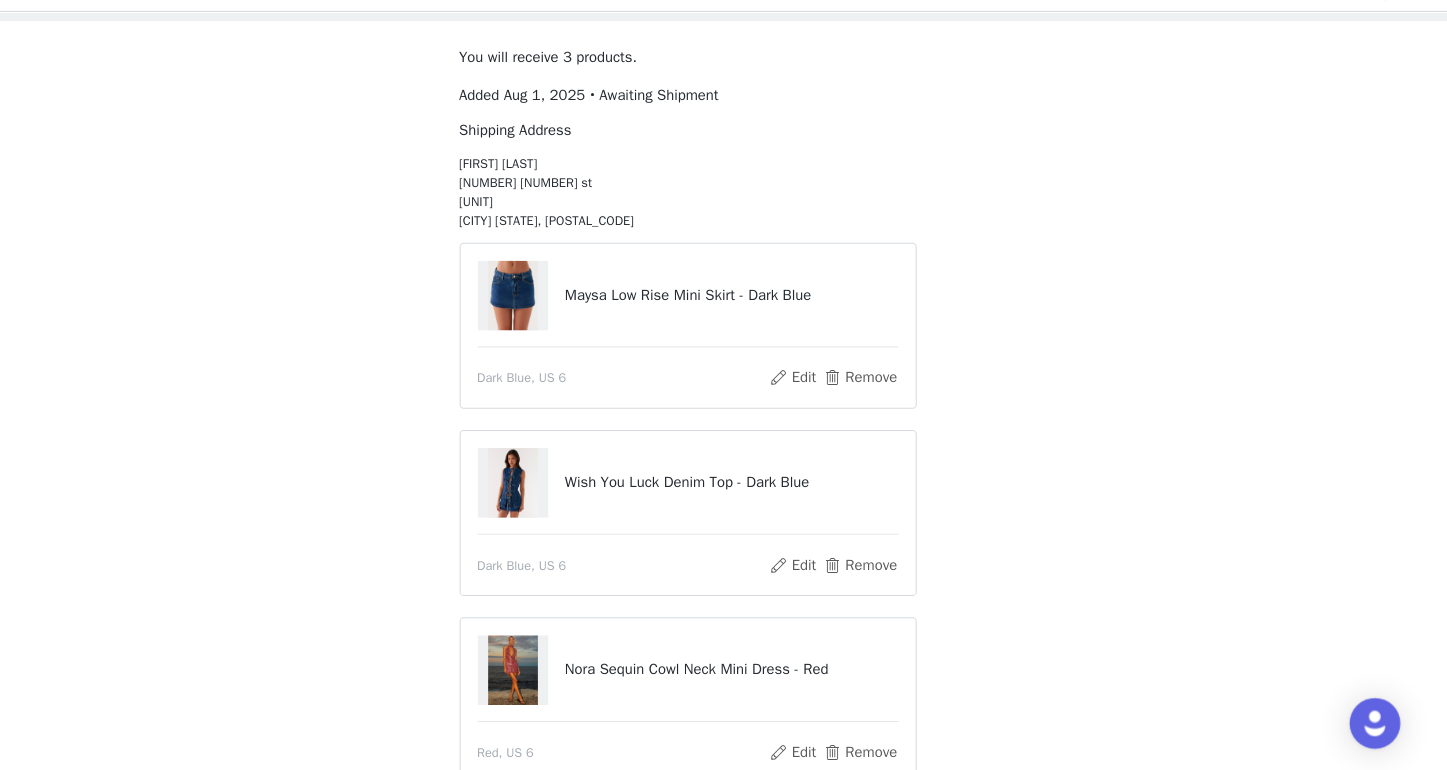 scroll, scrollTop: 102, scrollLeft: 0, axis: vertical 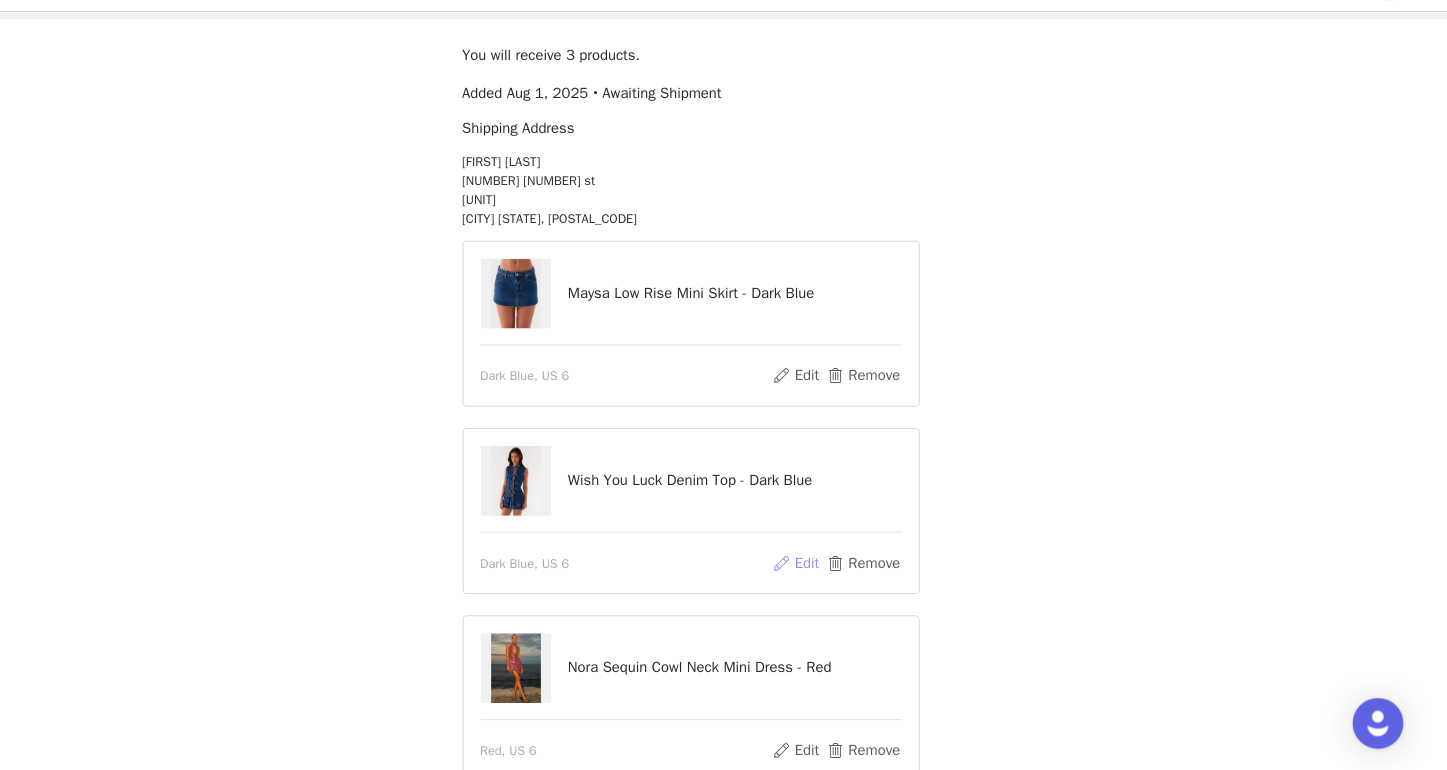 click on "Edit" at bounding box center [822, 575] 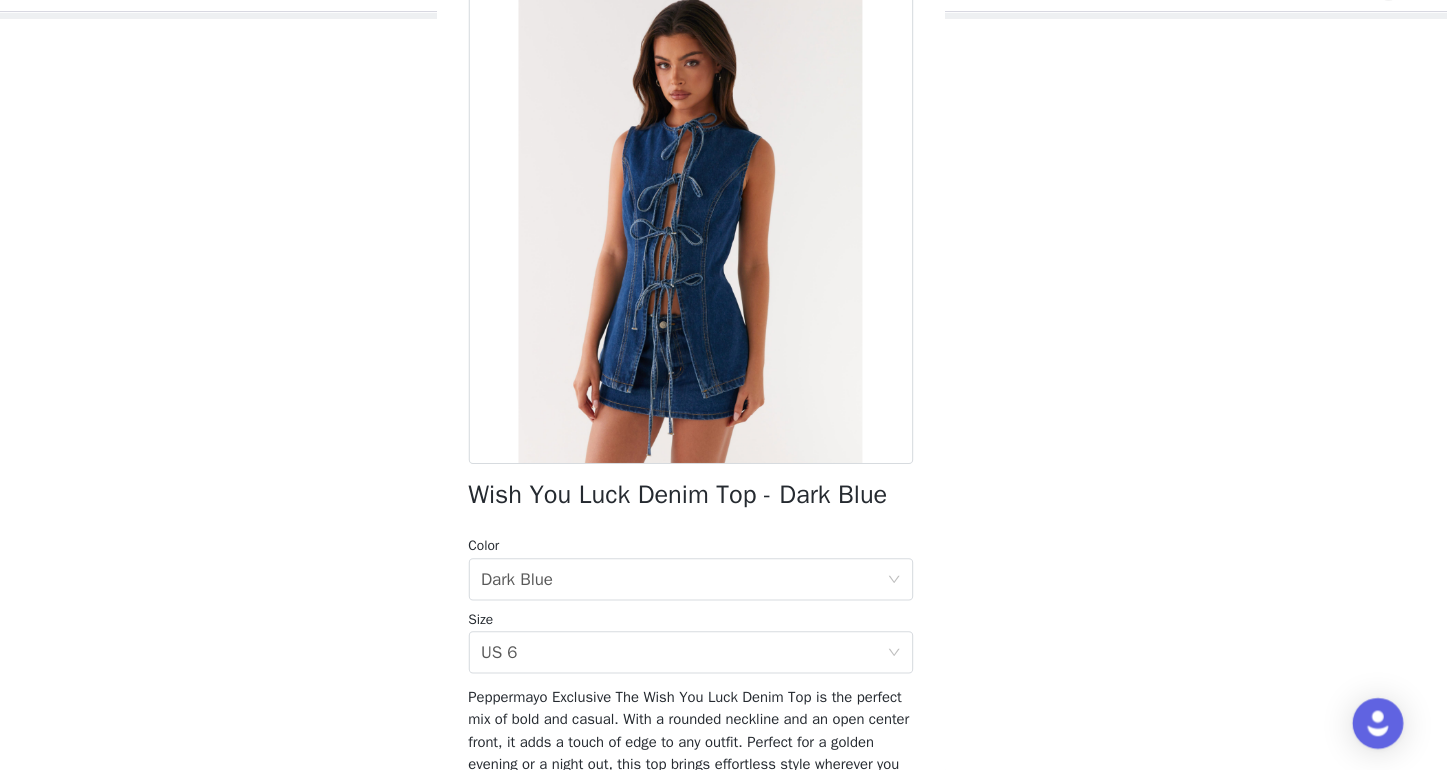 scroll, scrollTop: 70, scrollLeft: 0, axis: vertical 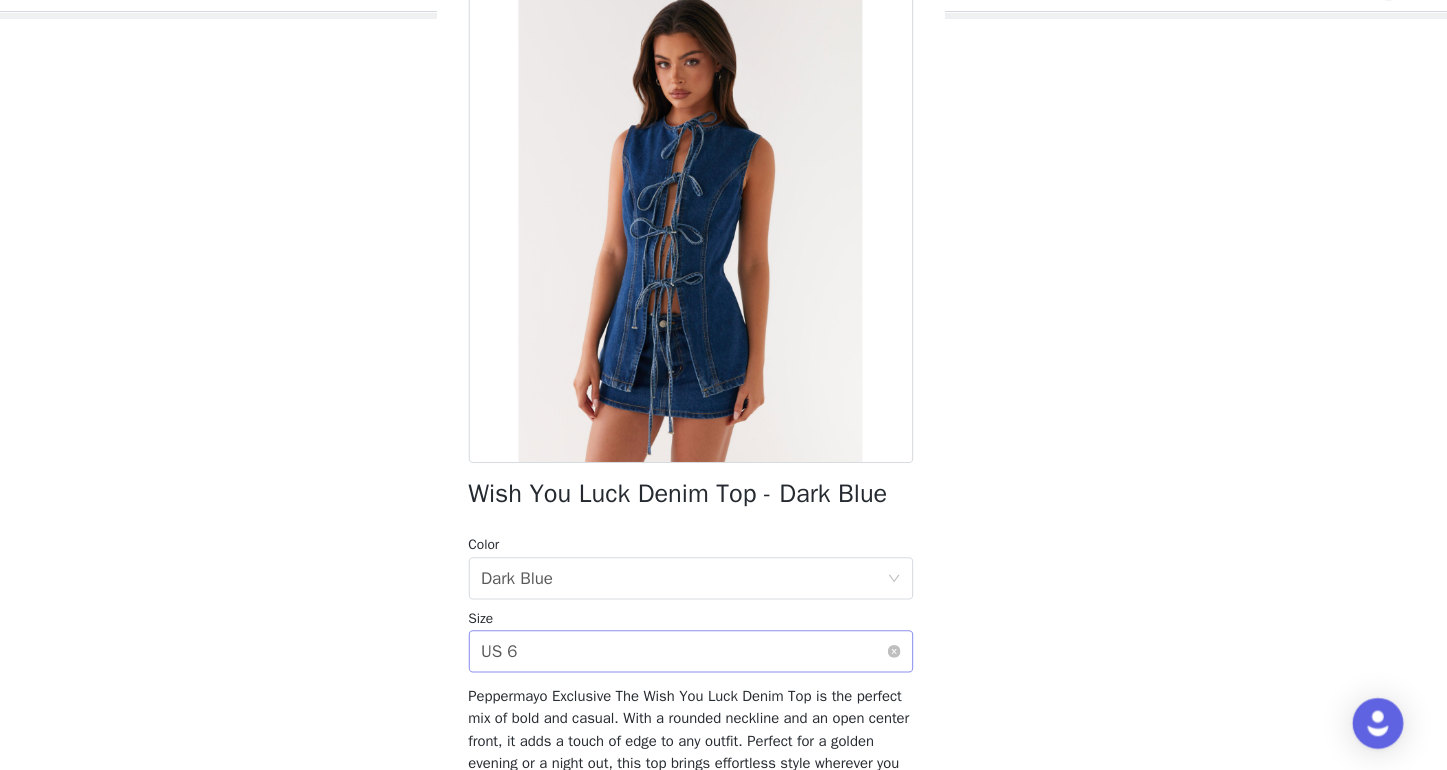 click on "Select size US 6" at bounding box center [717, 658] 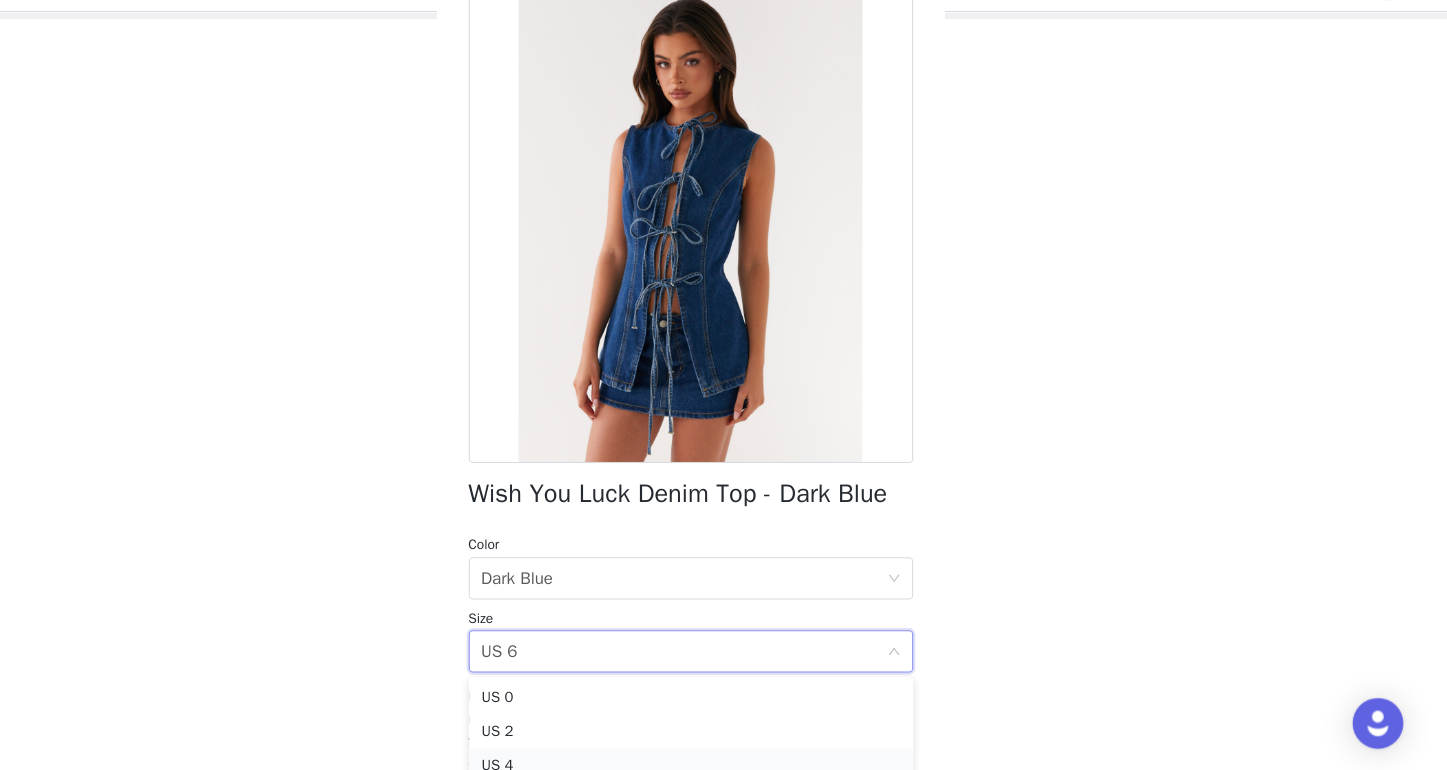 click on "US 4" at bounding box center [724, 766] 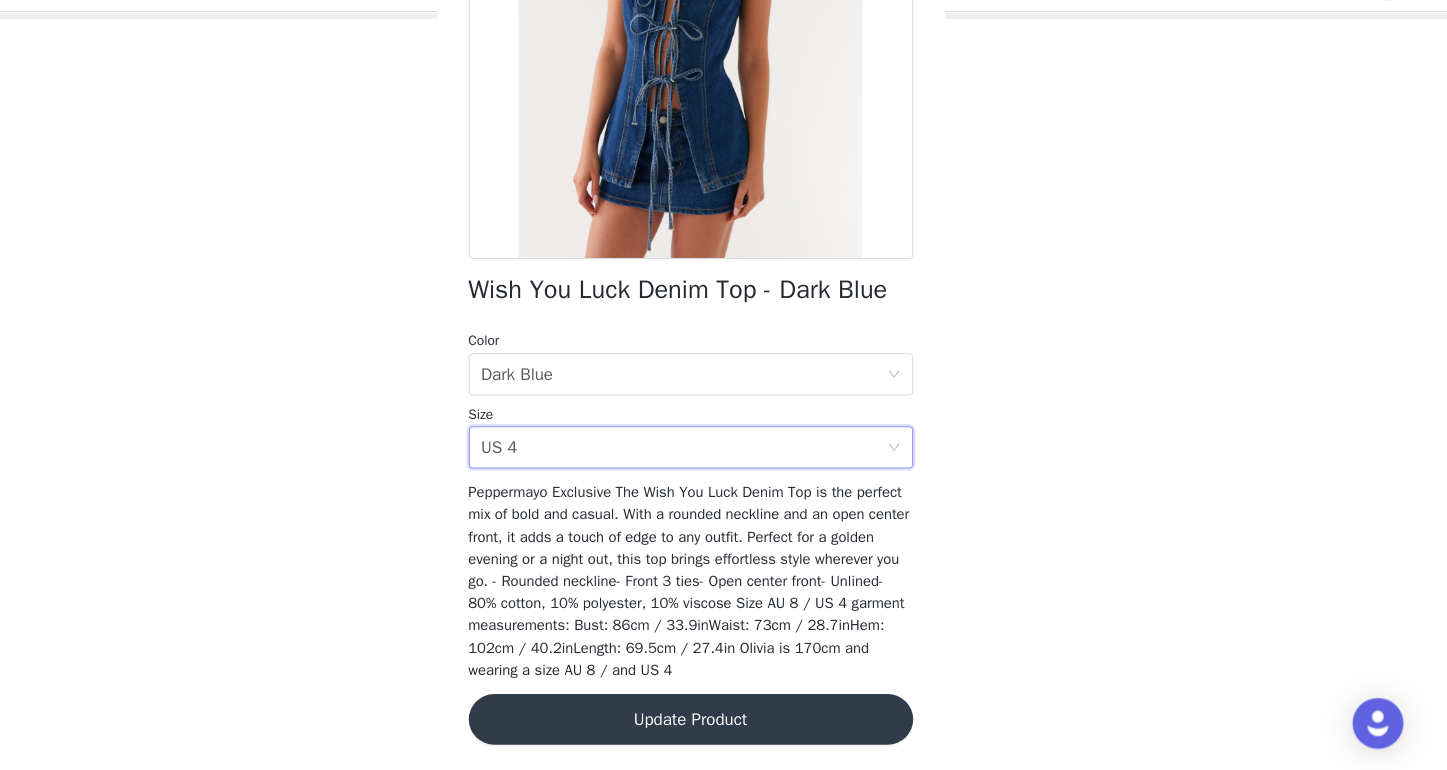 scroll, scrollTop: 262, scrollLeft: 0, axis: vertical 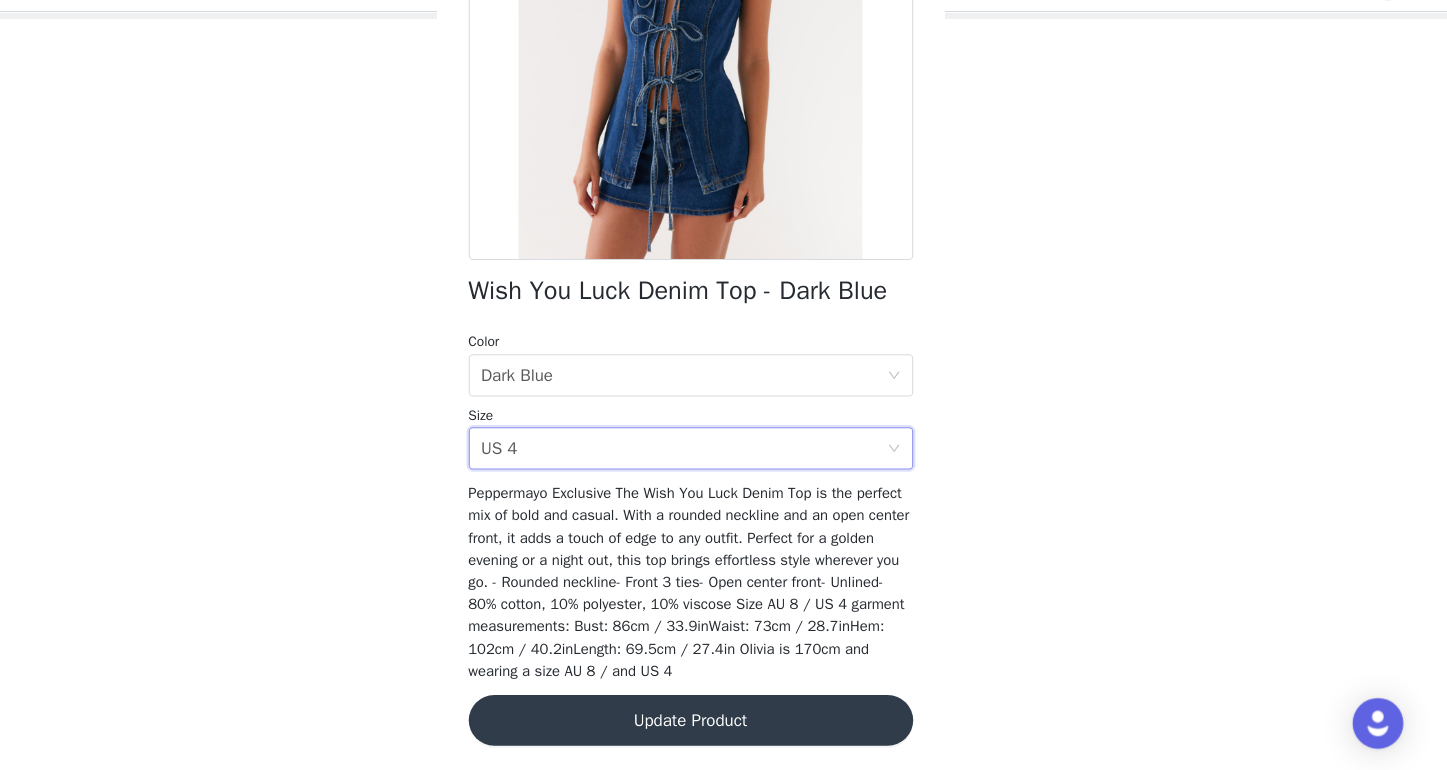 click on "Update Product" at bounding box center (724, 723) 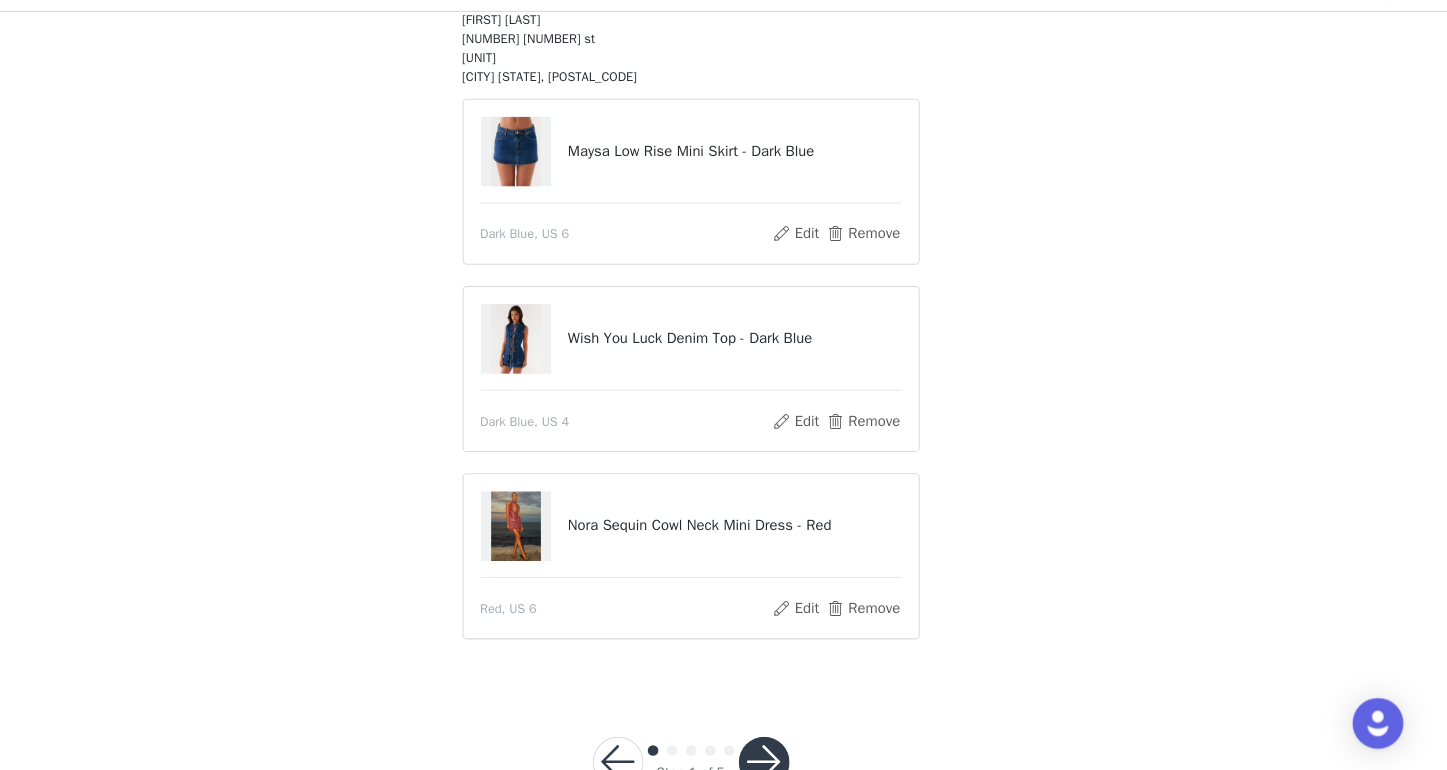 scroll, scrollTop: 237, scrollLeft: 0, axis: vertical 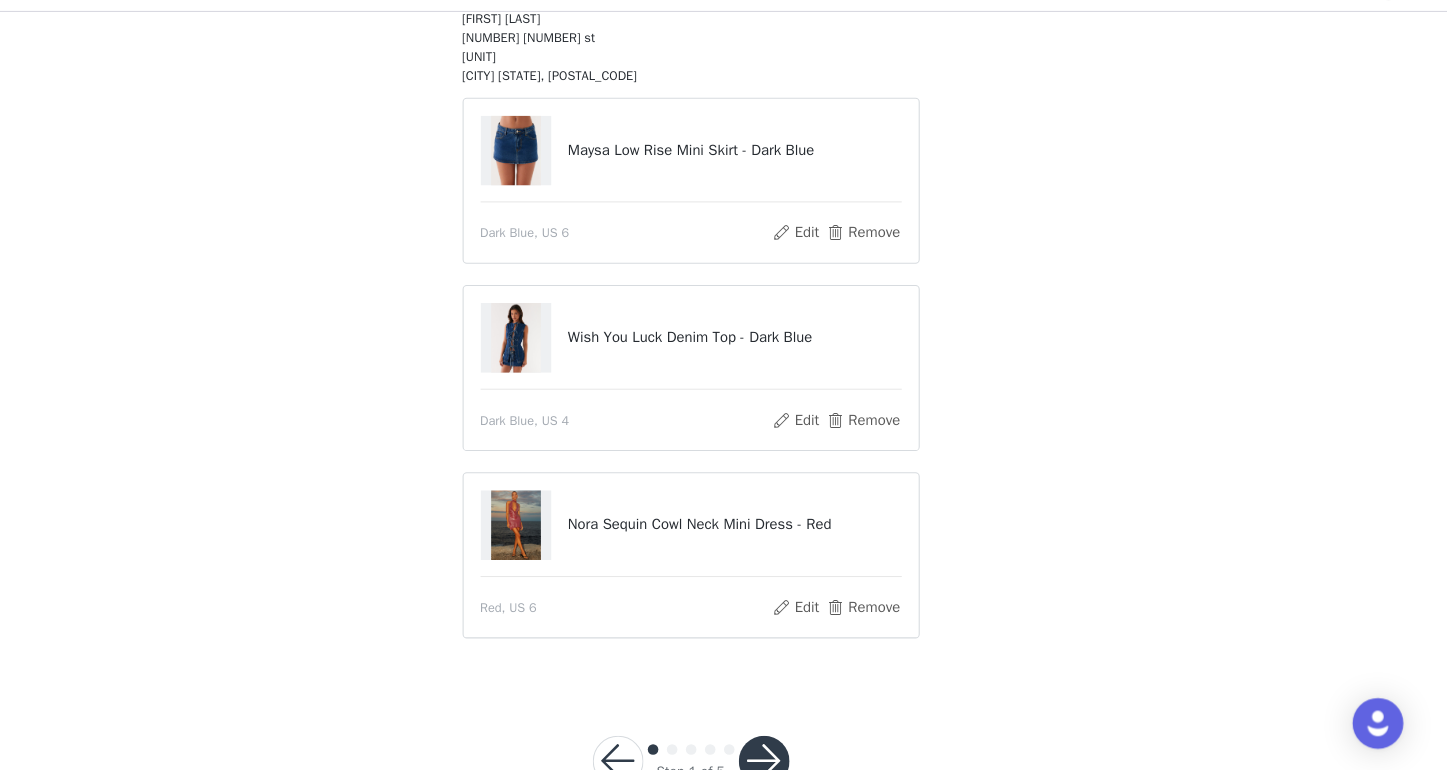 click at bounding box center (793, 762) 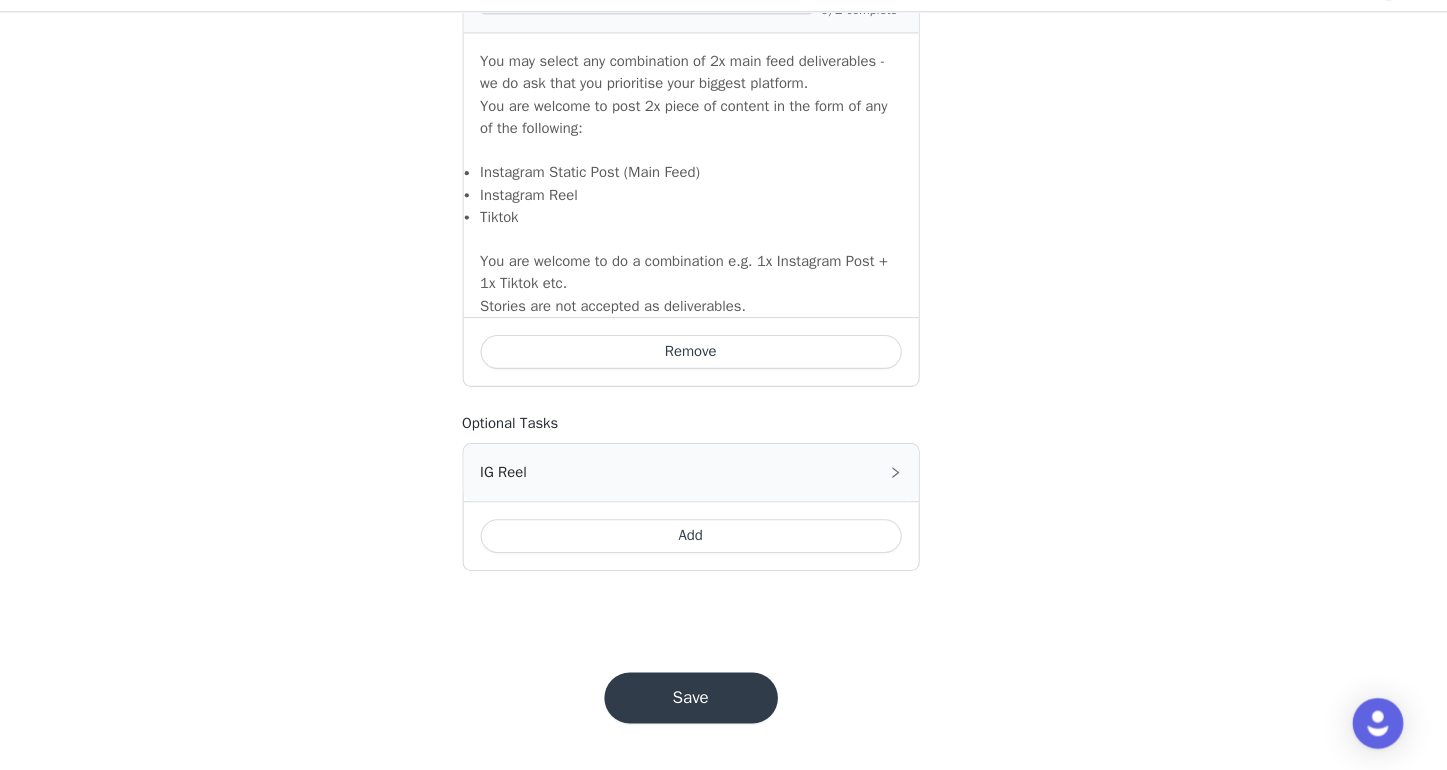 scroll, scrollTop: 1857, scrollLeft: 0, axis: vertical 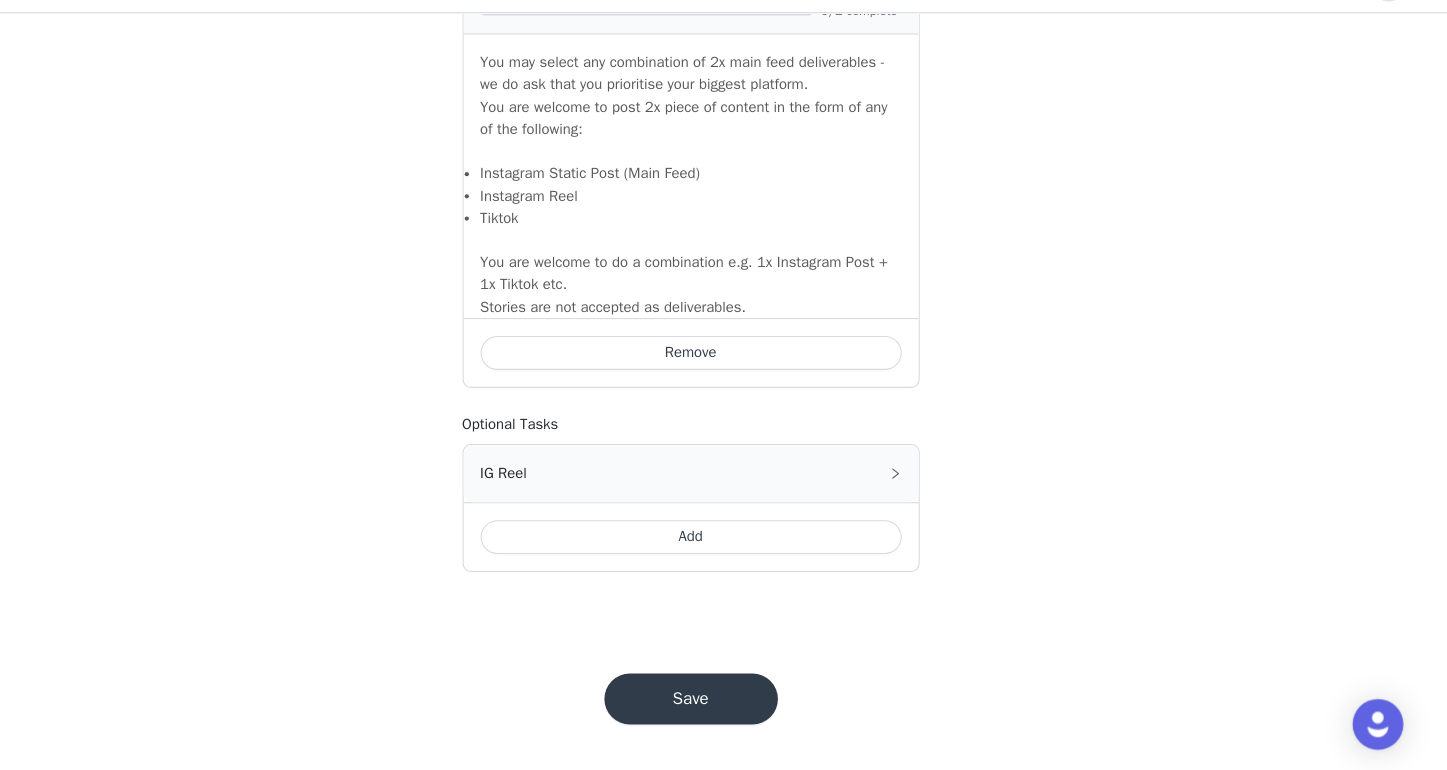 click on "Save" at bounding box center [724, 702] 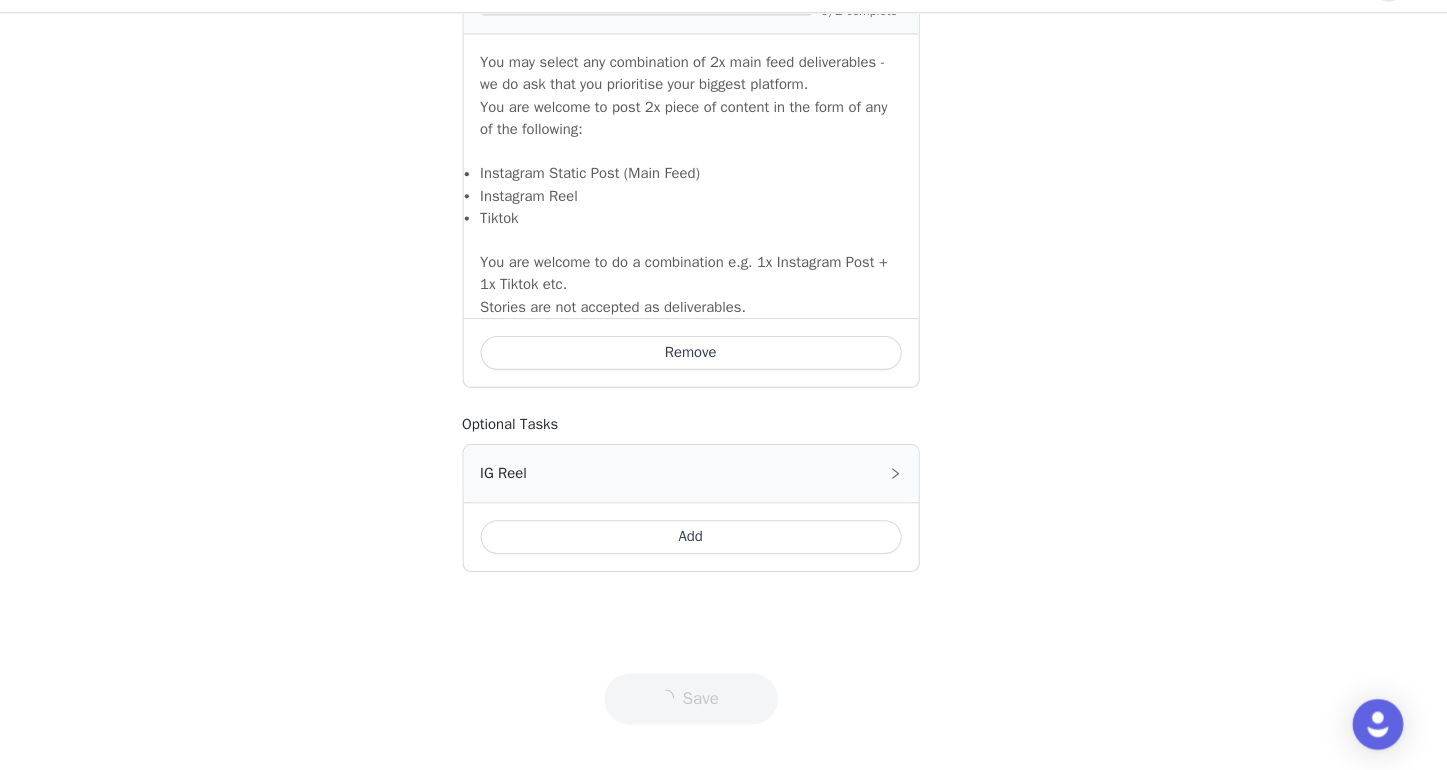 scroll, scrollTop: 0, scrollLeft: 0, axis: both 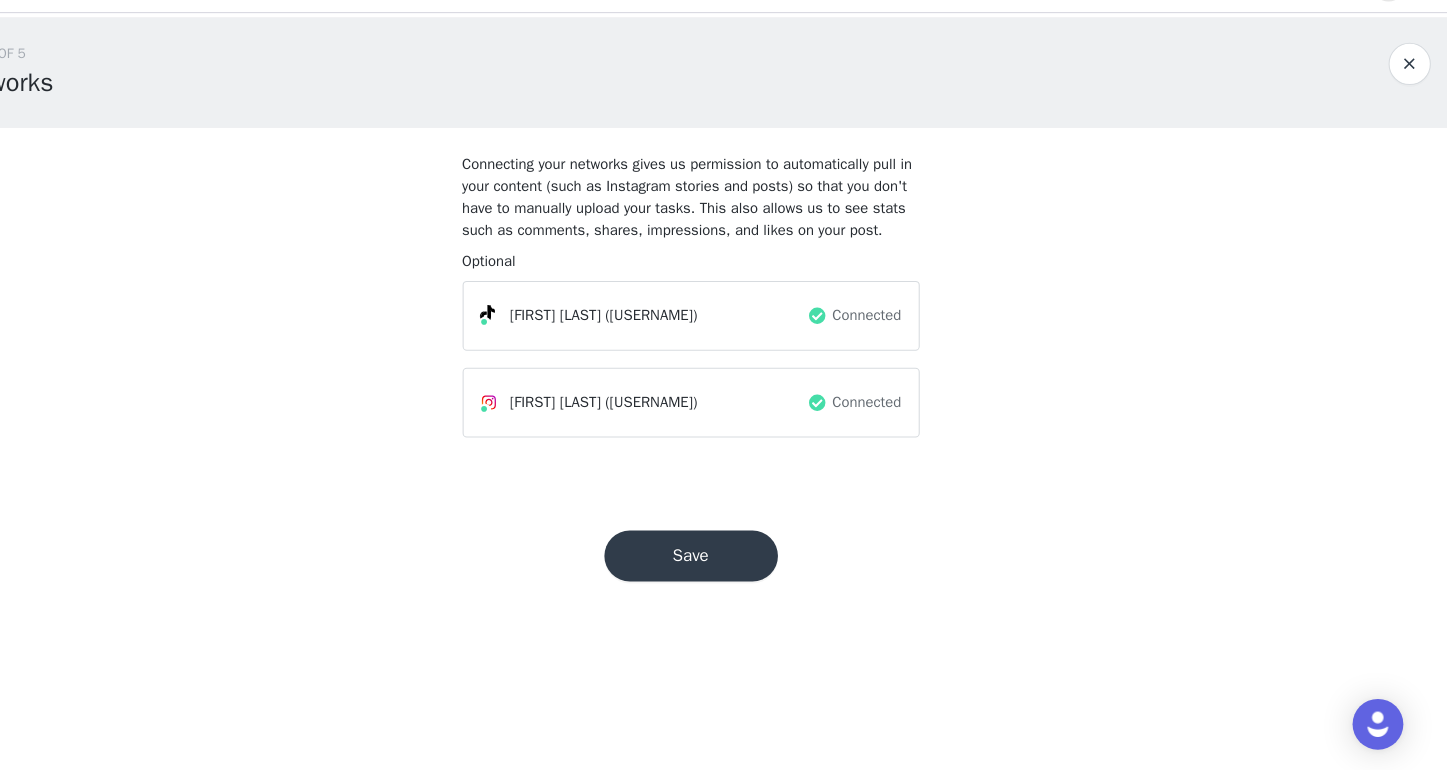 click on "Save" at bounding box center [724, 567] 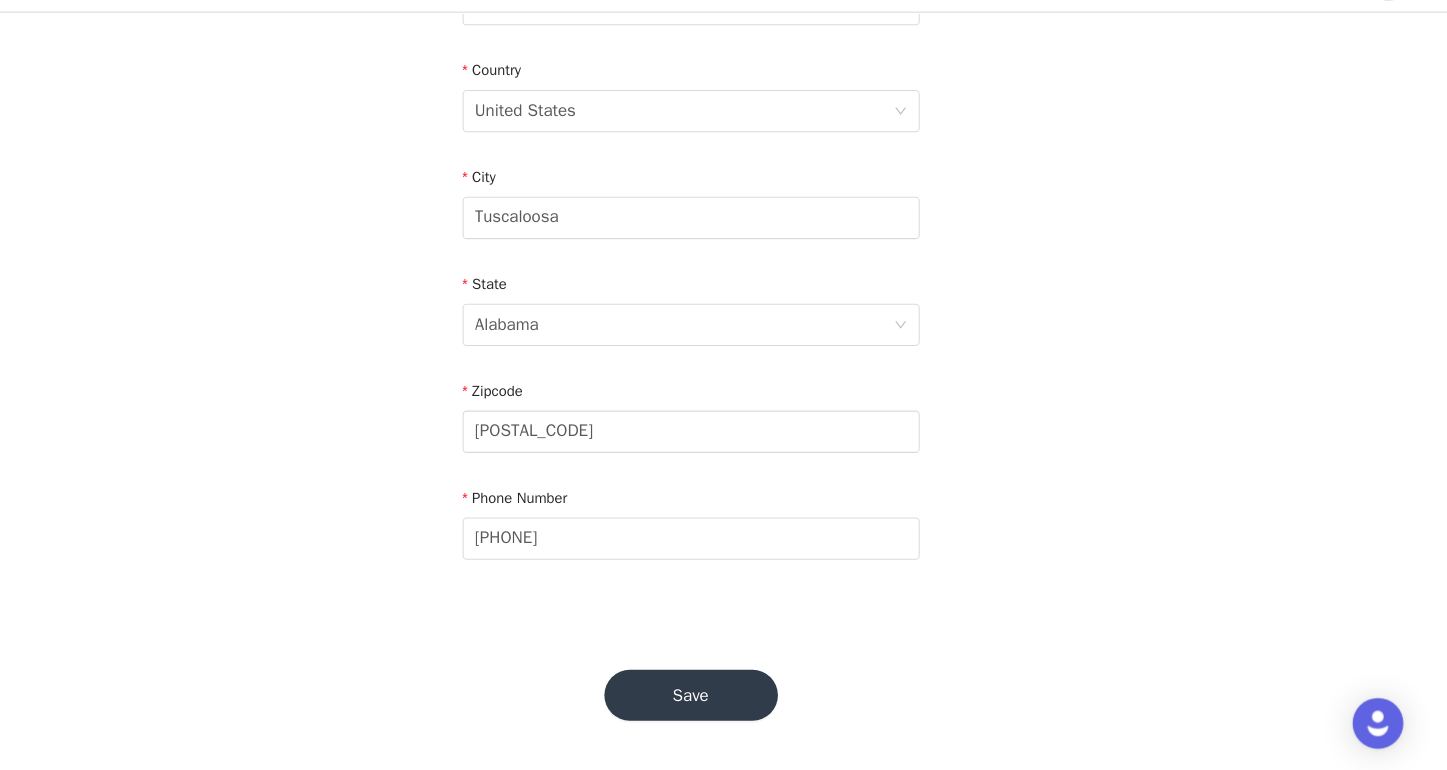 scroll, scrollTop: 593, scrollLeft: 0, axis: vertical 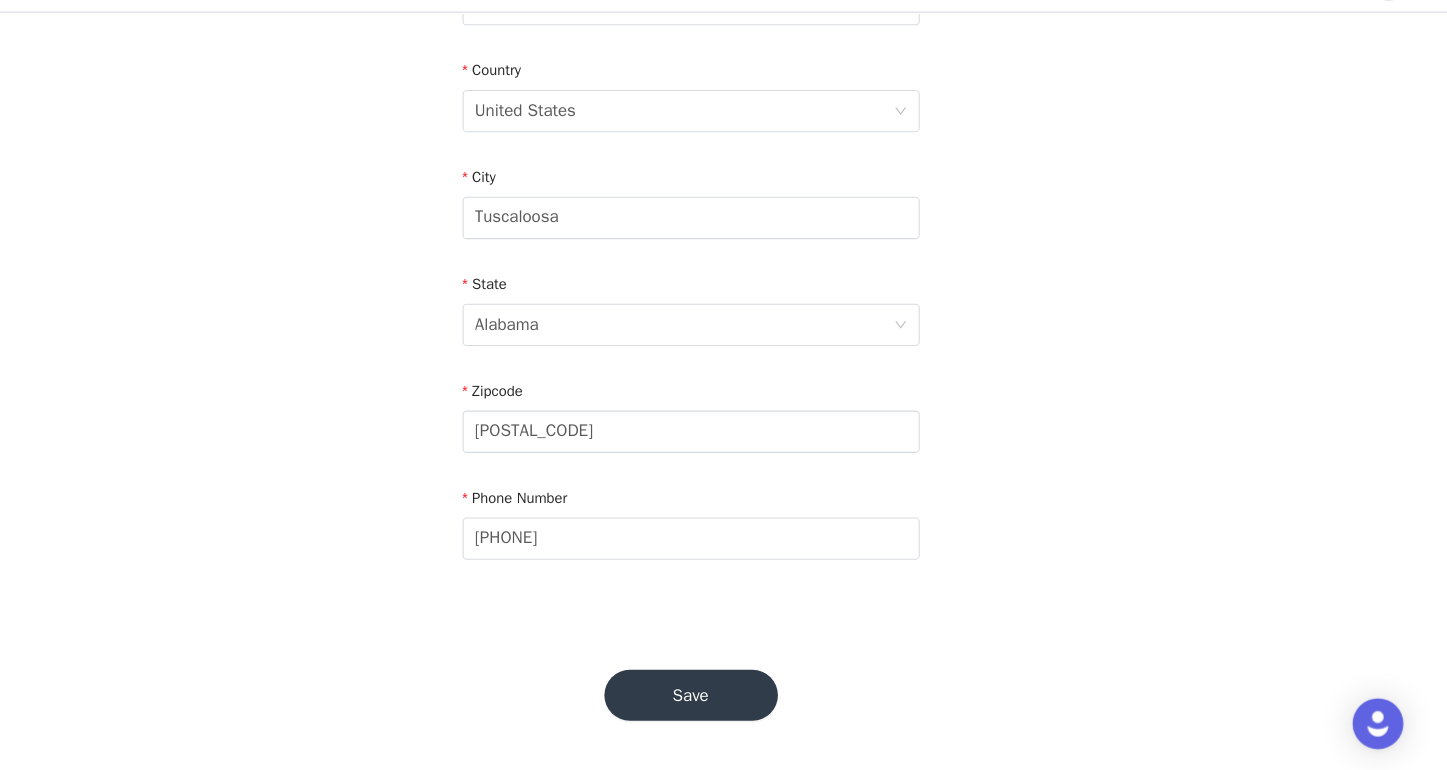click on "Save" at bounding box center [724, 699] 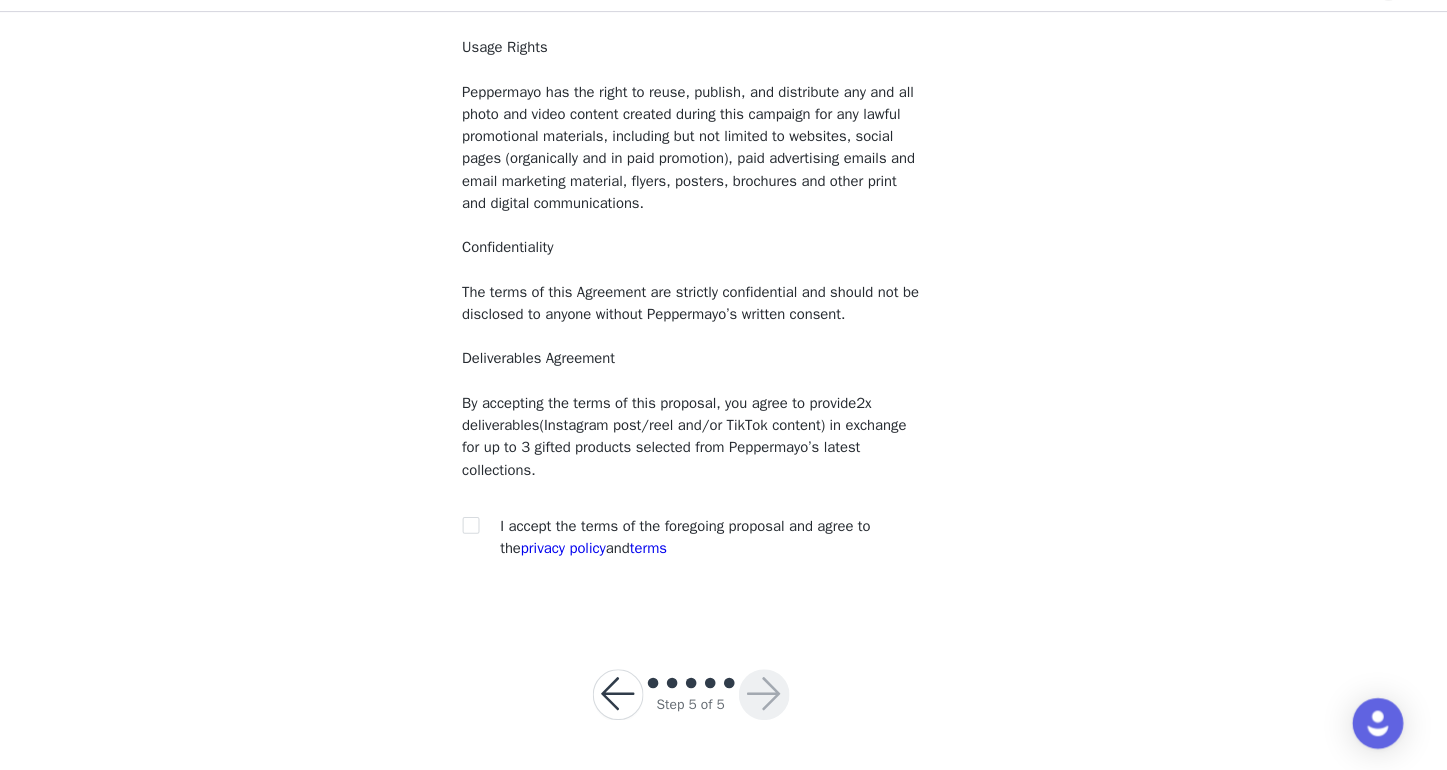 scroll, scrollTop: 154, scrollLeft: 0, axis: vertical 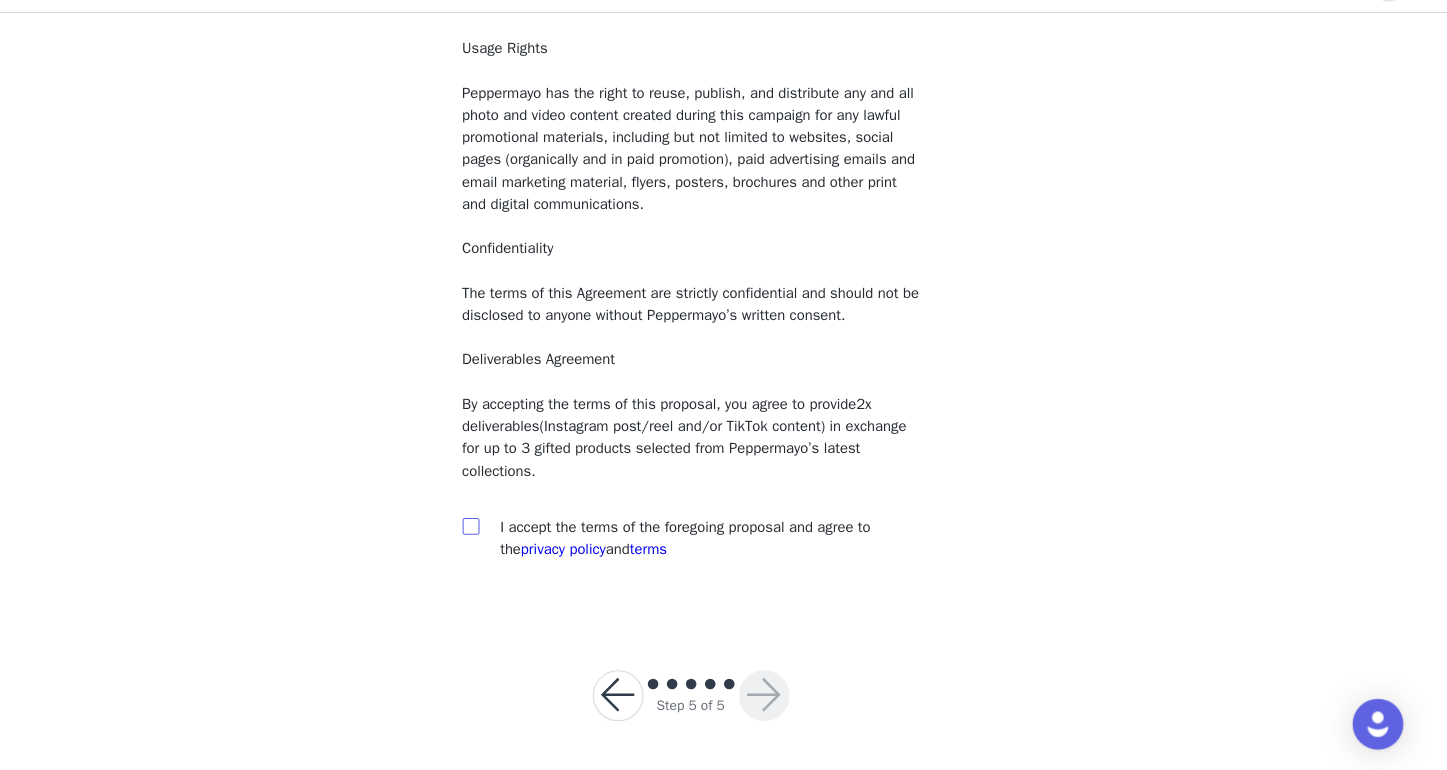 click at bounding box center (515, 538) 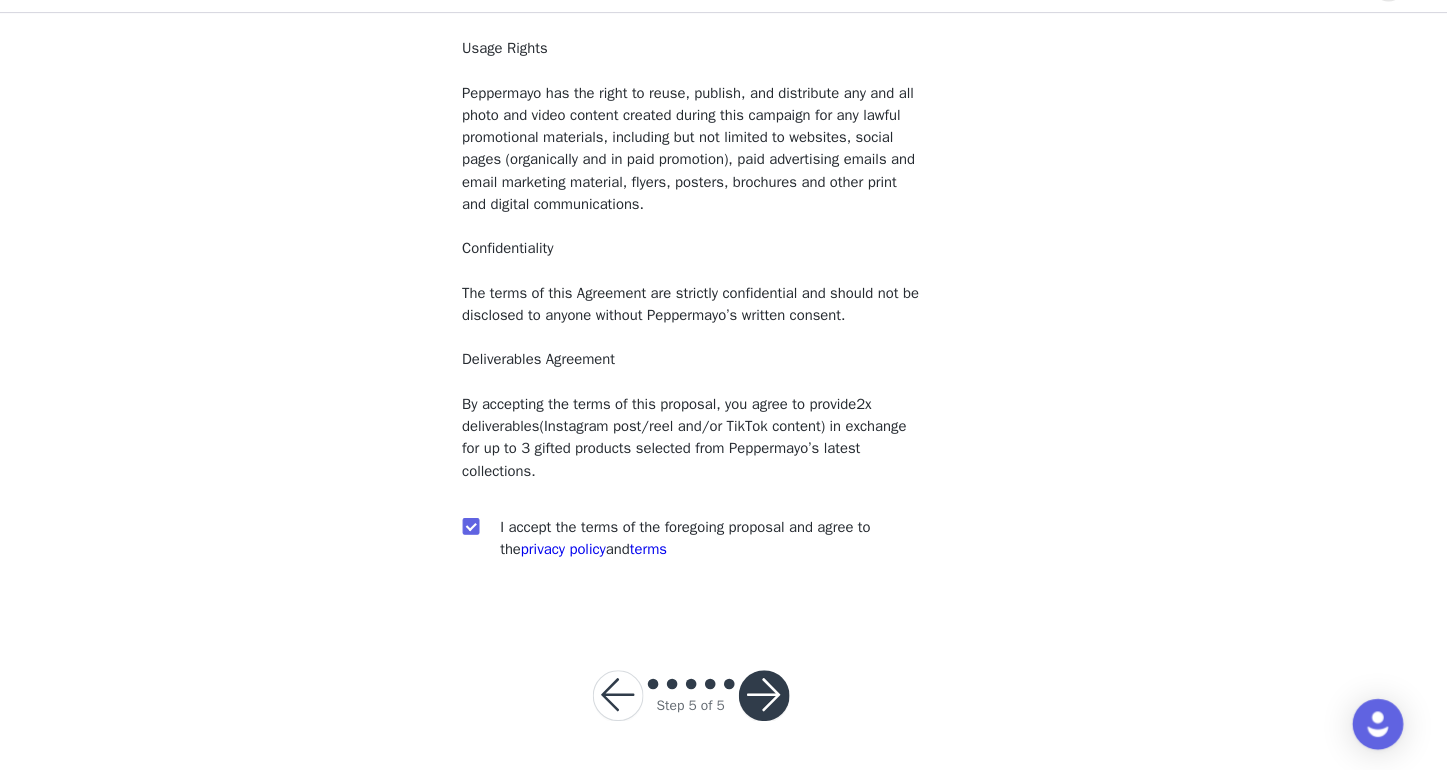 click at bounding box center [793, 699] 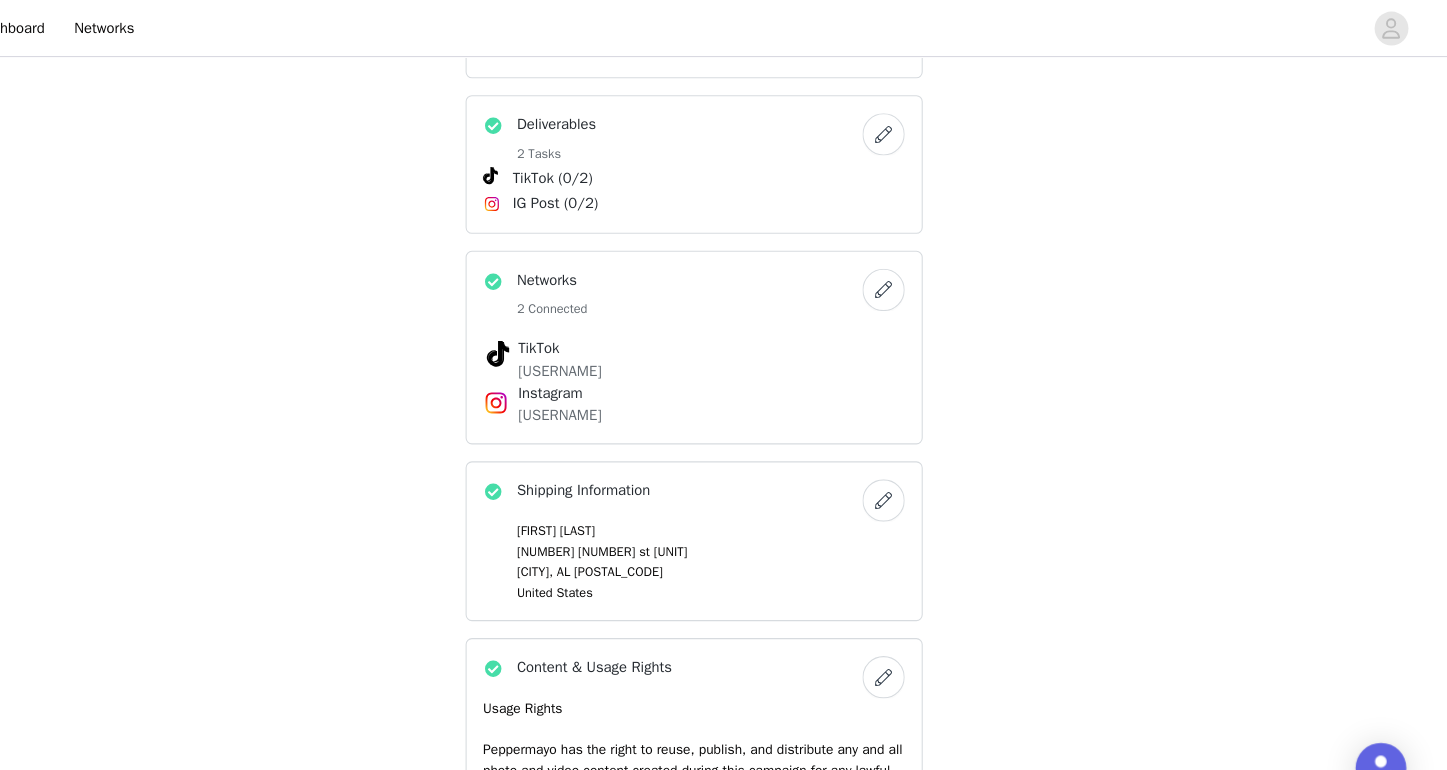 scroll, scrollTop: 1026, scrollLeft: 0, axis: vertical 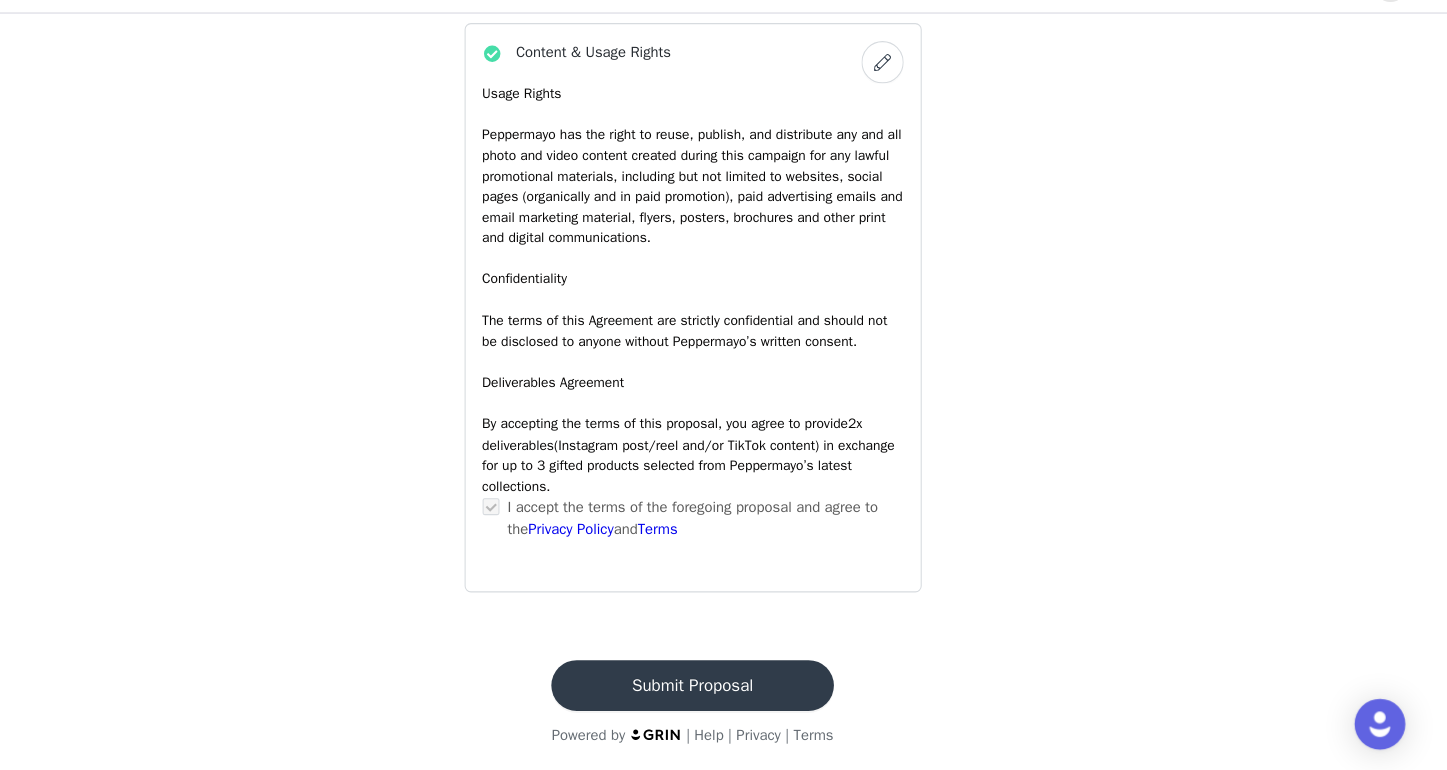 click on "Submit Proposal" at bounding box center [723, 689] 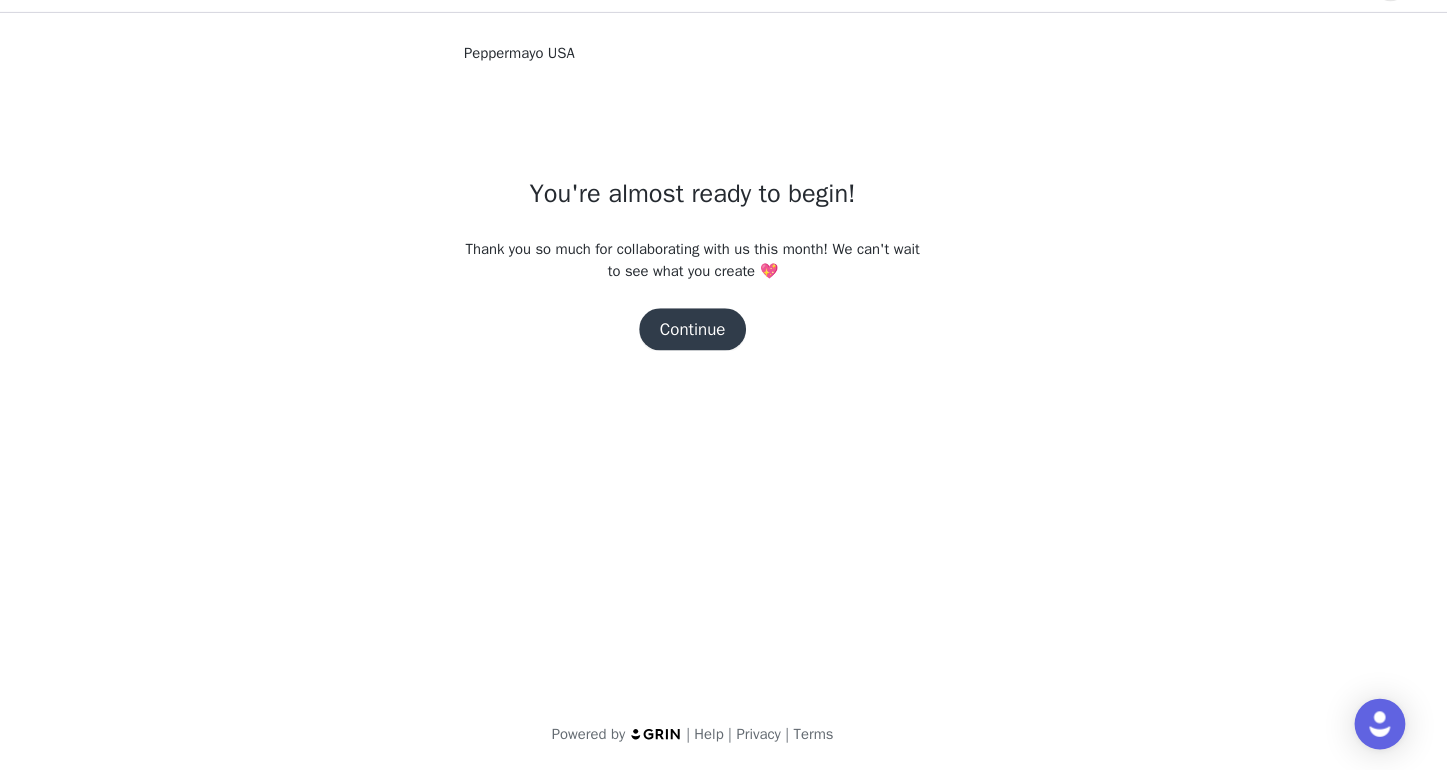 scroll, scrollTop: 0, scrollLeft: 0, axis: both 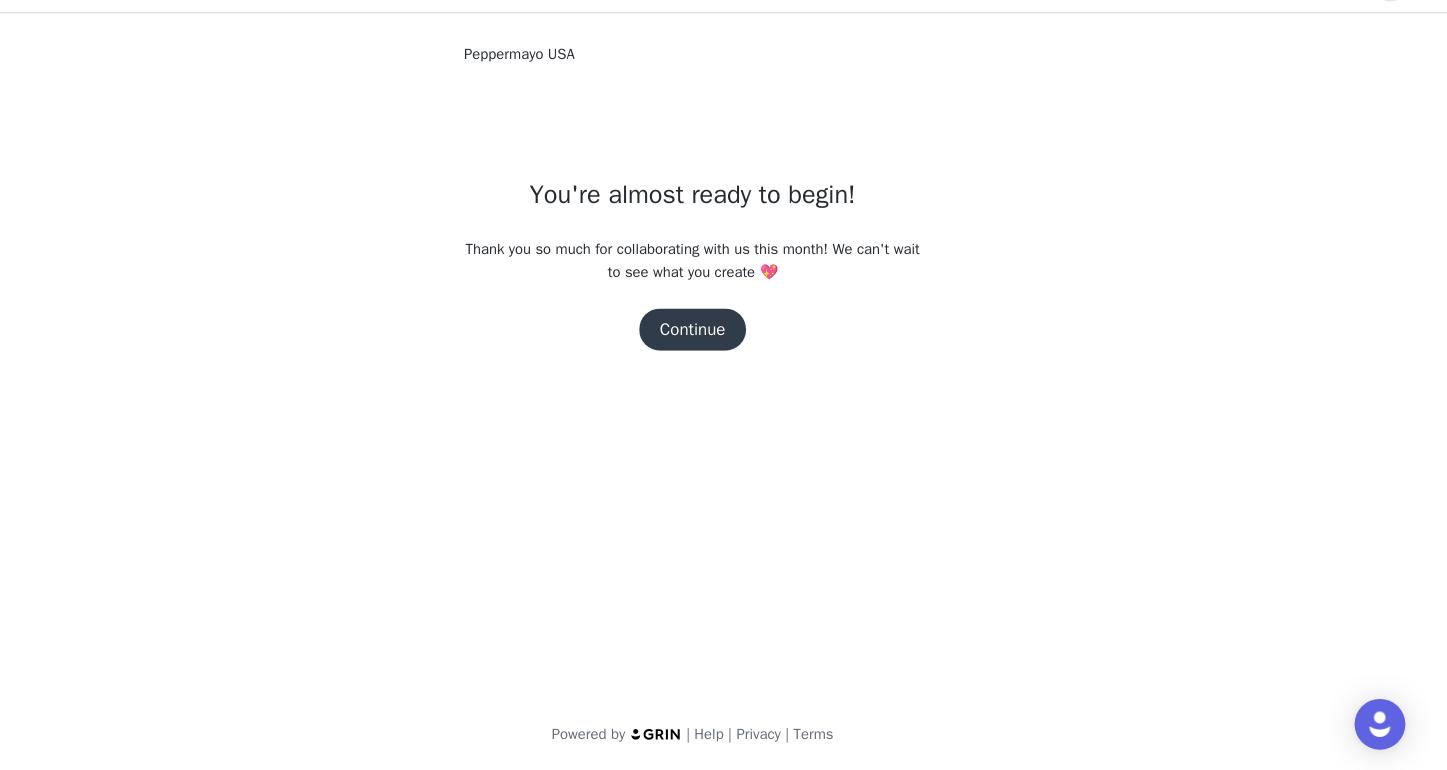 click on "Continue" at bounding box center (724, 353) 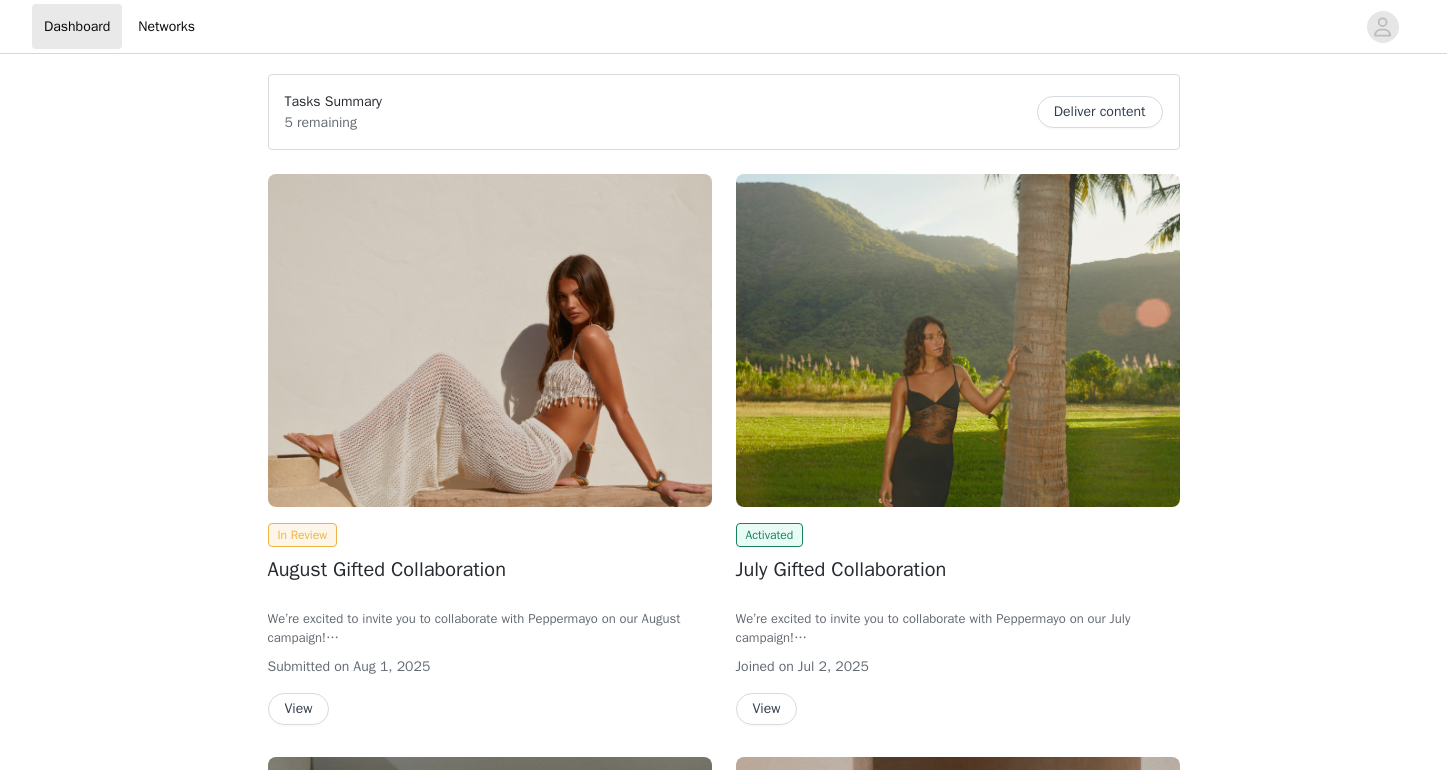 scroll, scrollTop: 0, scrollLeft: 0, axis: both 